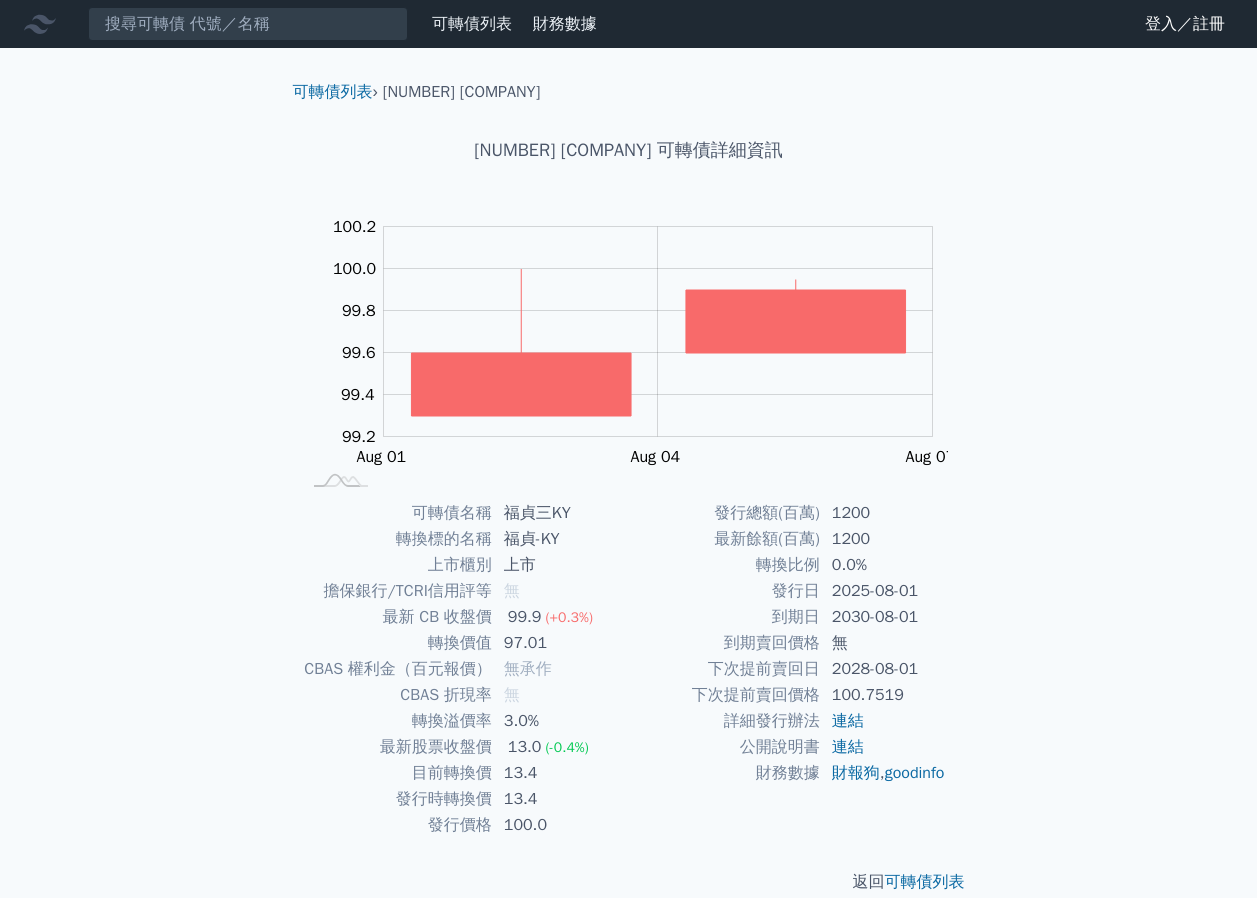 scroll, scrollTop: 0, scrollLeft: 0, axis: both 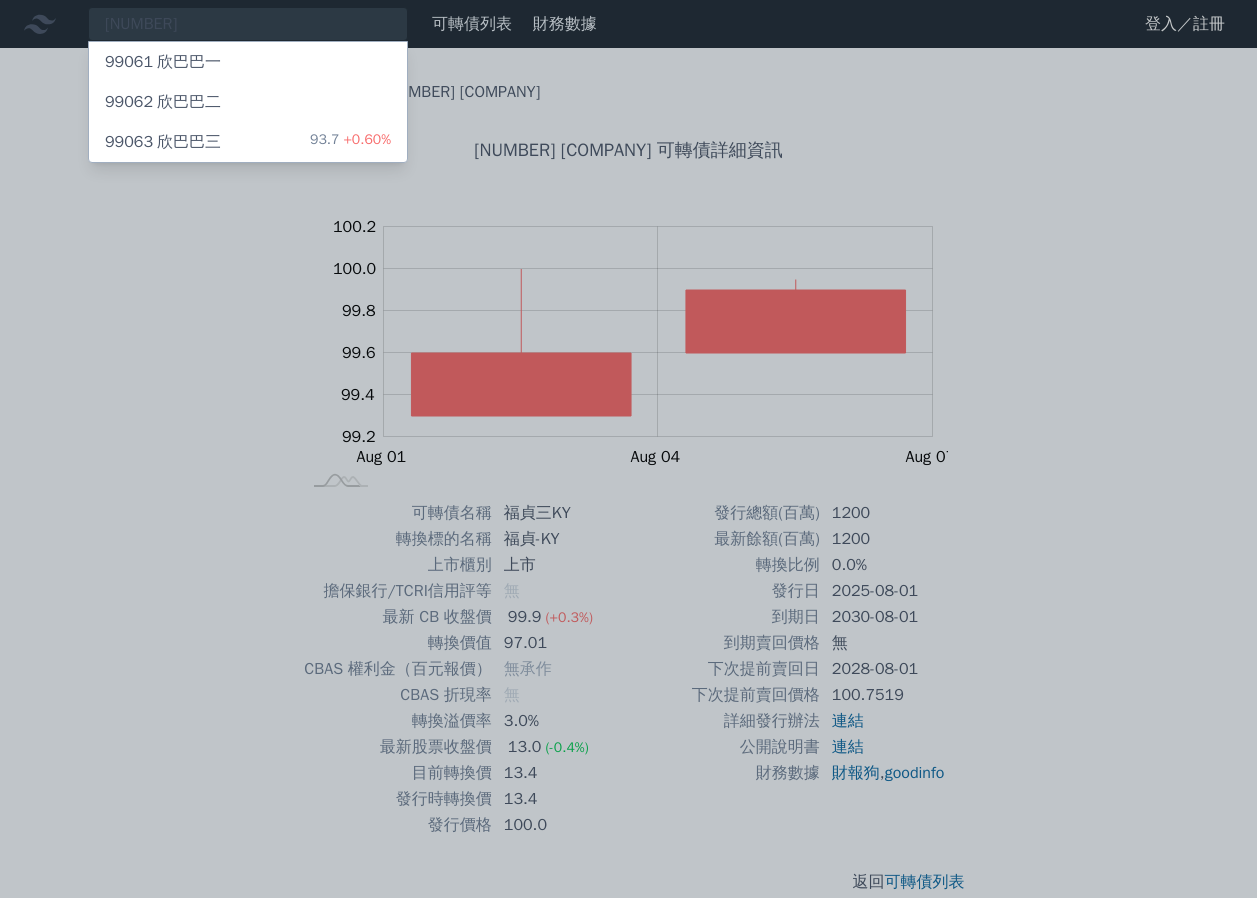type on "[NUMBER]" 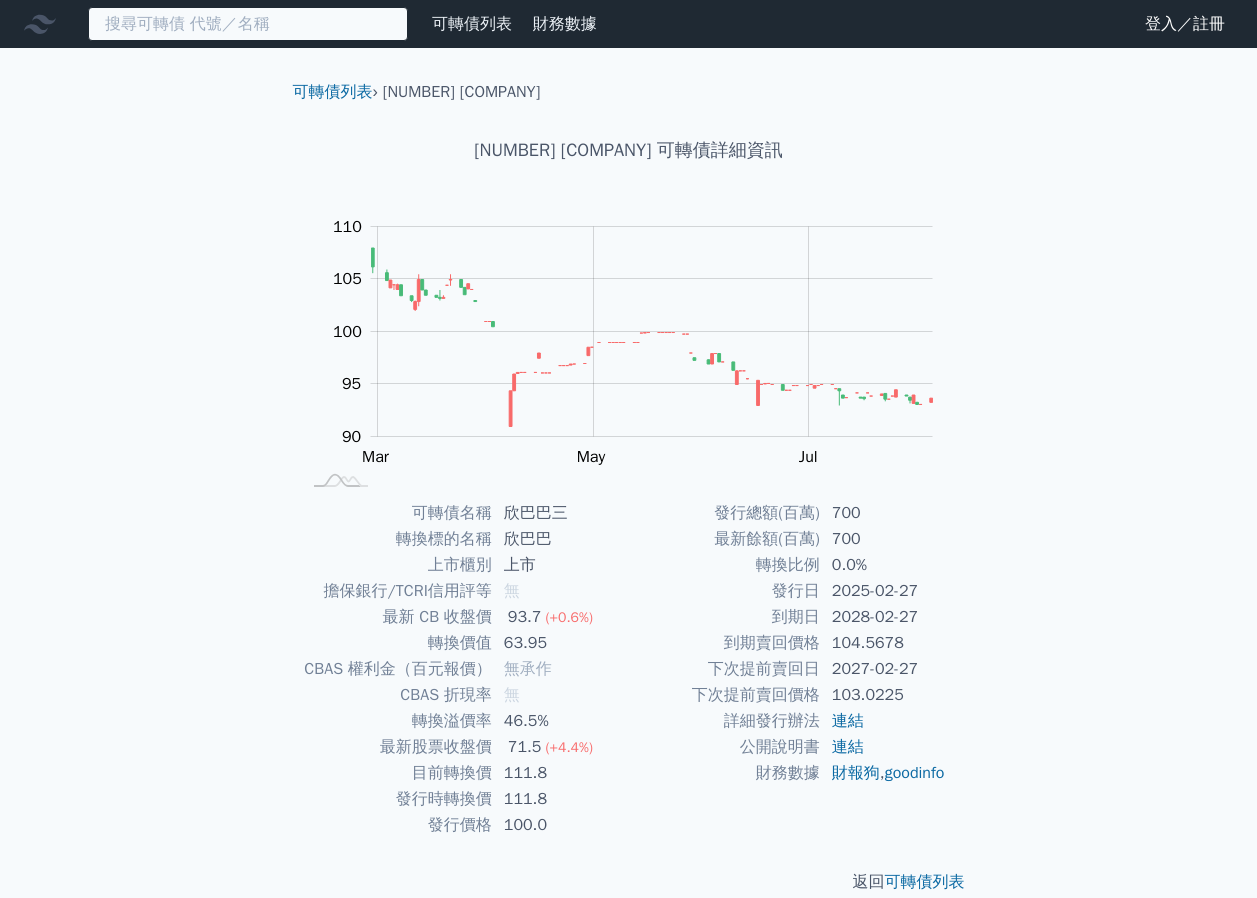 click at bounding box center (248, 24) 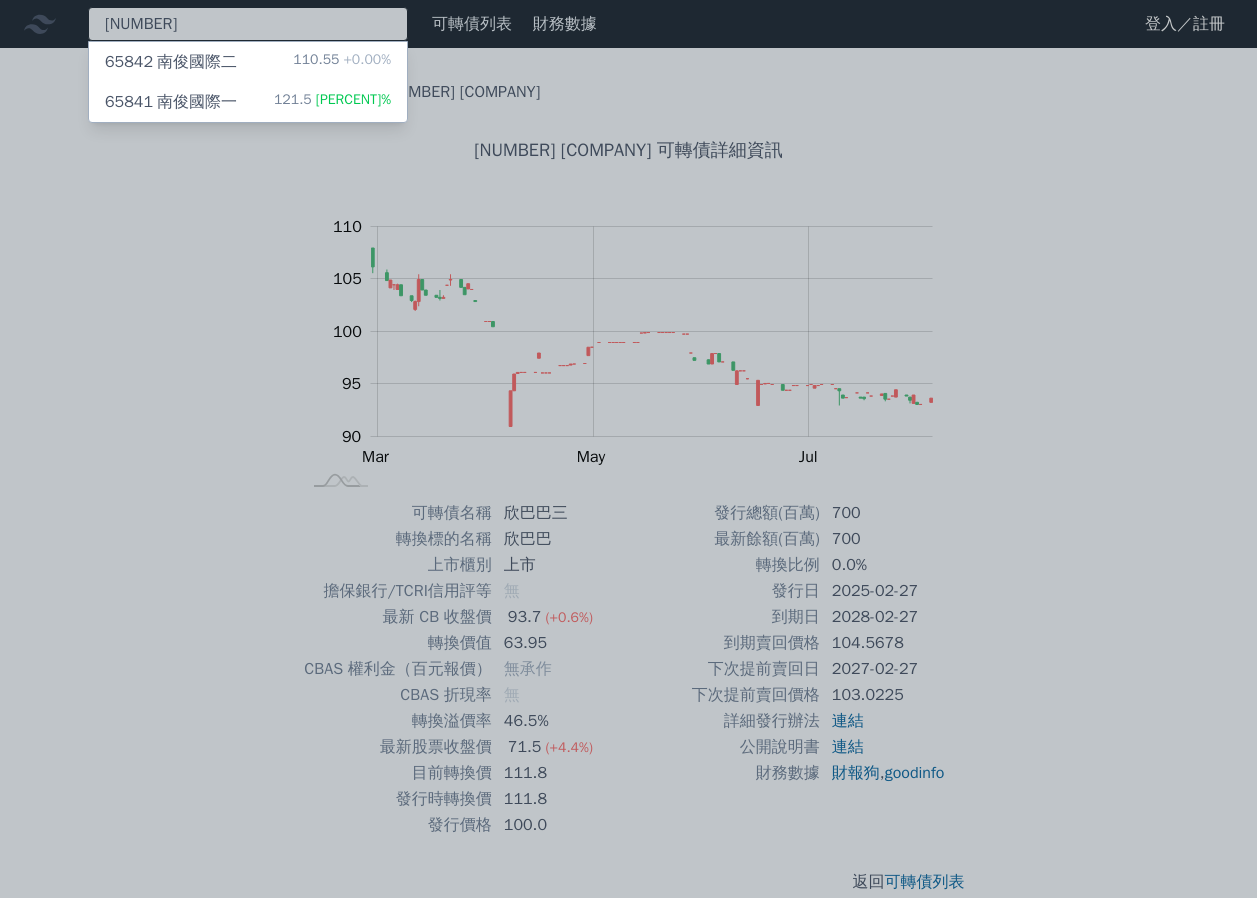 type on "[NUMBER]" 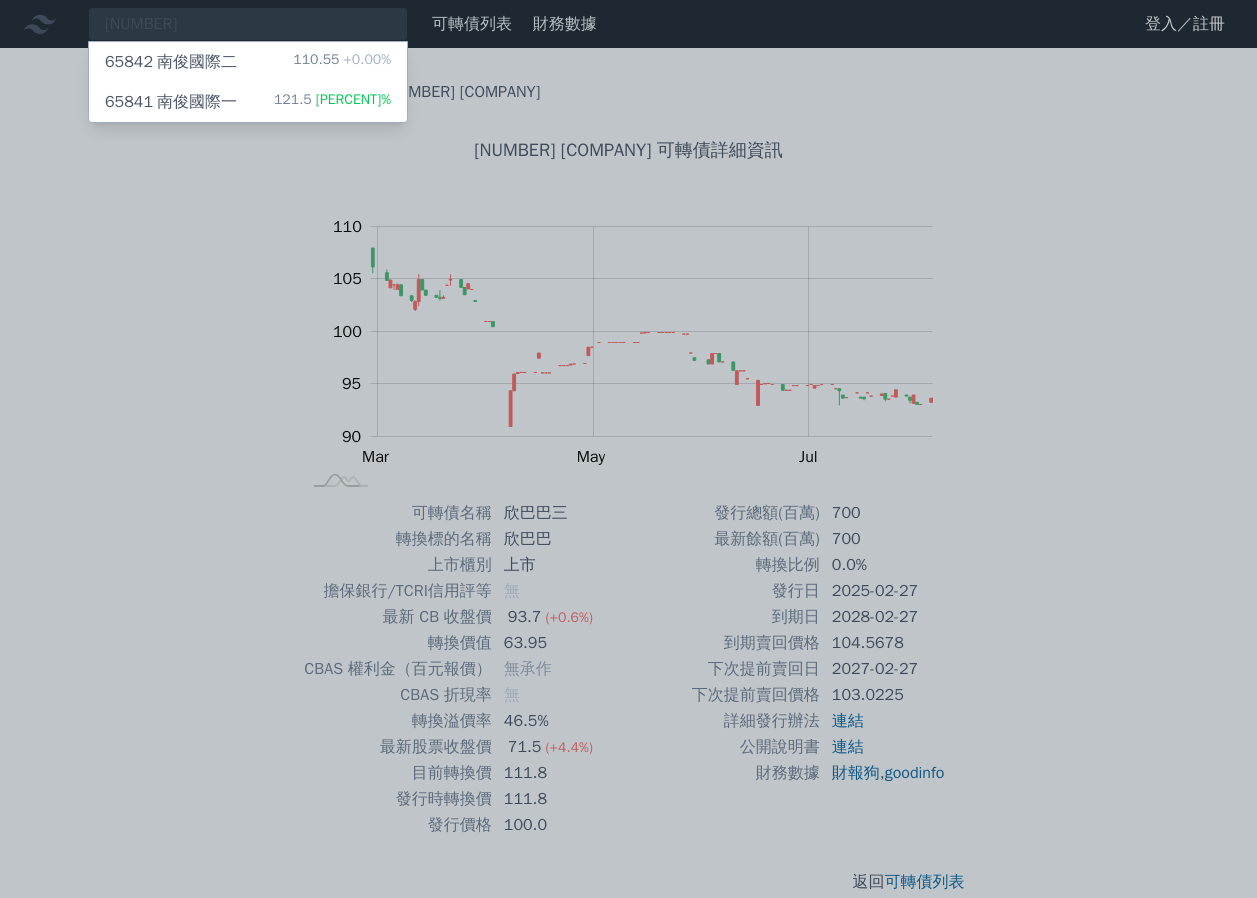click on "[NUMBER] [COMPANY]
[PRICE] [PERCENT]%" at bounding box center [248, 102] 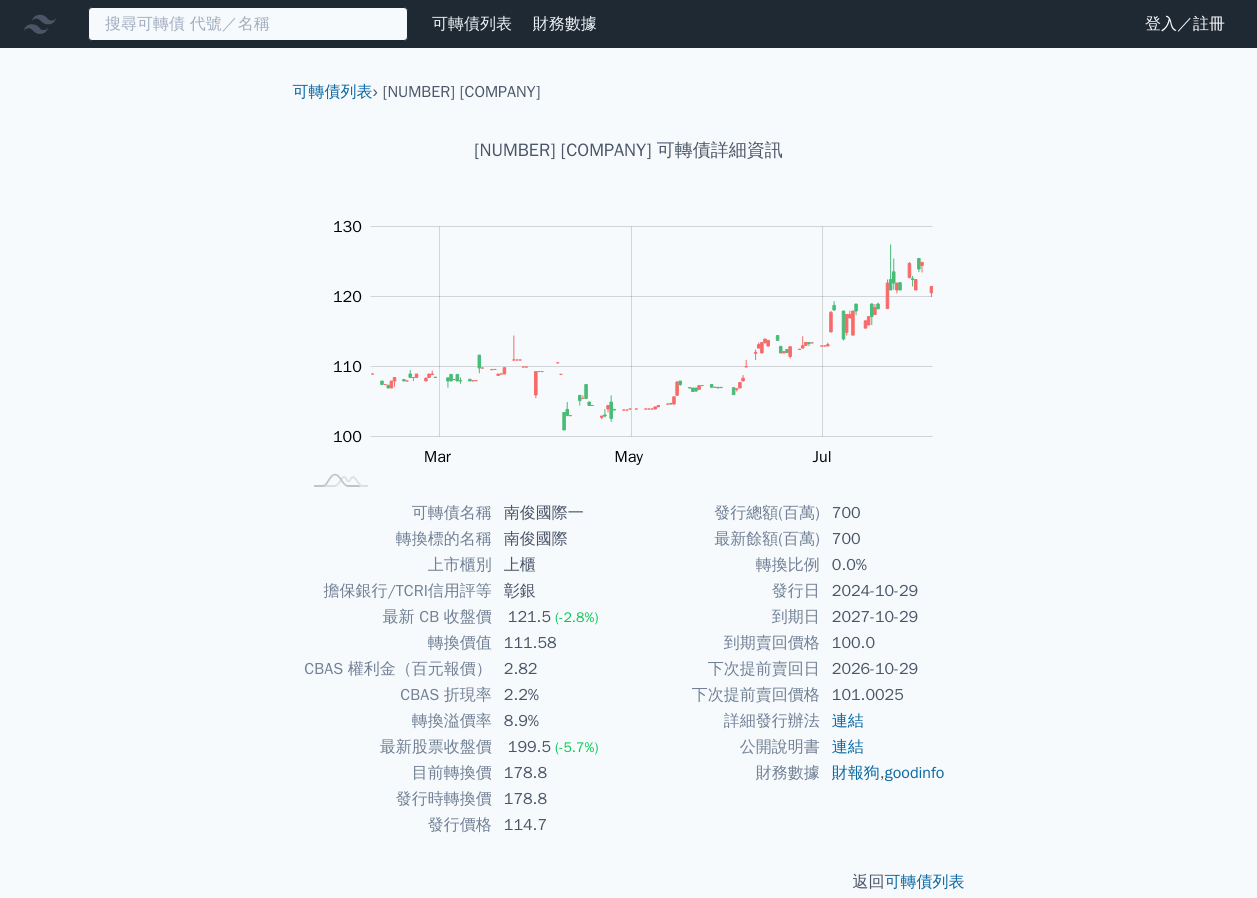 click at bounding box center [248, 24] 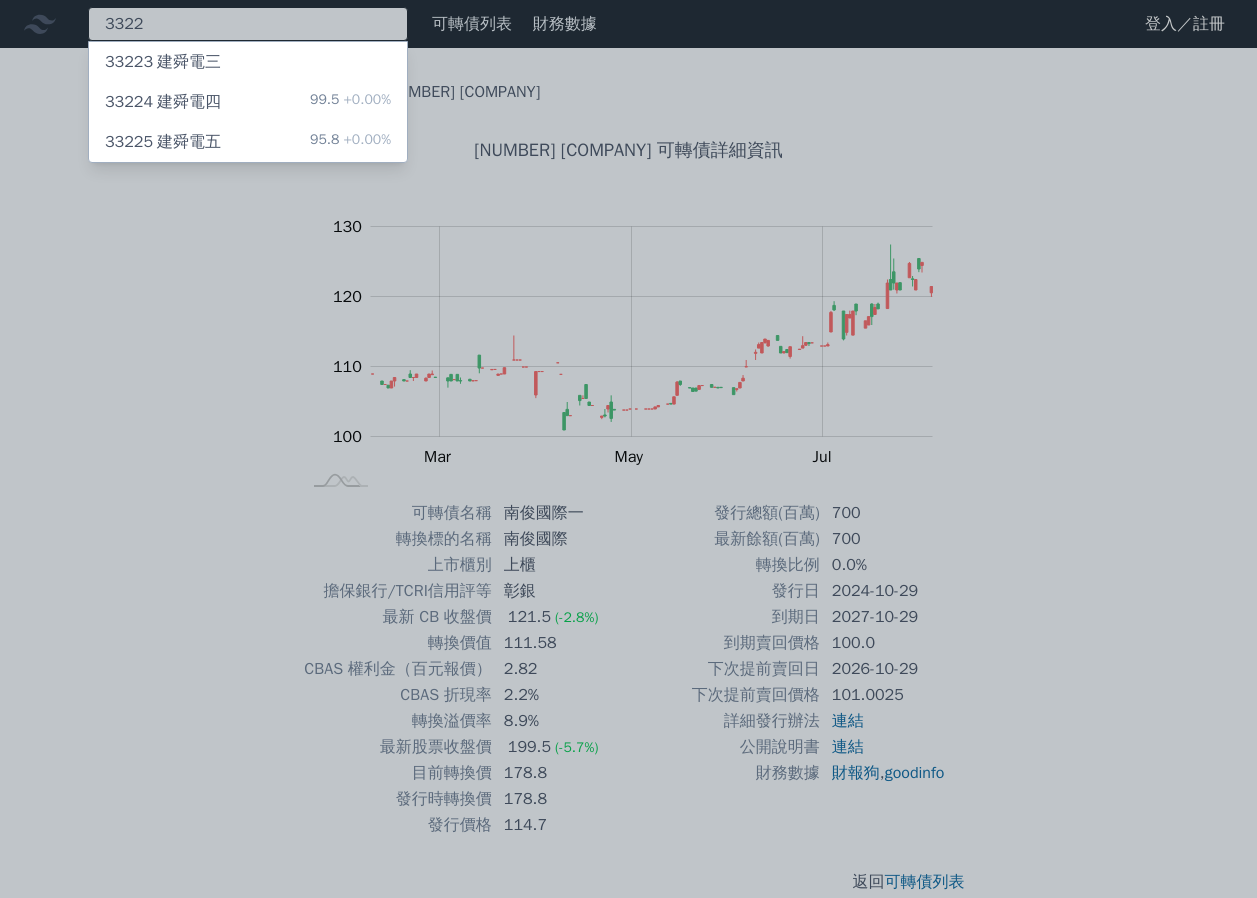 type on "3322" 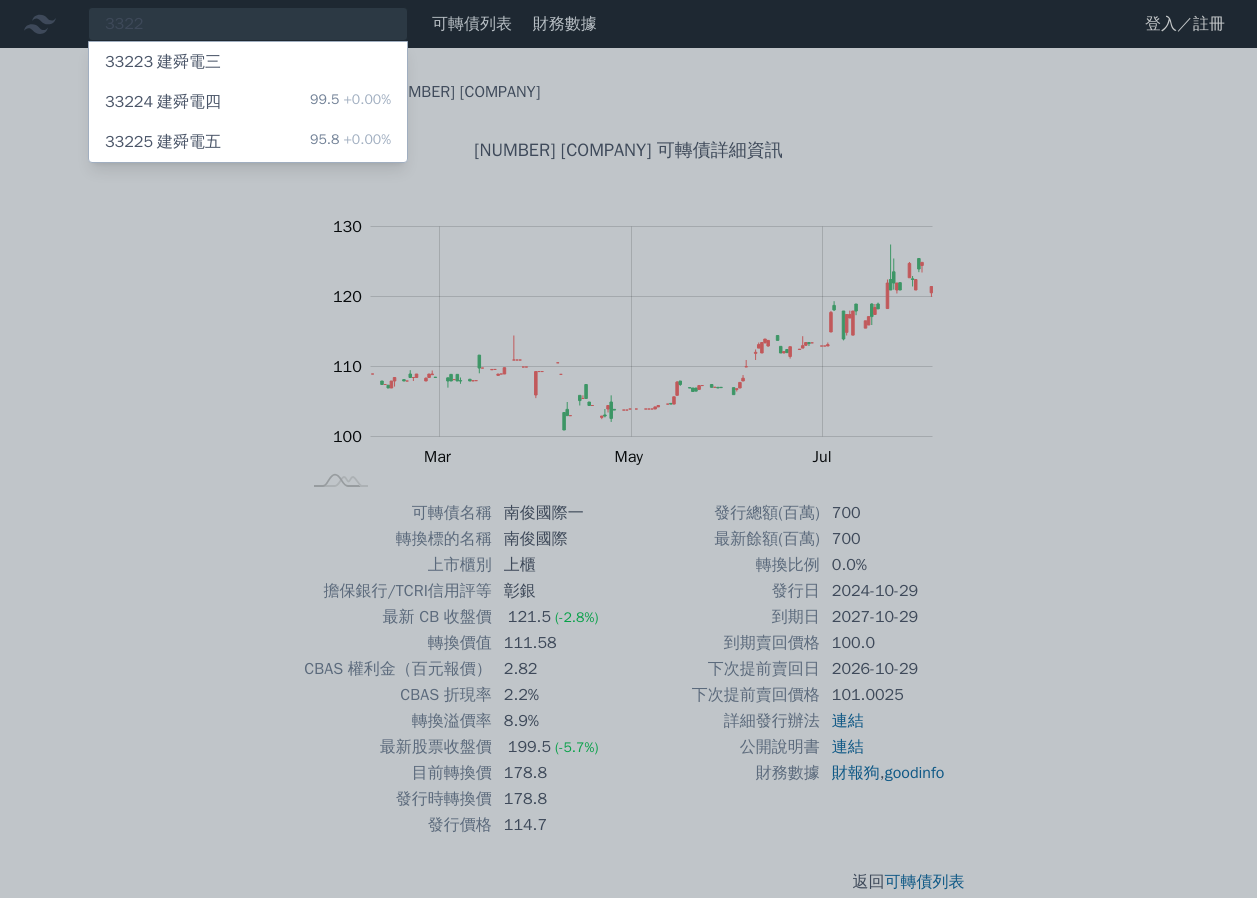 click on "95.8 +0.00%" at bounding box center (350, 142) 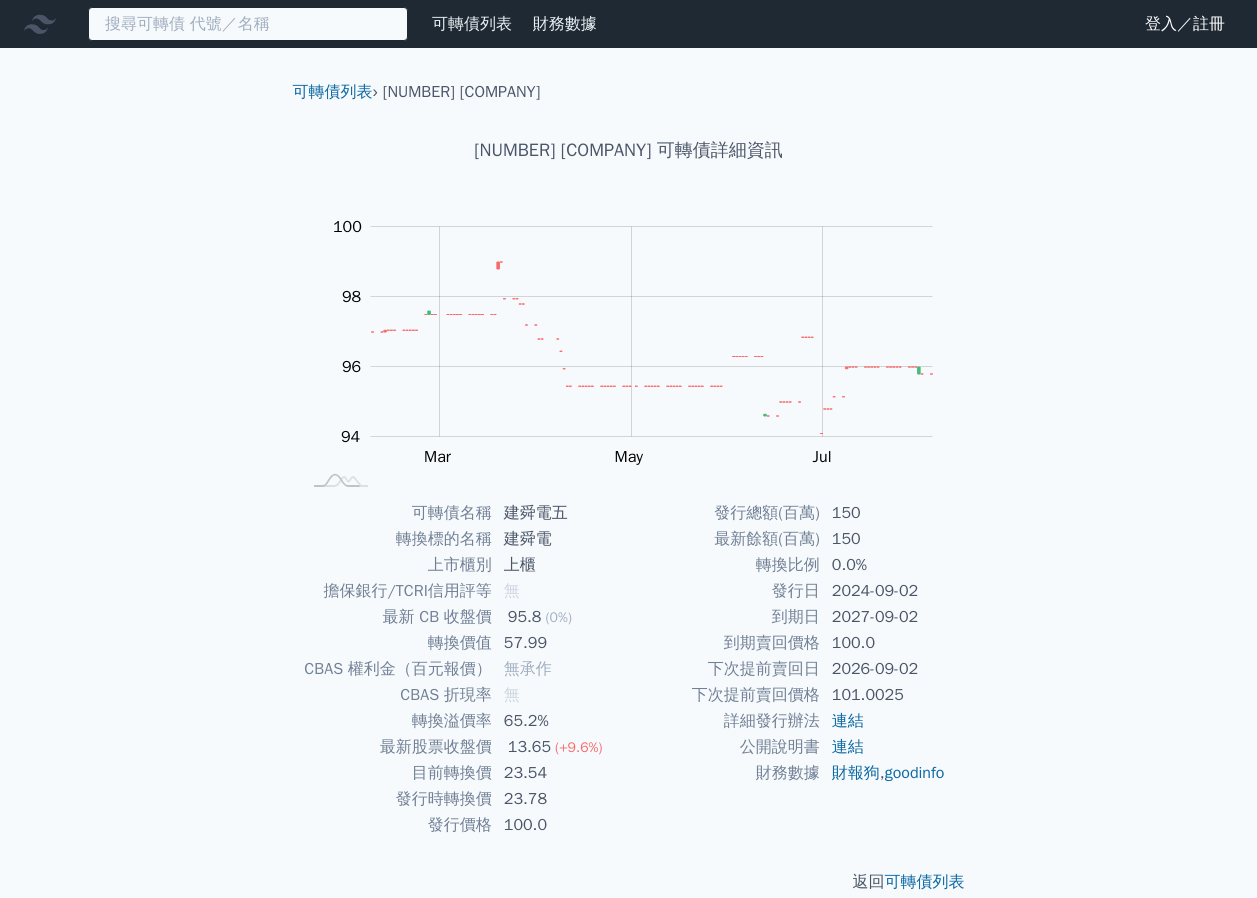 click at bounding box center [248, 24] 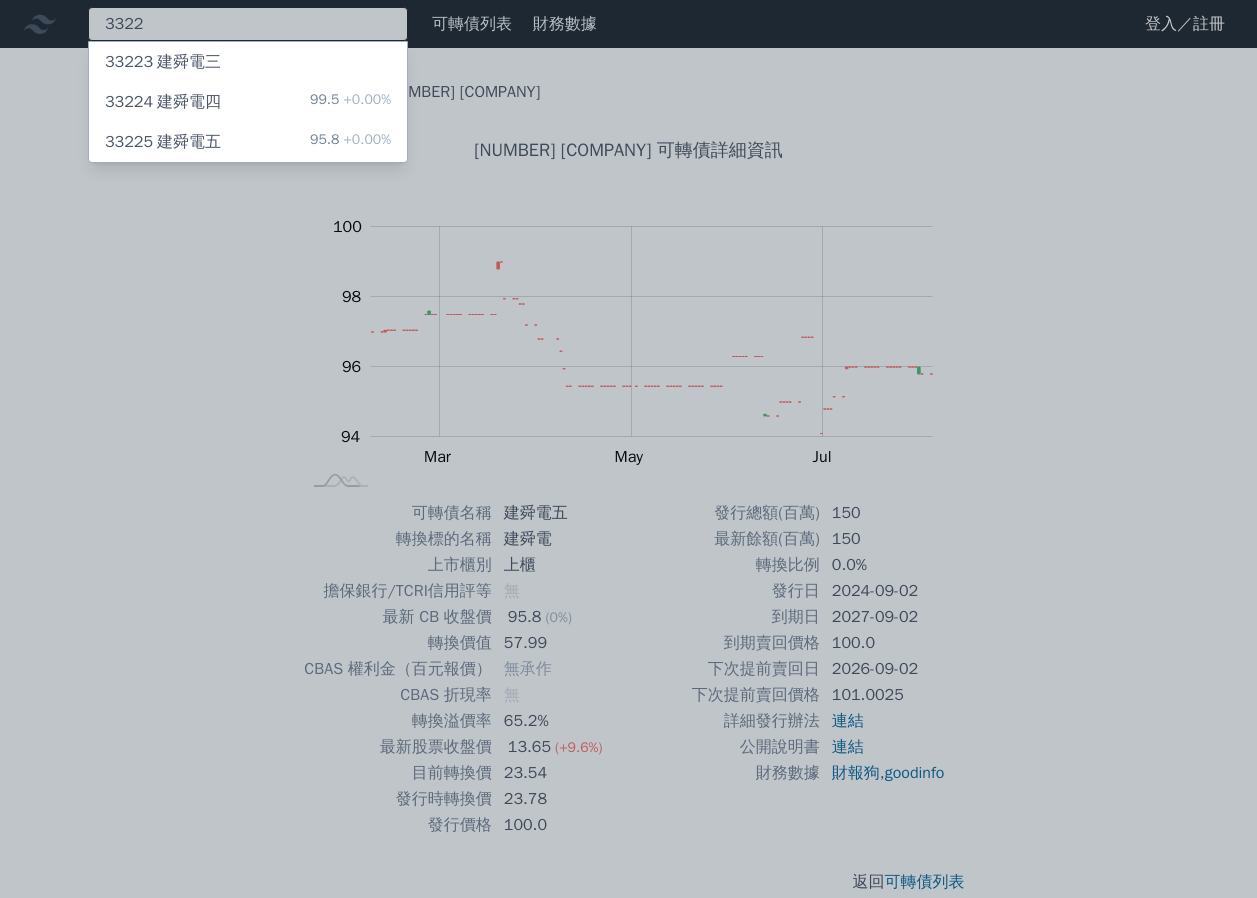 type on "3322" 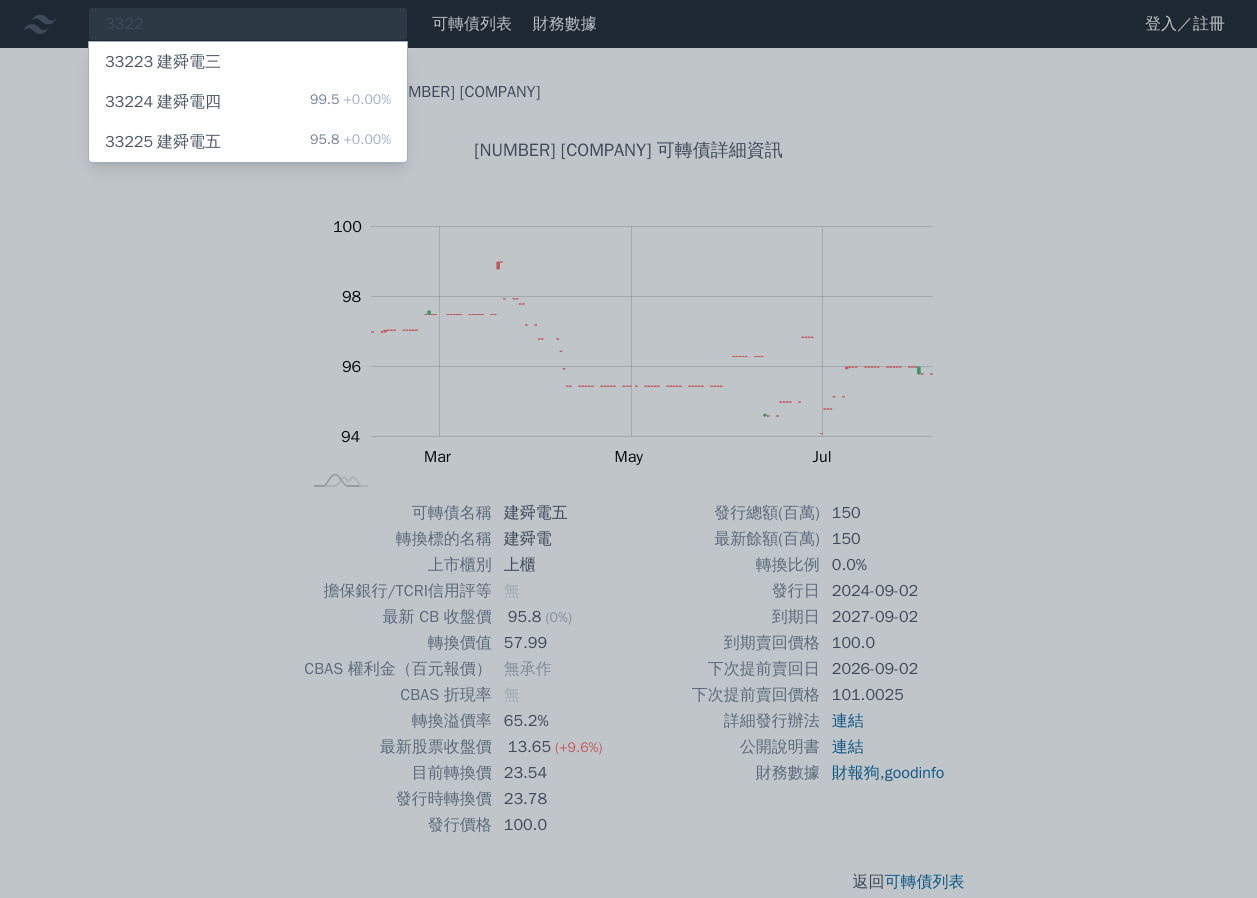 click on "33224 建舜電四
99.5 +0.00%" at bounding box center [248, 102] 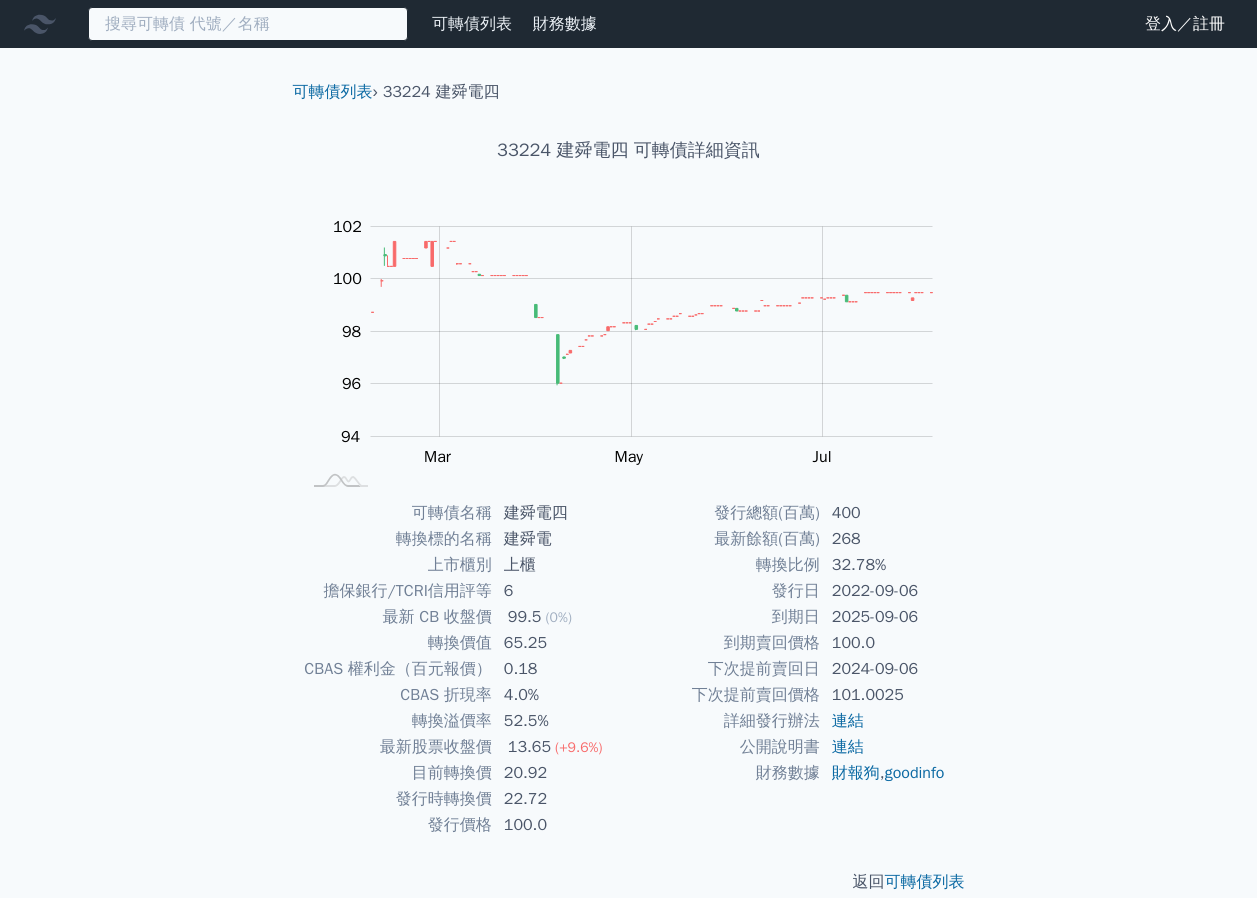 click at bounding box center (248, 24) 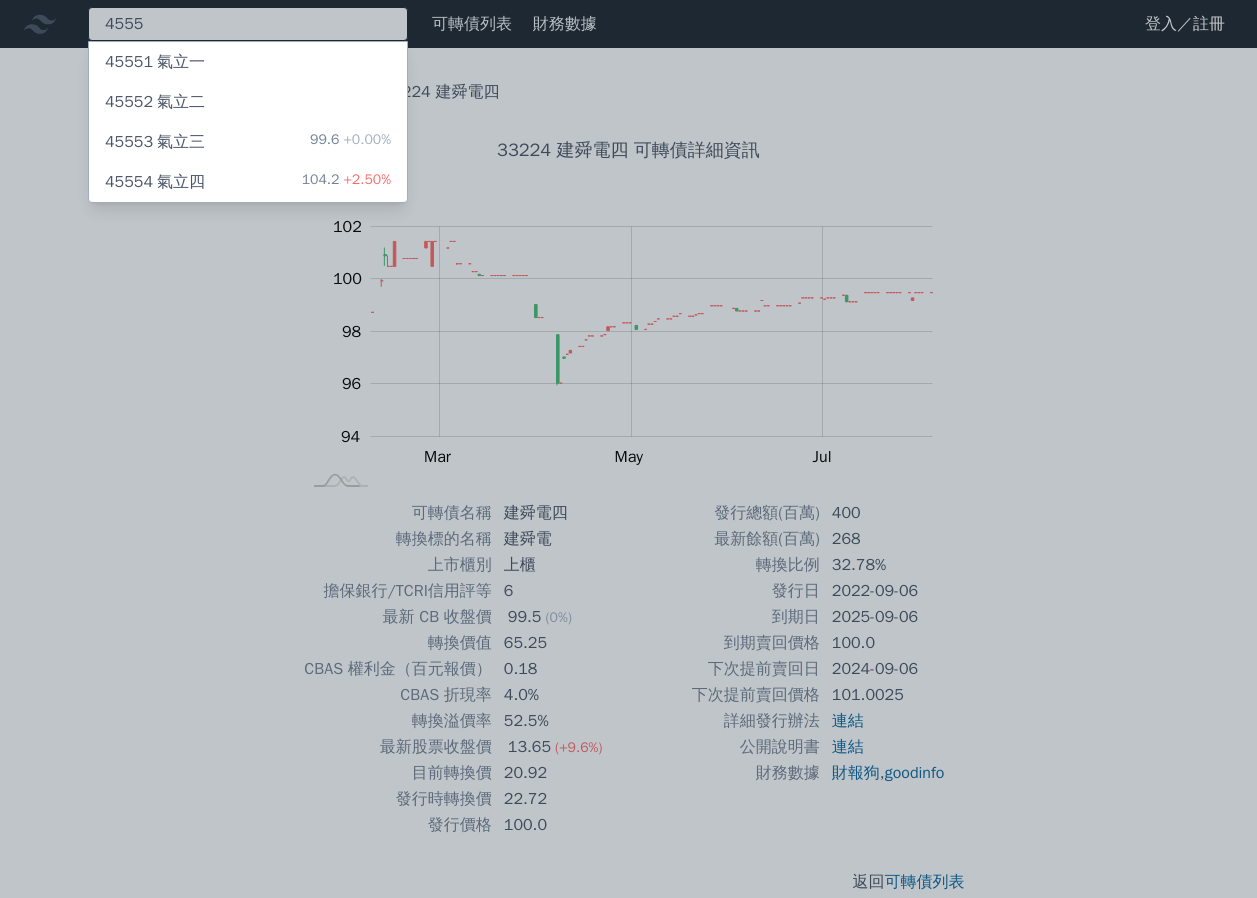 type on "4555" 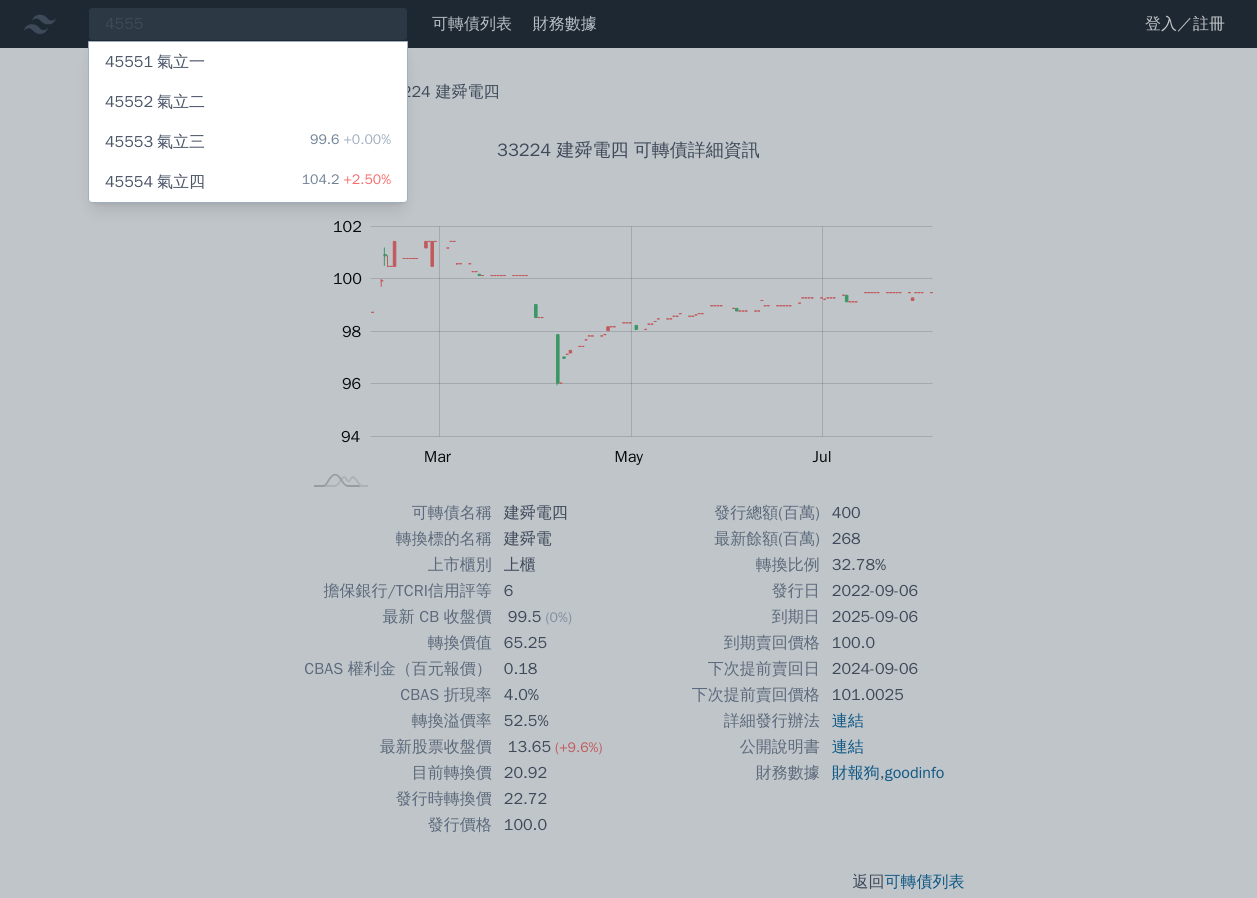 click on "+2.50%" at bounding box center [365, 179] 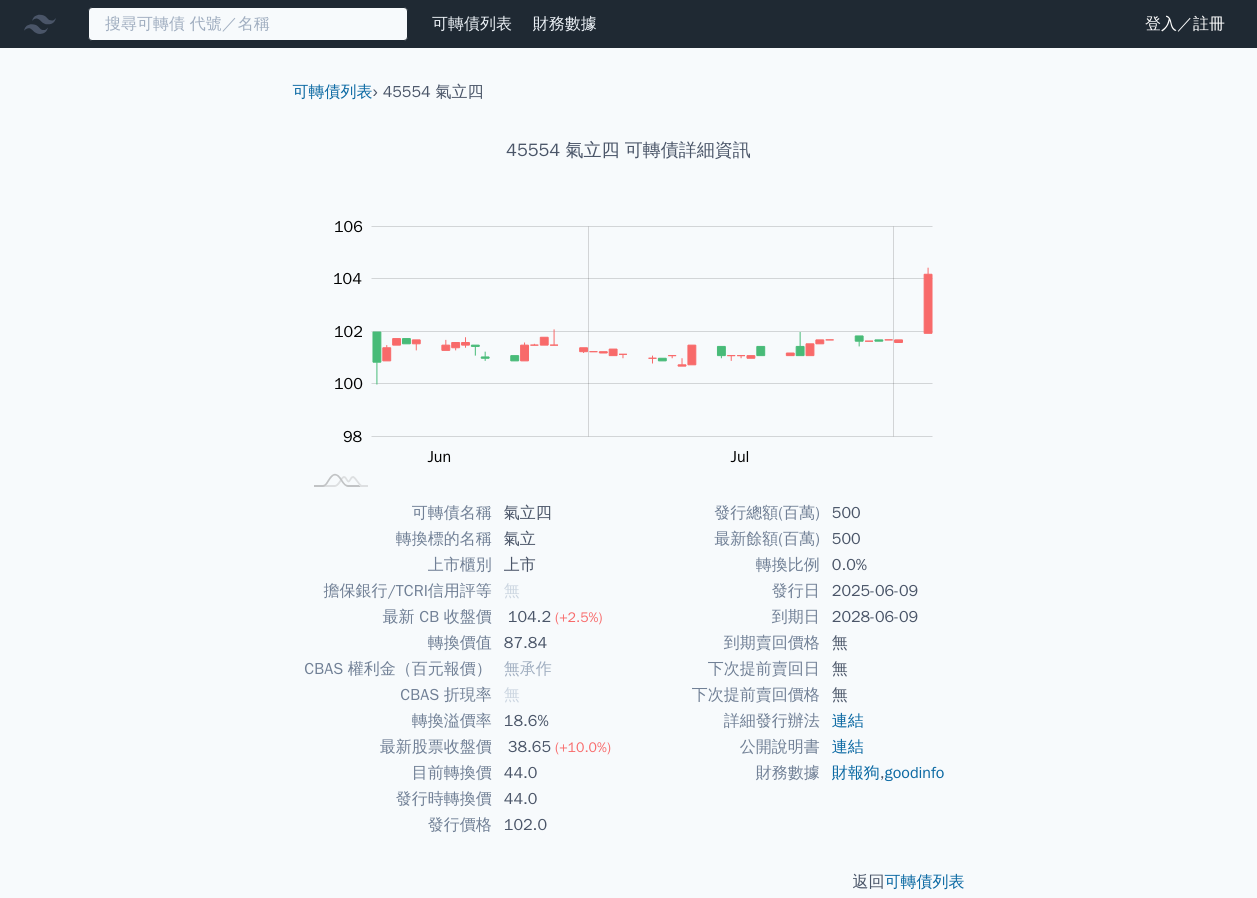 click at bounding box center (248, 24) 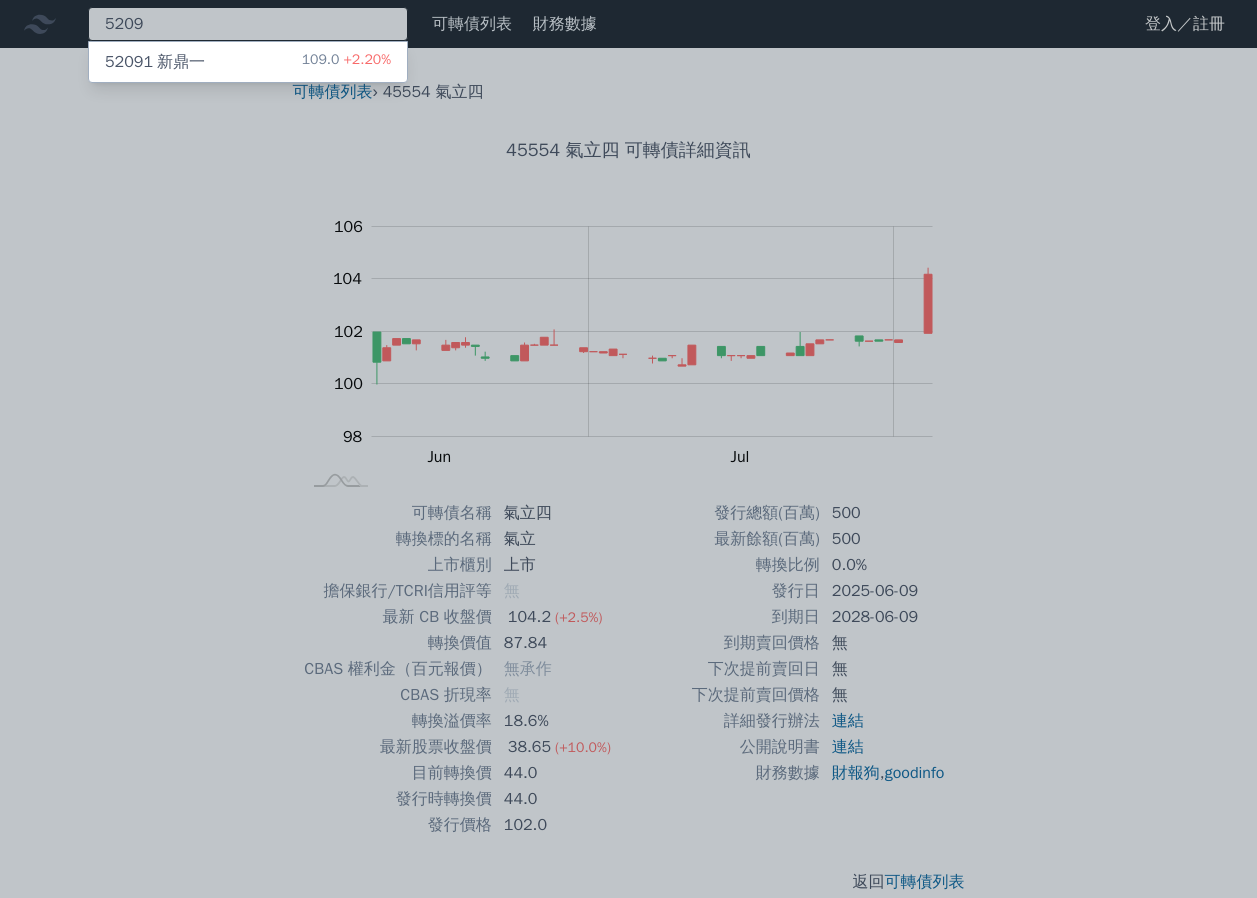 type on "5209" 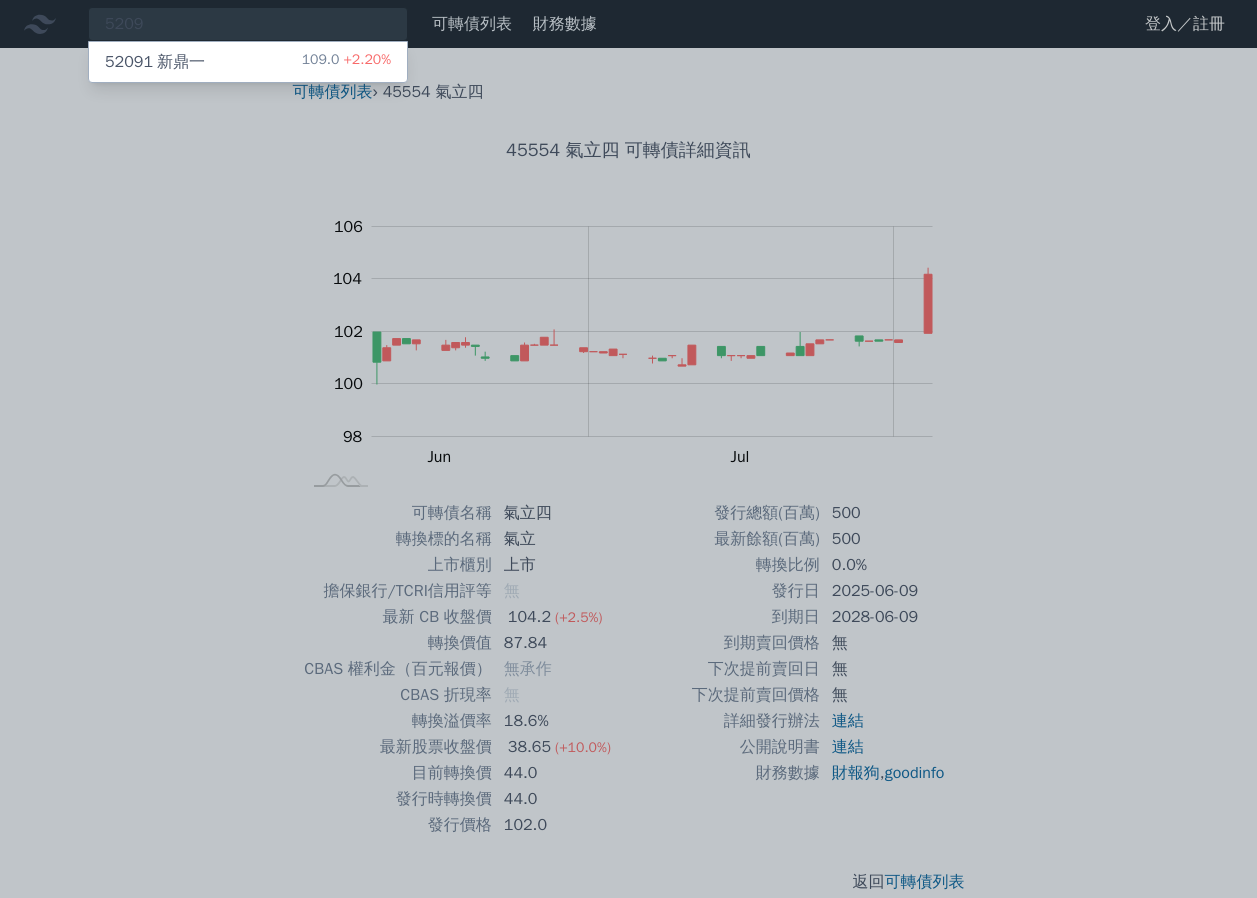 click on "[NUMBER] [COMPANY]
[PRICE] [PERCENT]%" at bounding box center (248, 62) 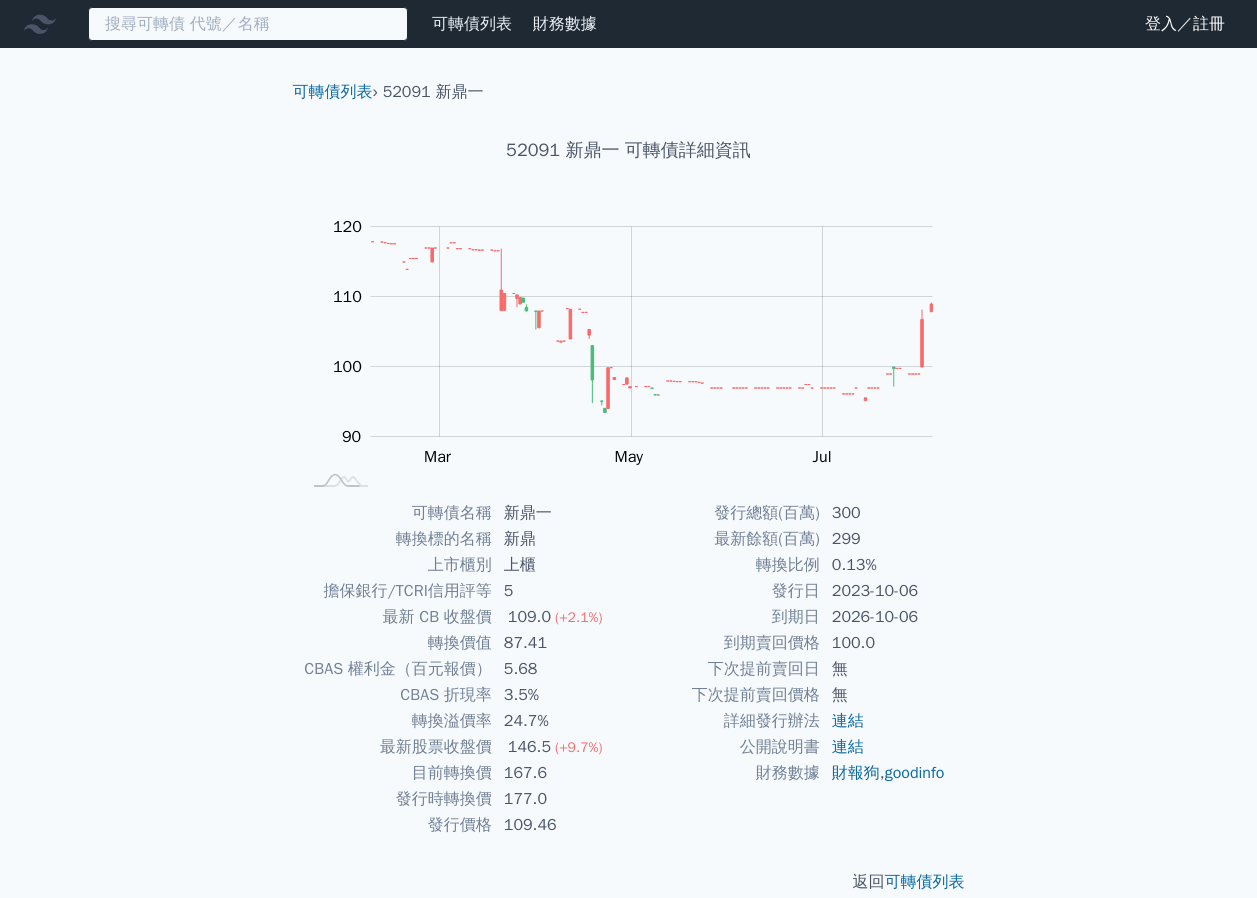click at bounding box center (248, 24) 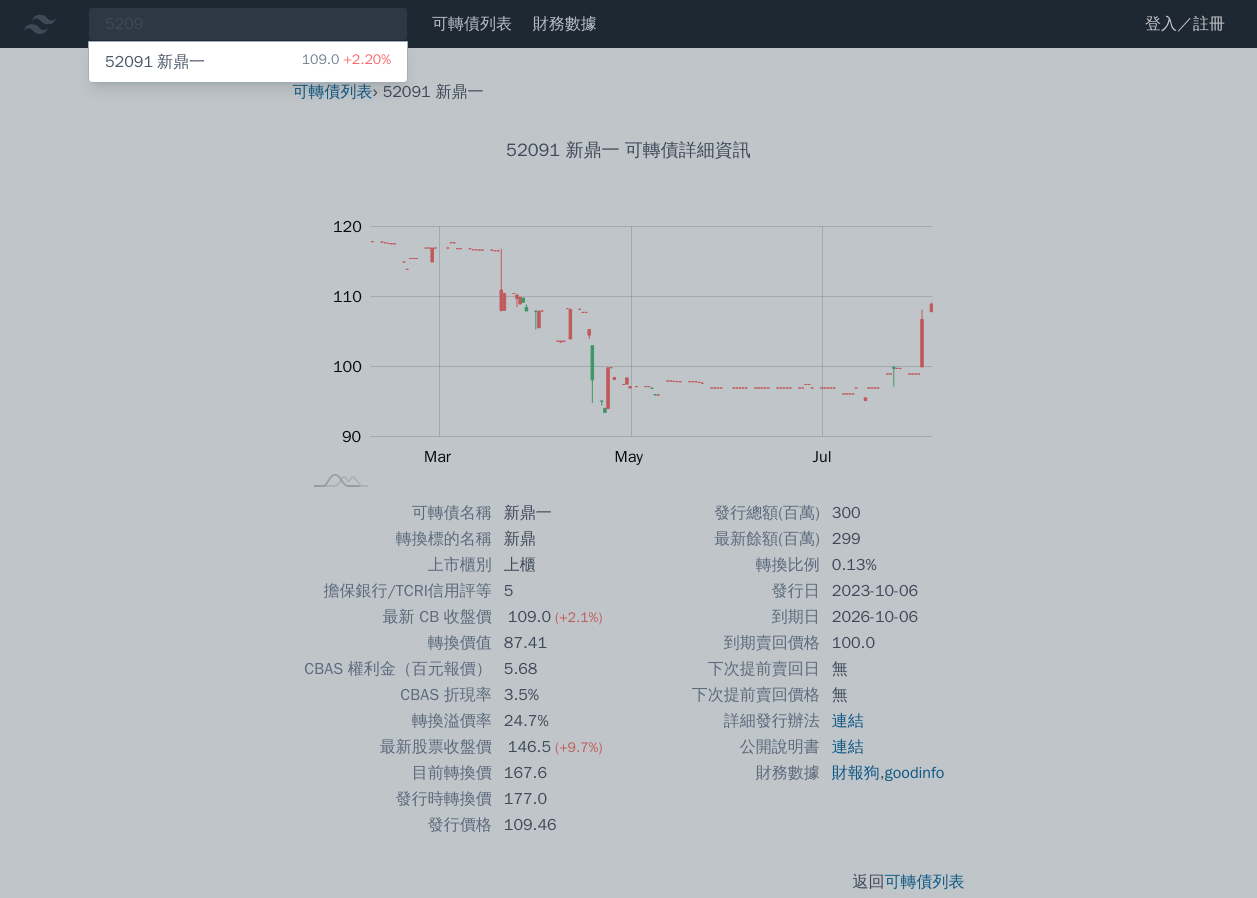click at bounding box center [628, 449] 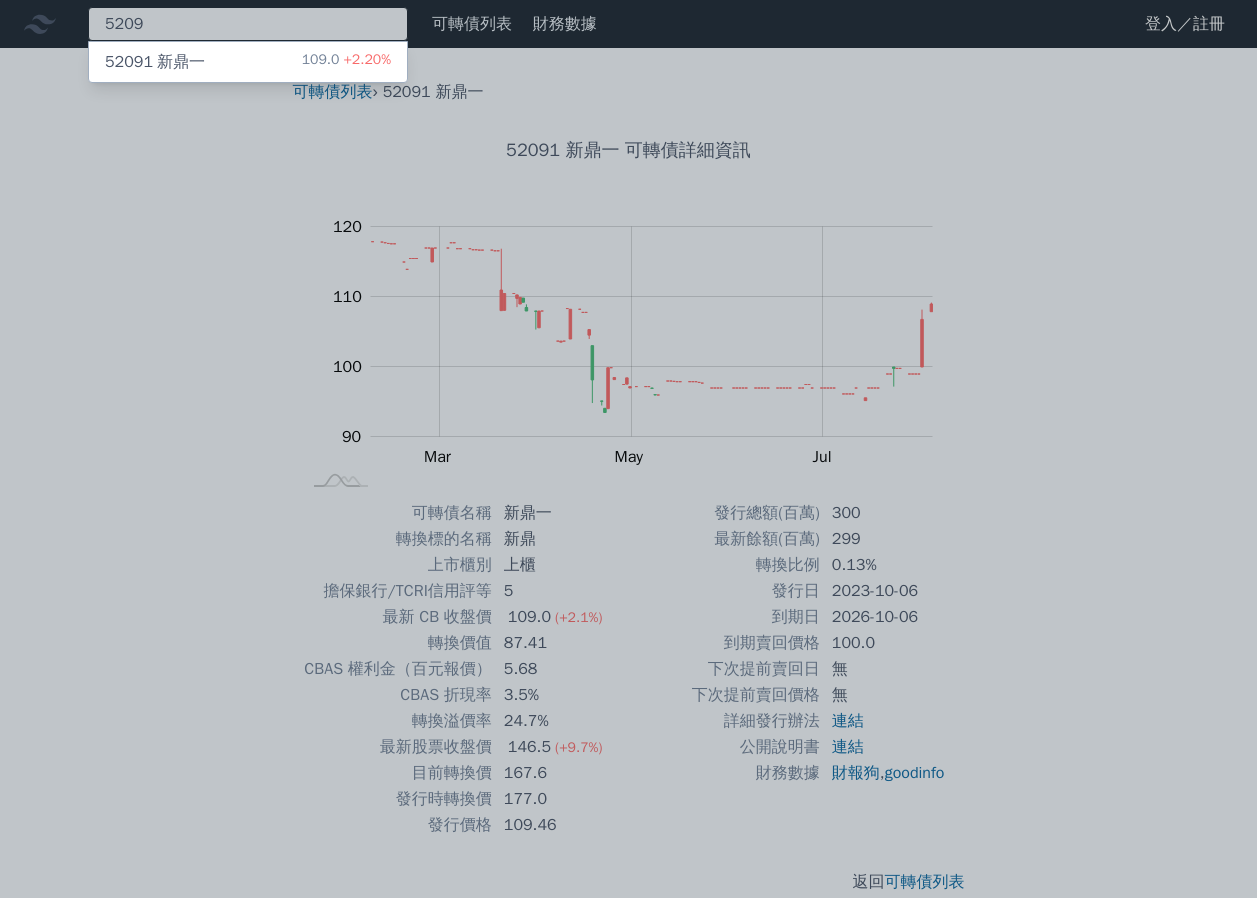 click on "[NUMBER]
[NUMBER] [COMPANY]
[PRICE] [PERCENT]%" at bounding box center (248, 24) 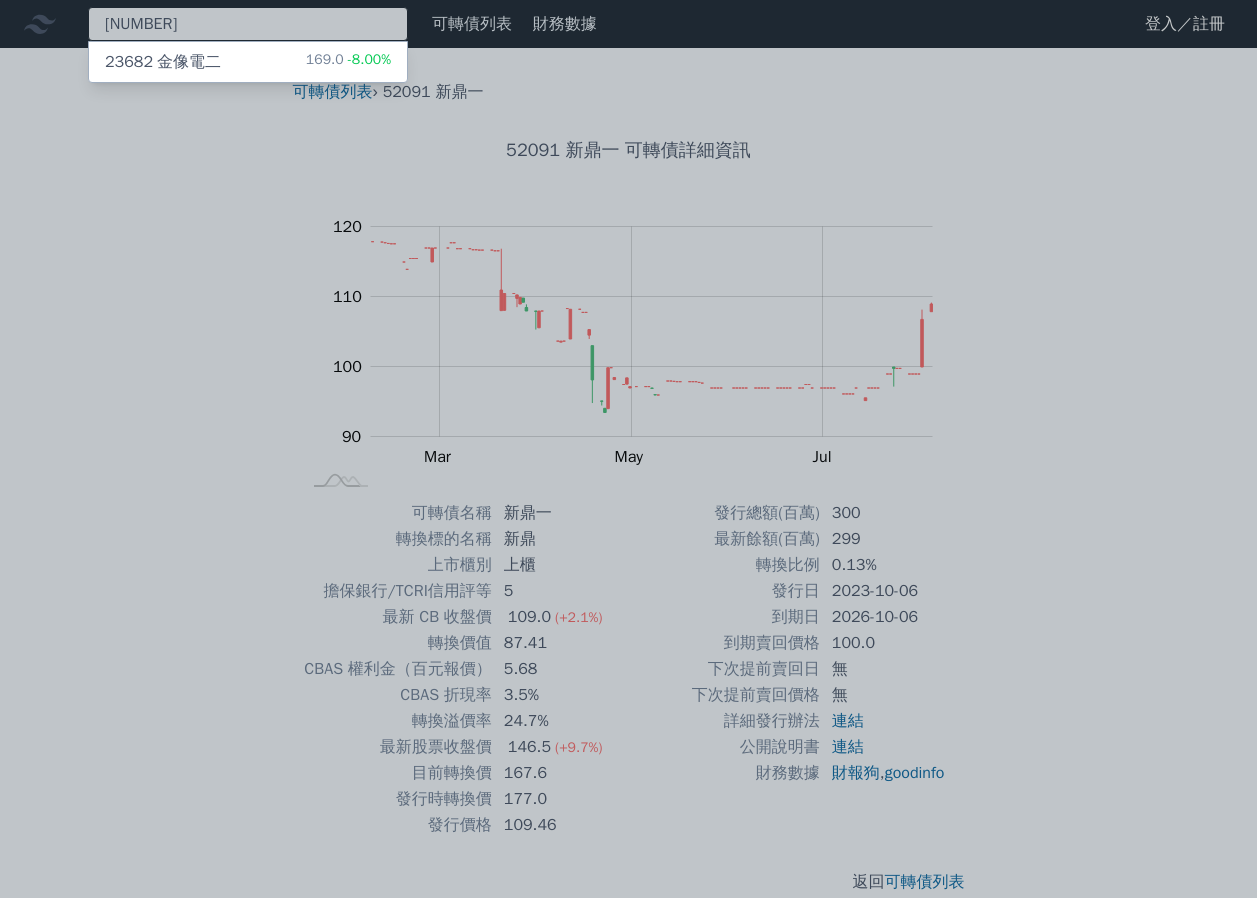 type on "[NUMBER]" 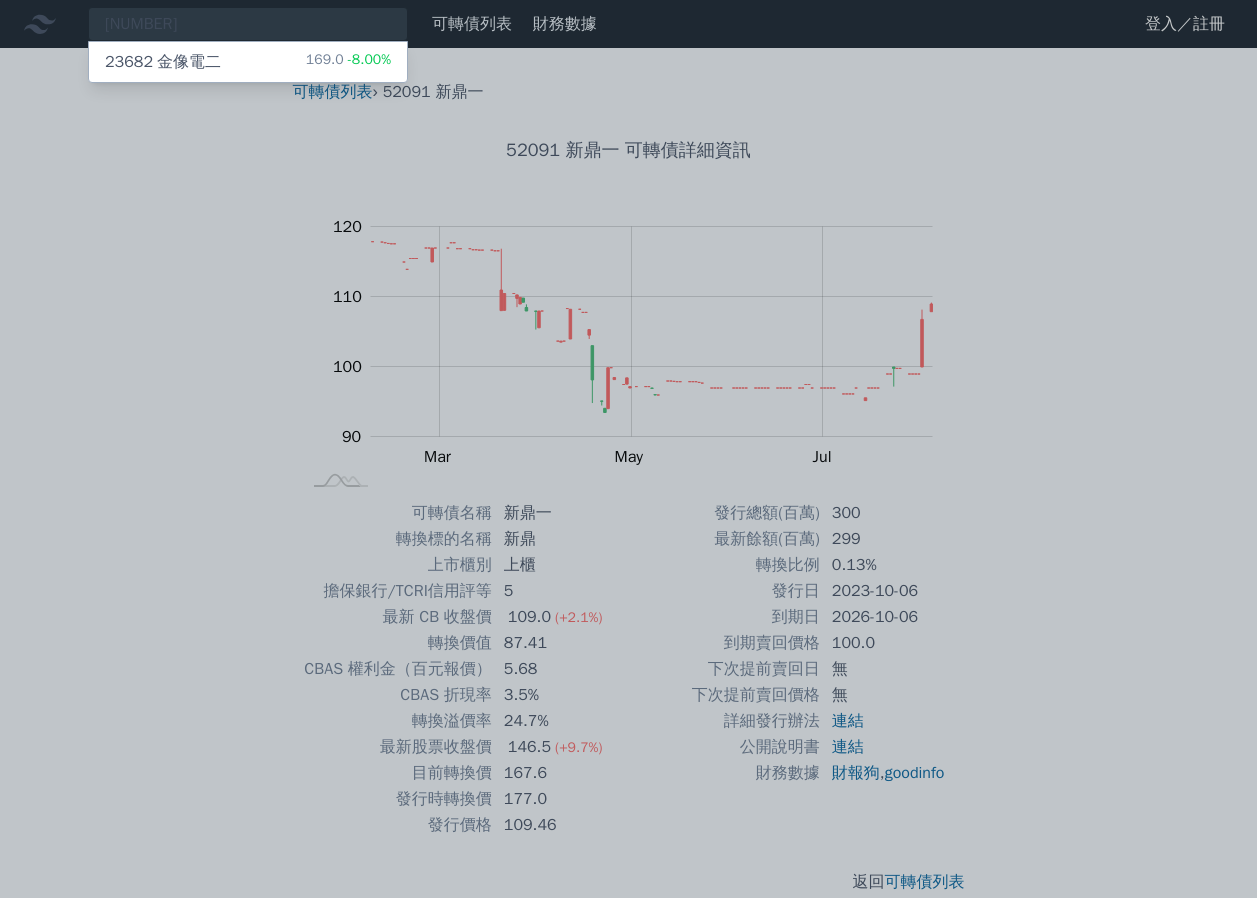 click on "23682 金像電二" at bounding box center [163, 62] 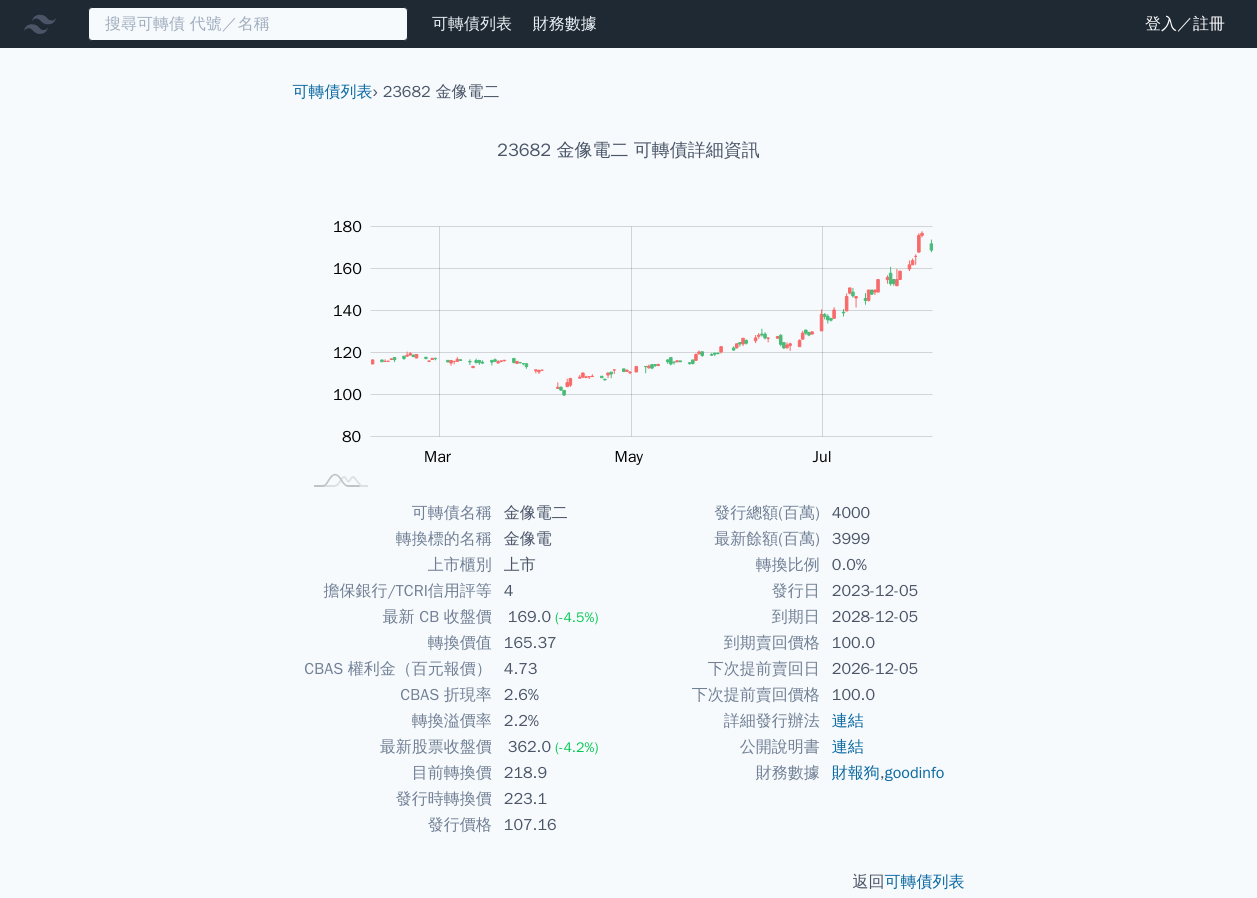 click at bounding box center [248, 24] 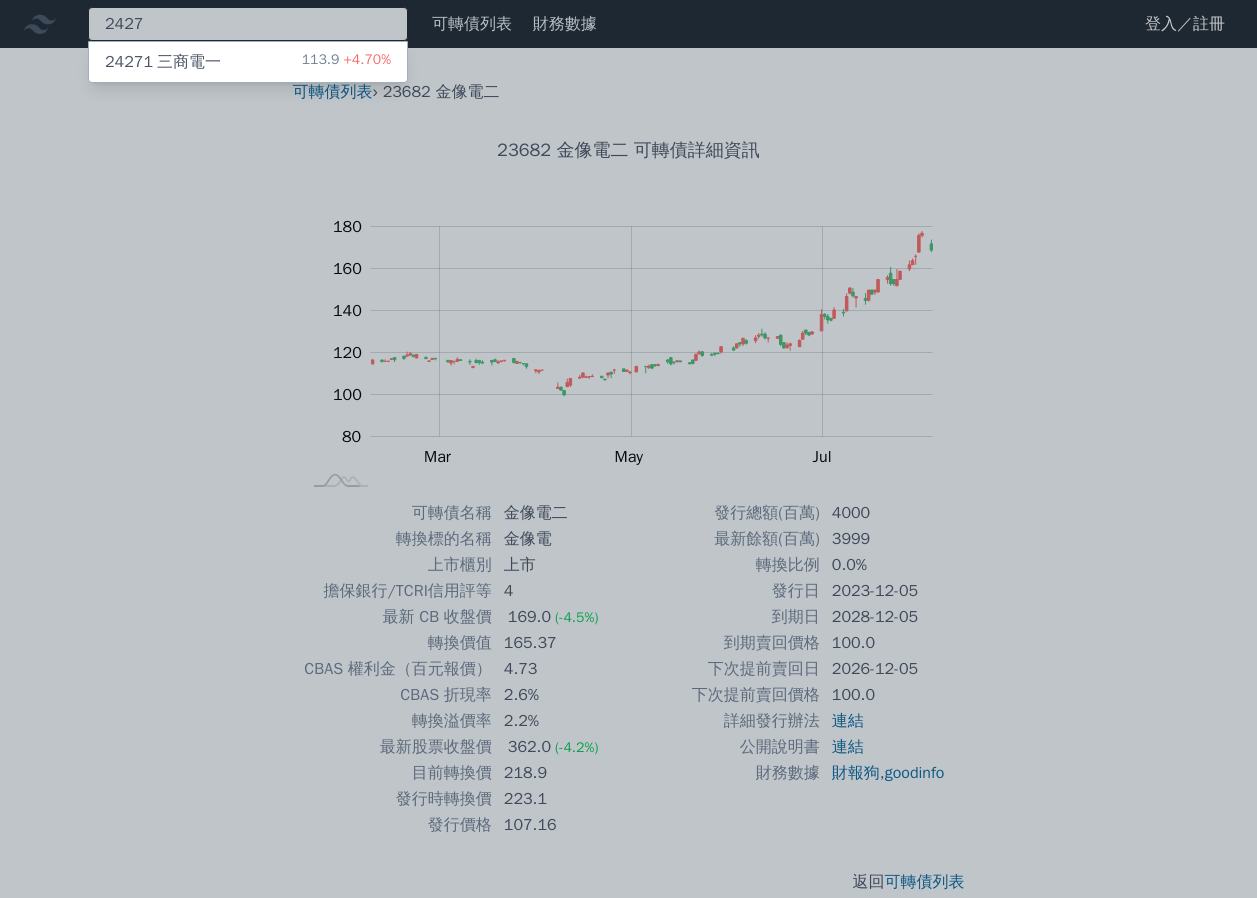 type on "2427" 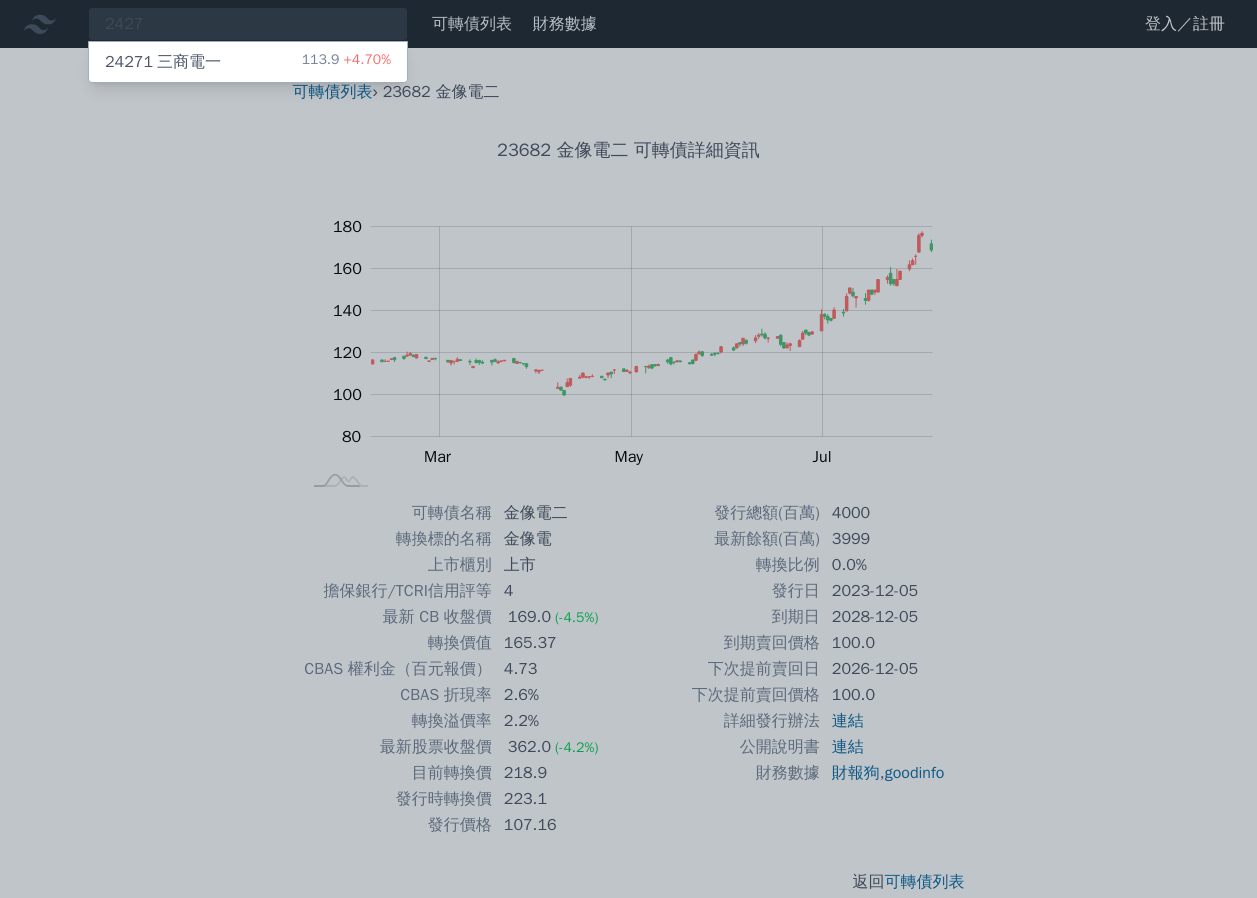click on "[NUMBER] [COMPANY]
[PRICE] [PERCENT]%" at bounding box center [248, 62] 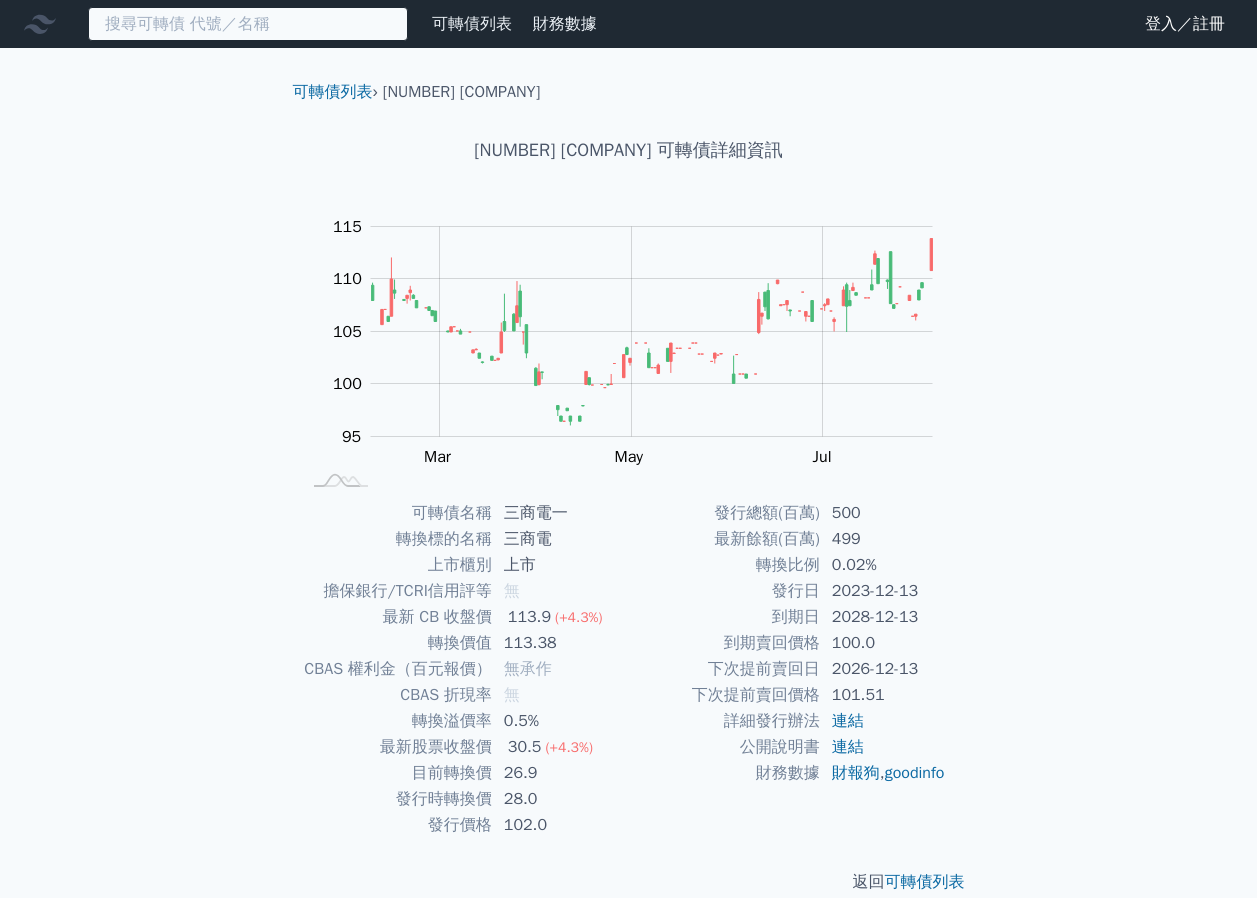 click at bounding box center [248, 24] 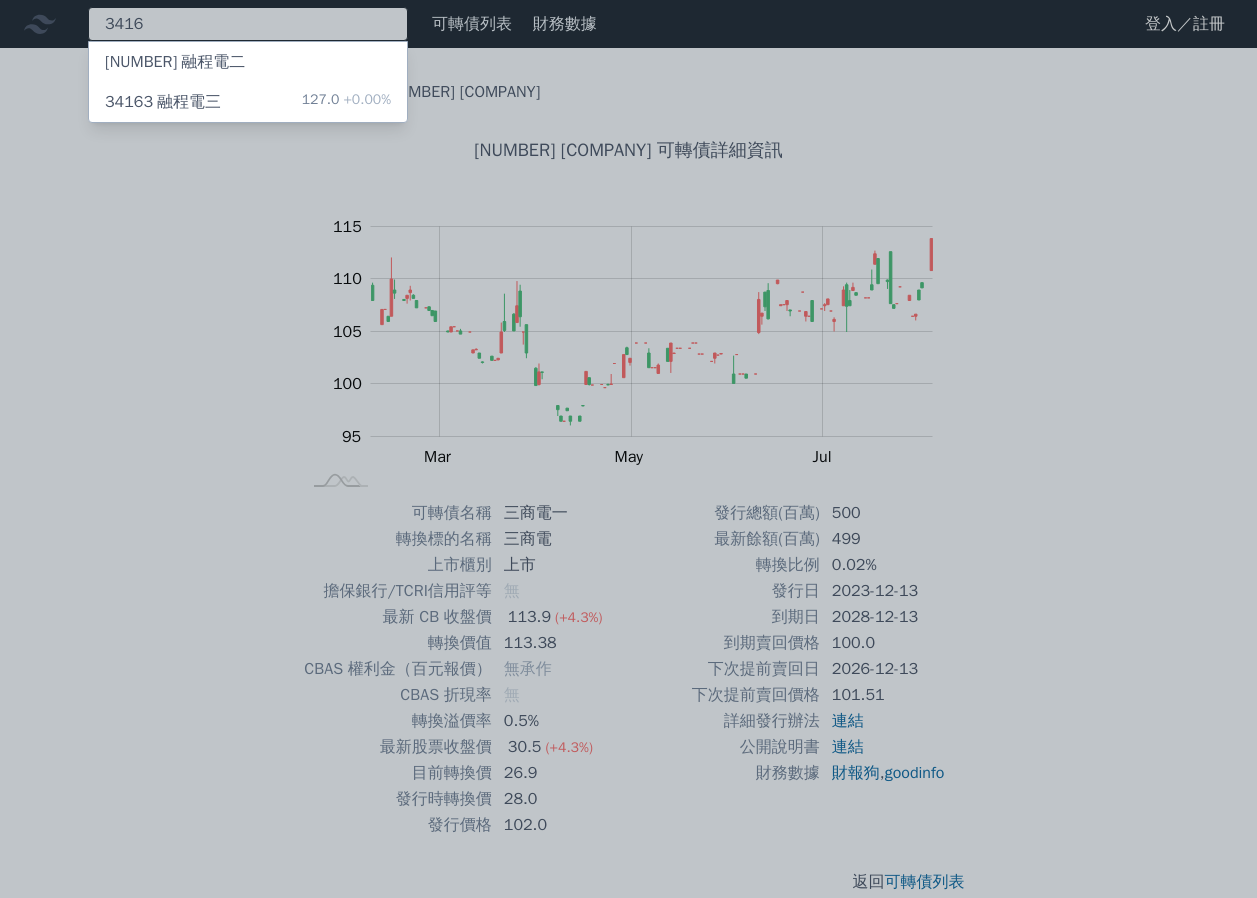 type on "3416" 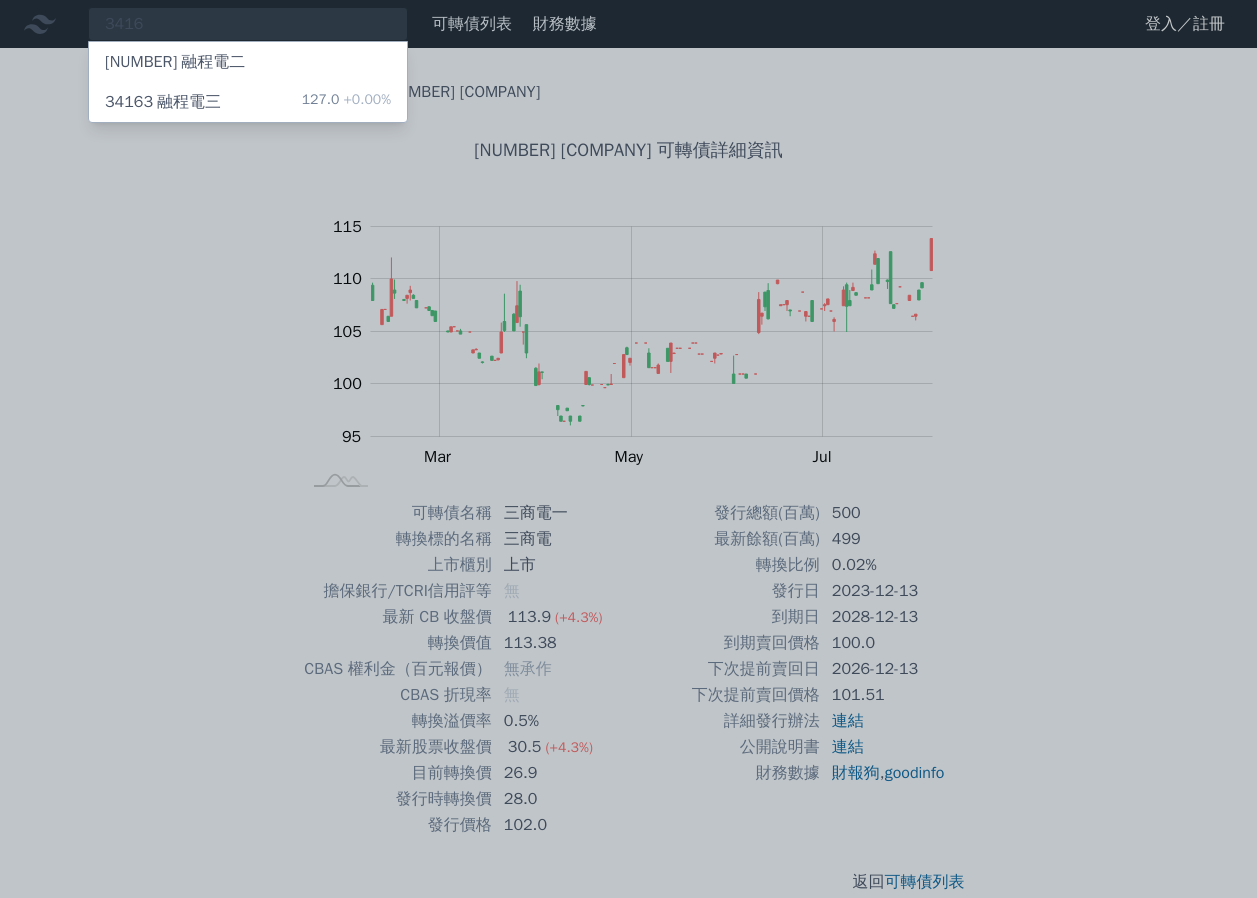click on "[NUMBER] [COMPANY]
[PRICE] [PERCENT]%" at bounding box center [248, 102] 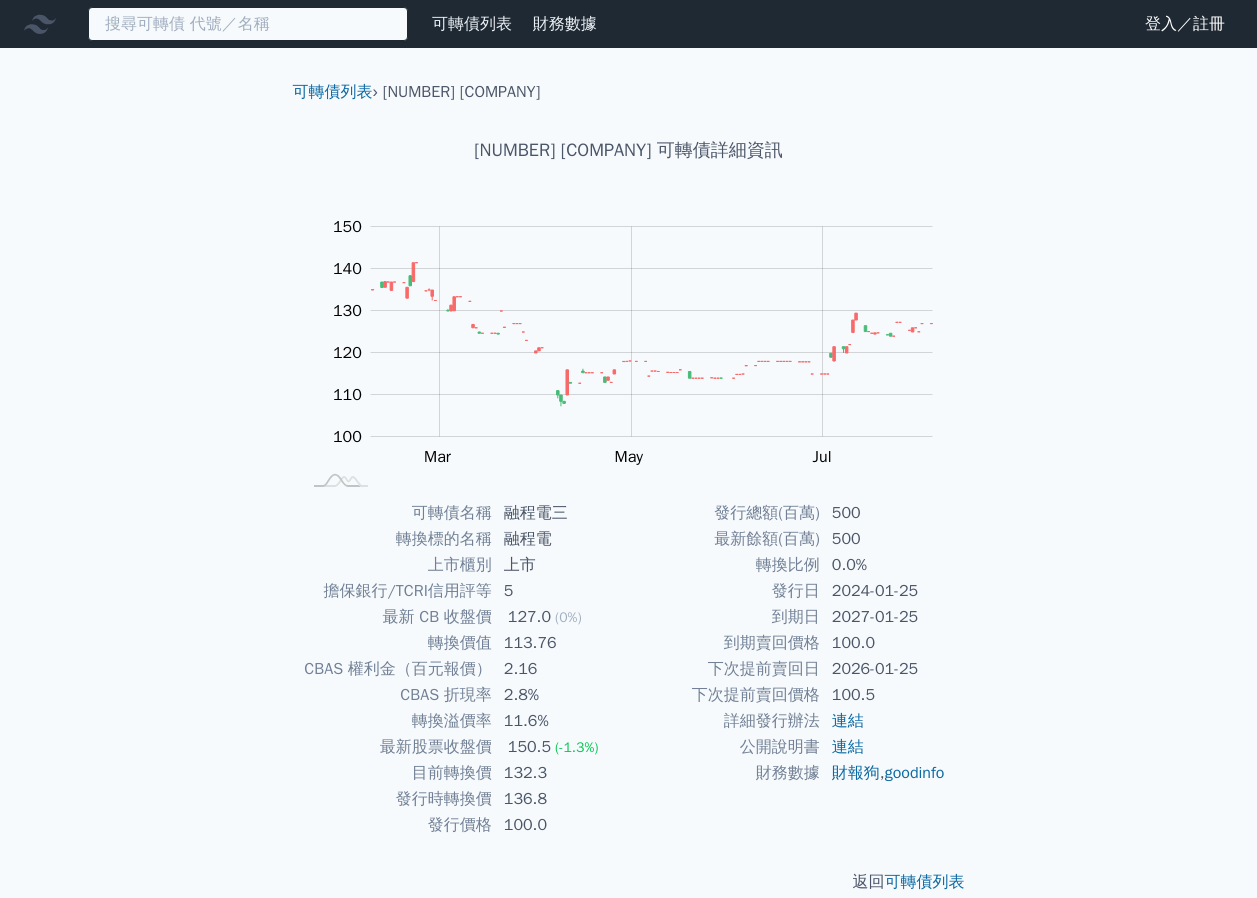 click at bounding box center [248, 24] 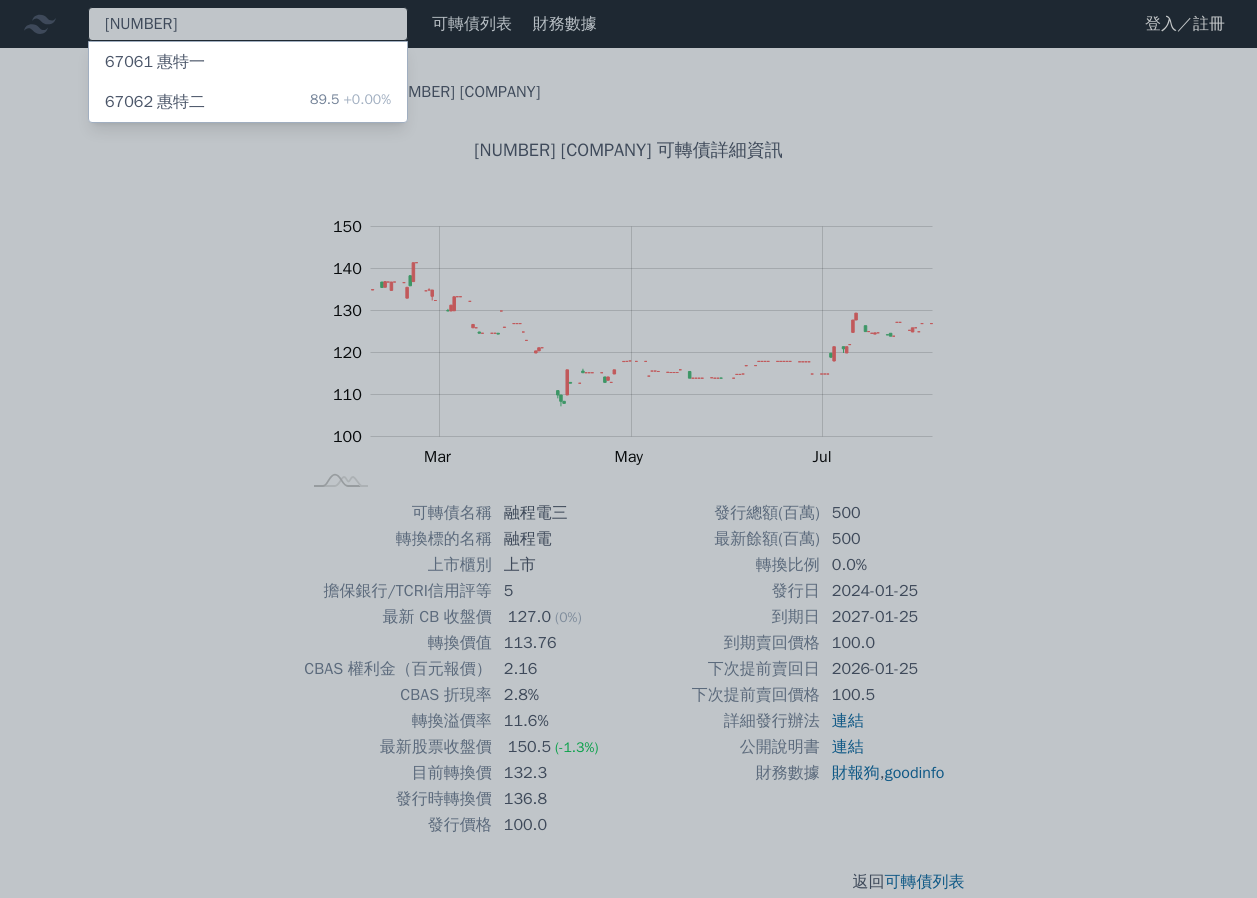 type on "[NUMBER]" 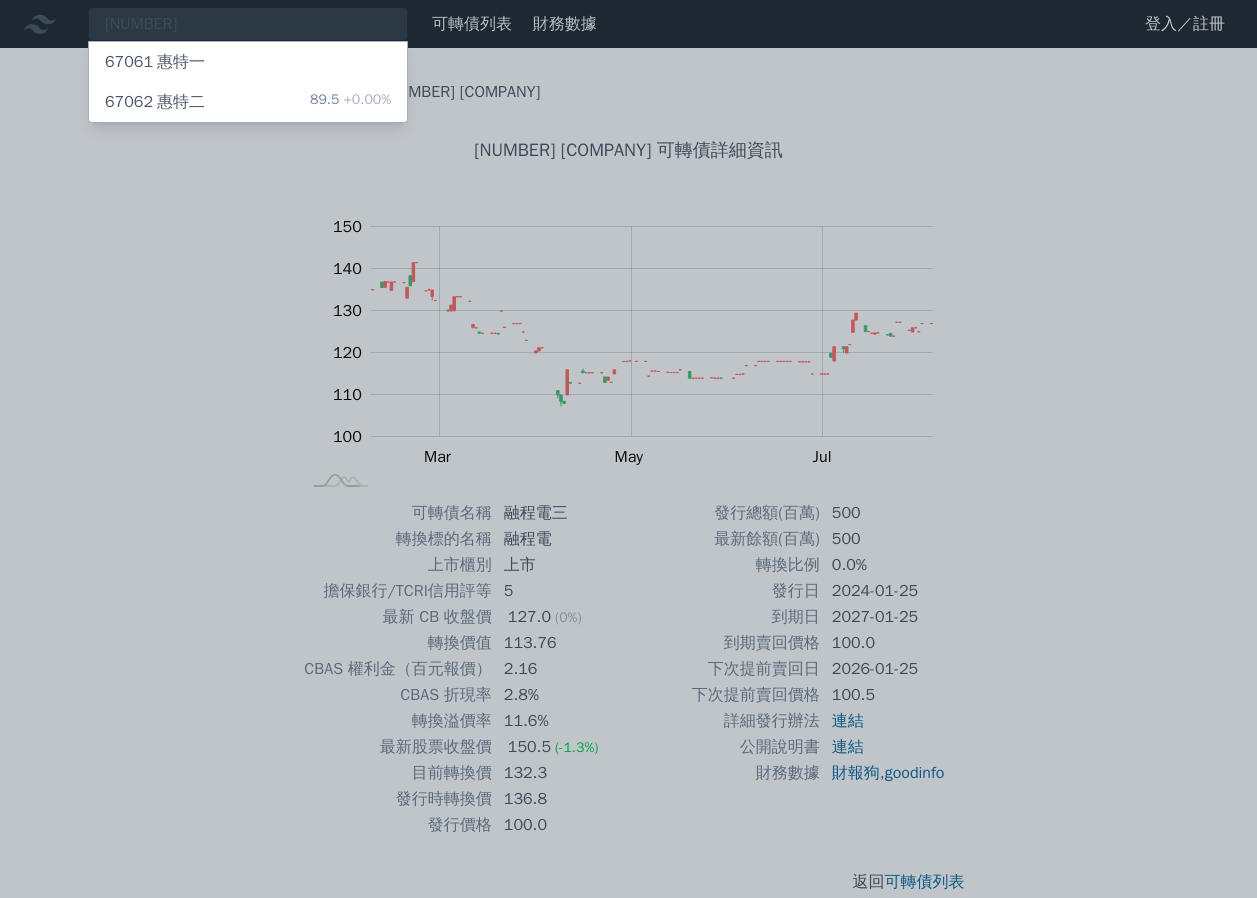 click on "[PRICE] [PERCENT]%" at bounding box center (350, 102) 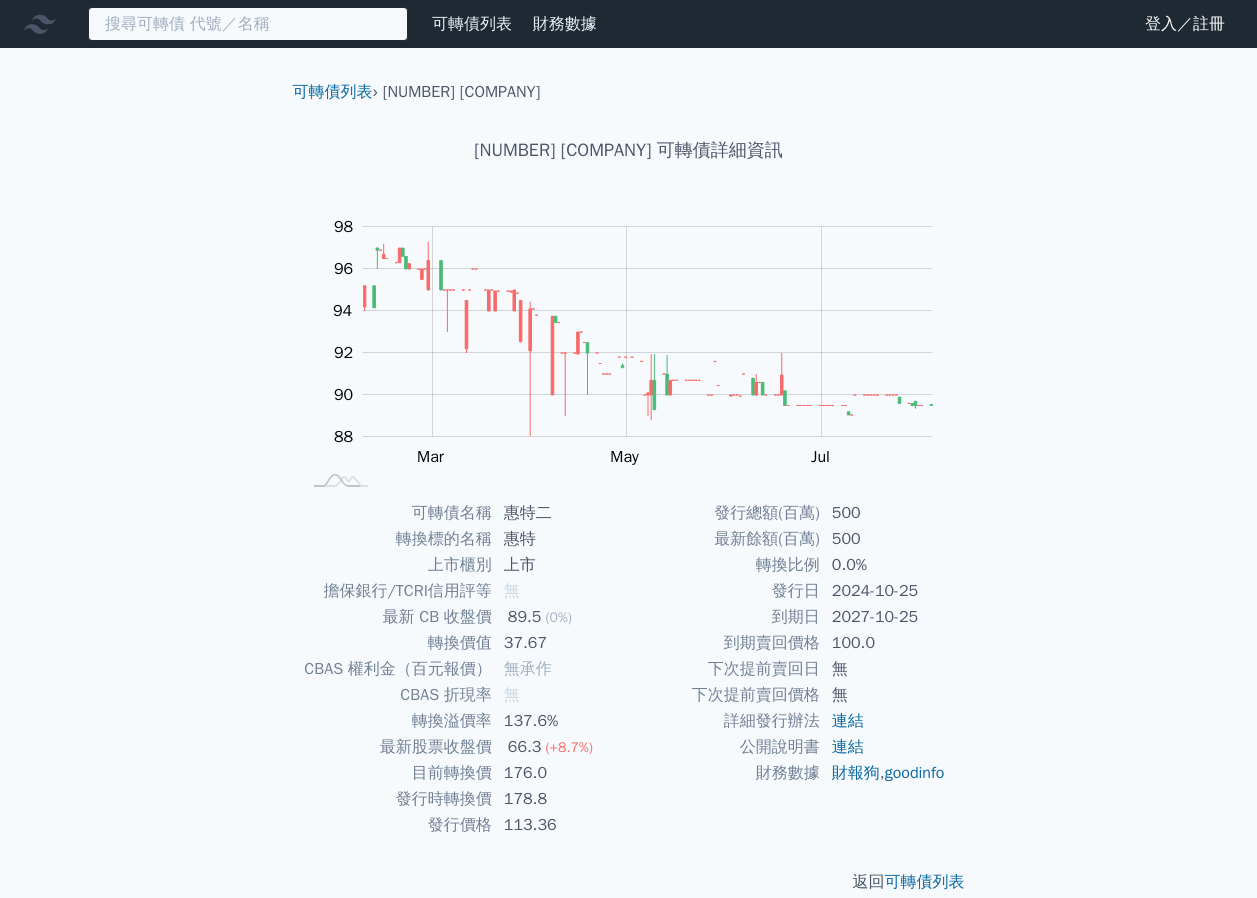 click at bounding box center [248, 24] 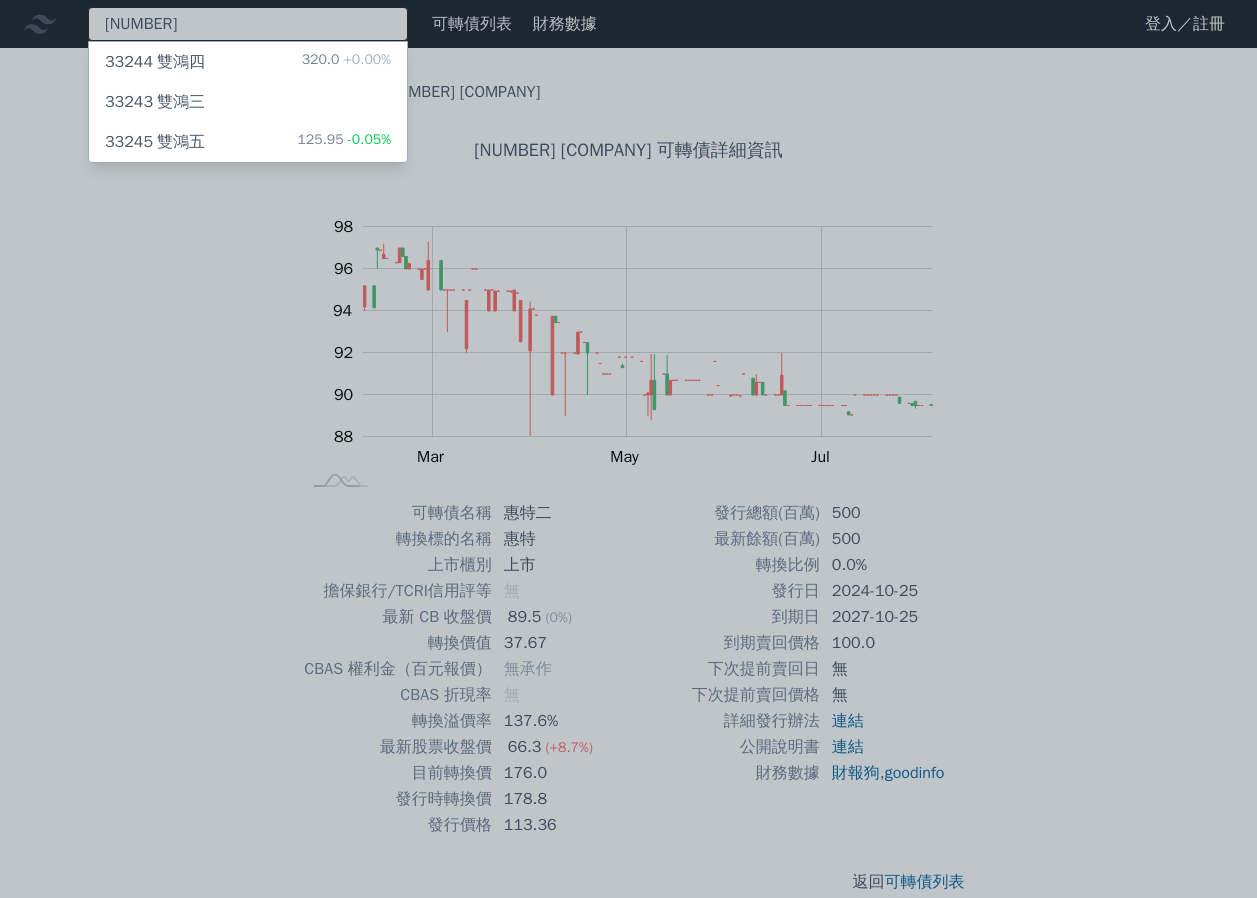type on "[NUMBER]" 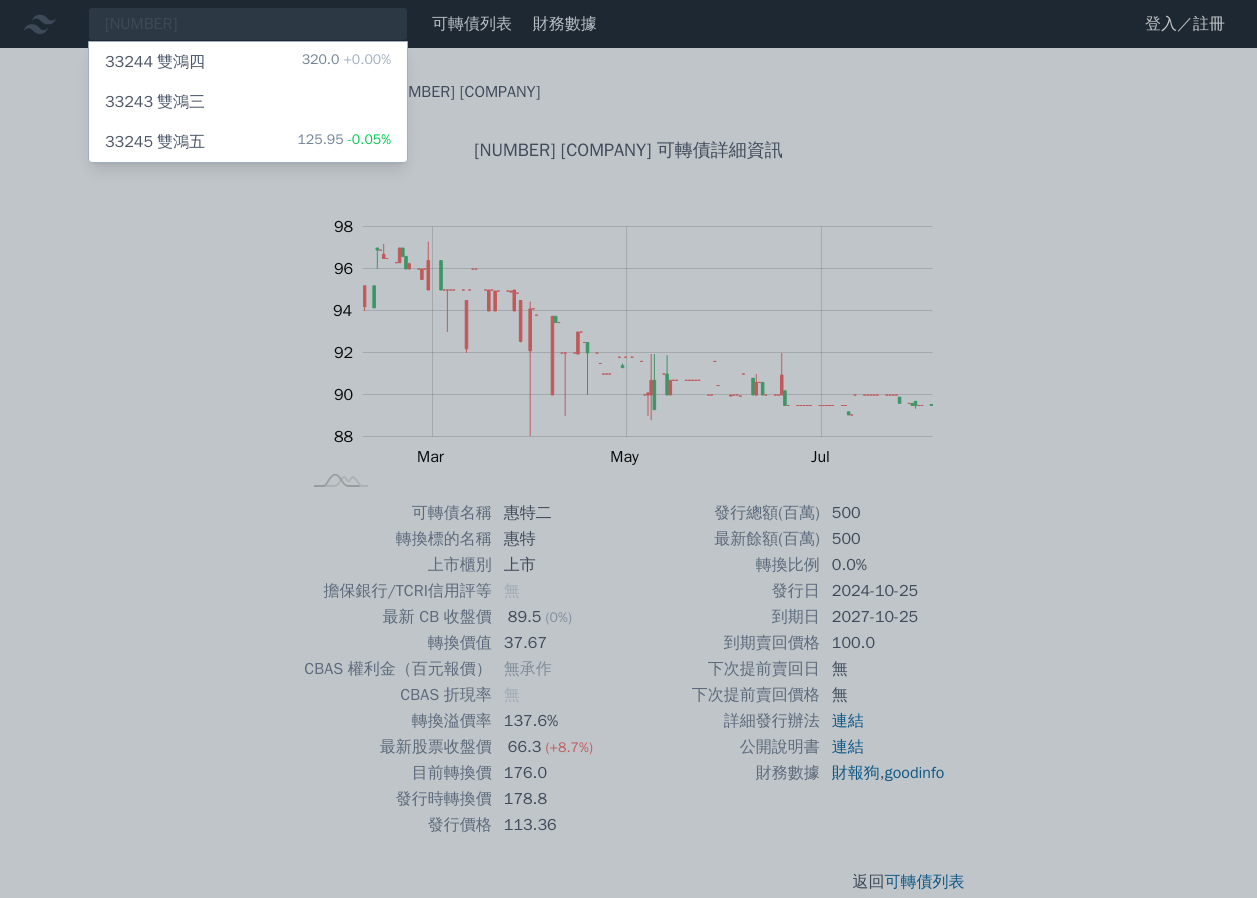 click on "-0.05%" at bounding box center (367, 139) 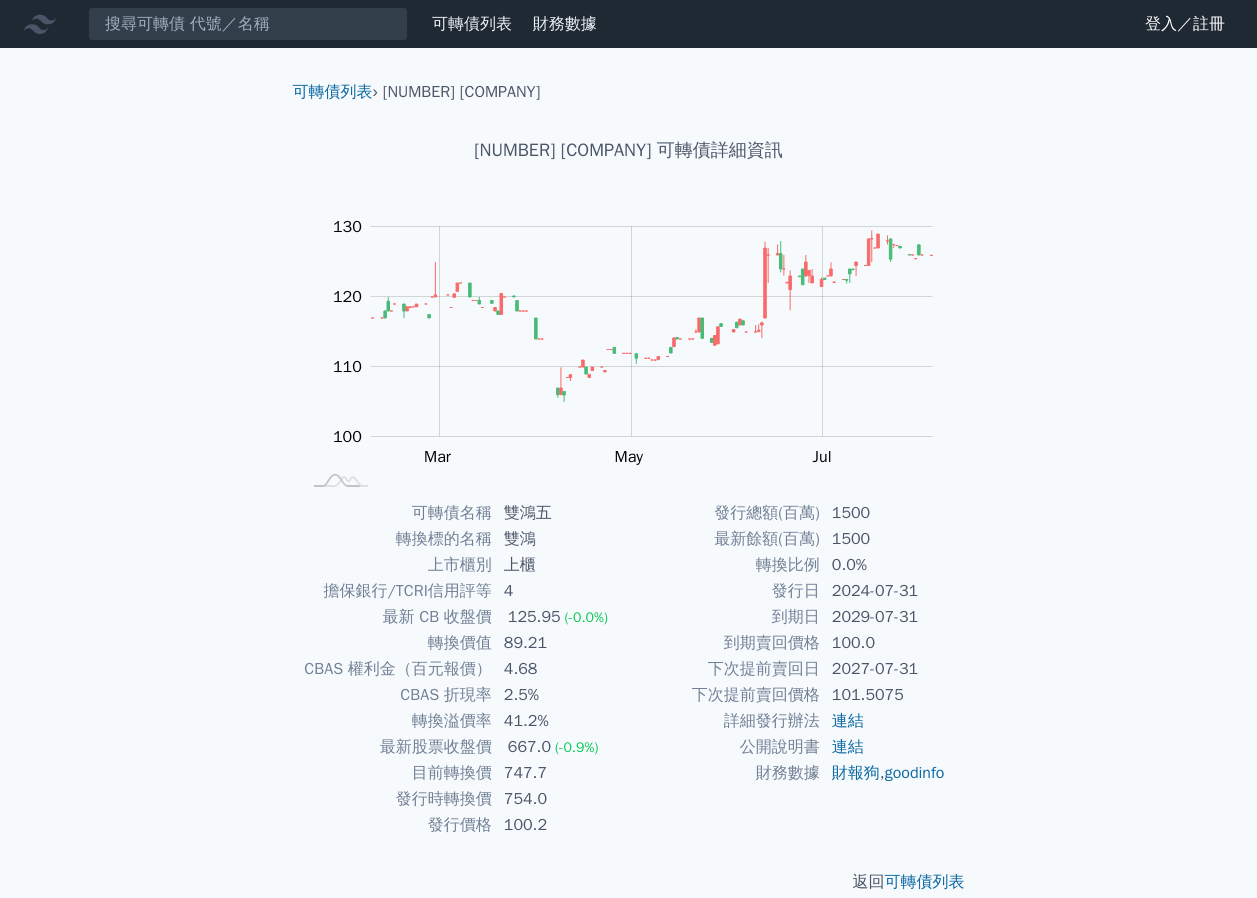click on "可轉債列表
財務數據
可轉債列表
財務數據
登入／註冊
登入／註冊" at bounding box center [628, 24] 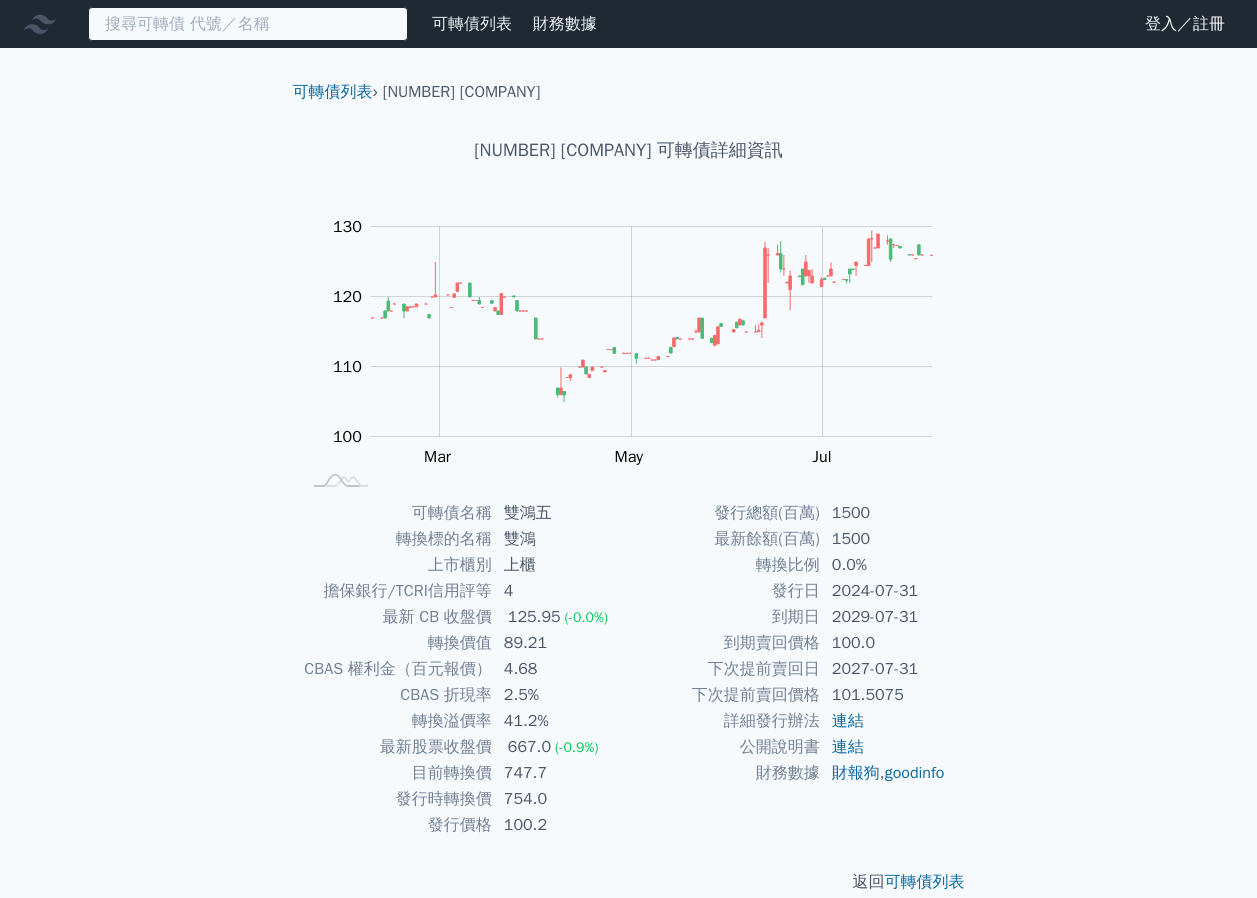 click at bounding box center [248, 24] 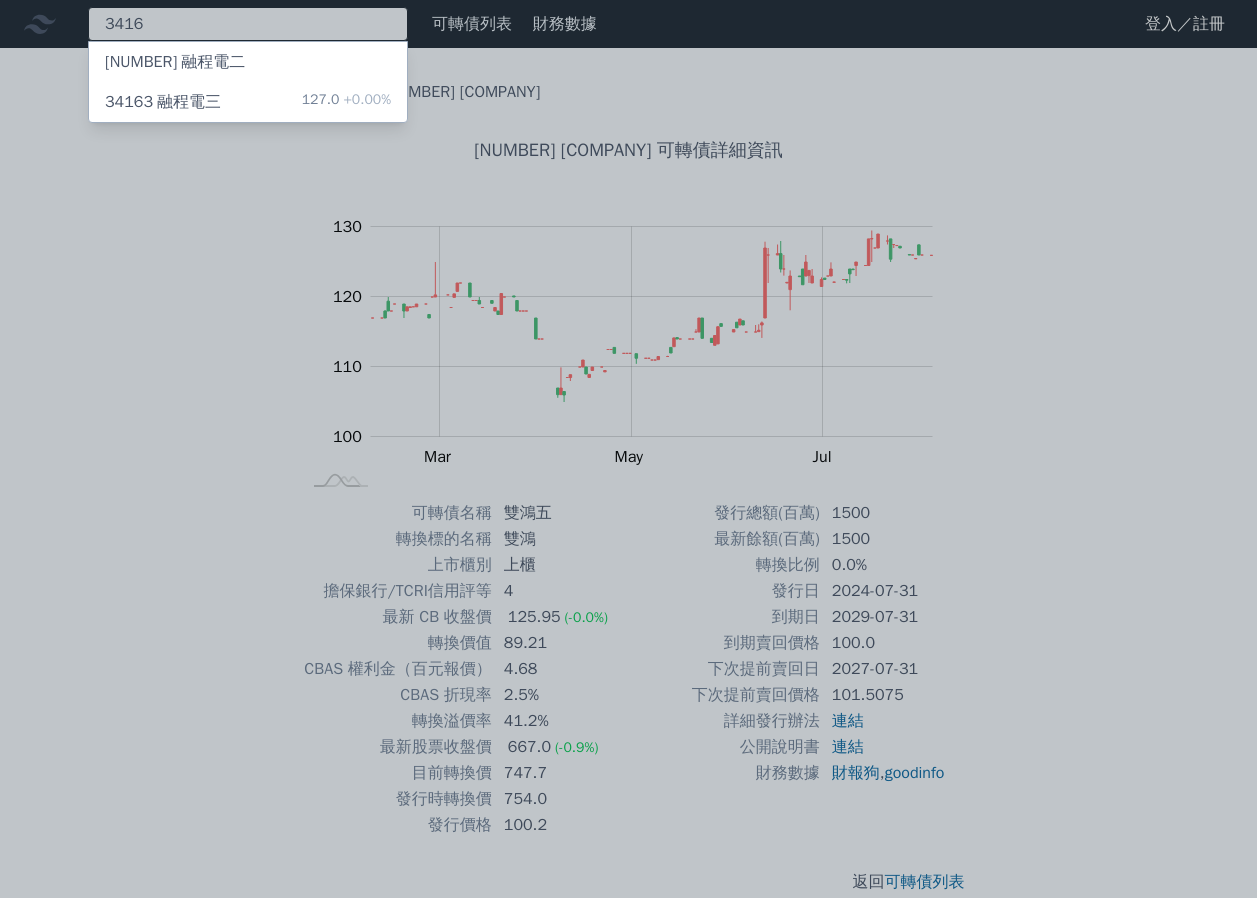 type on "3416" 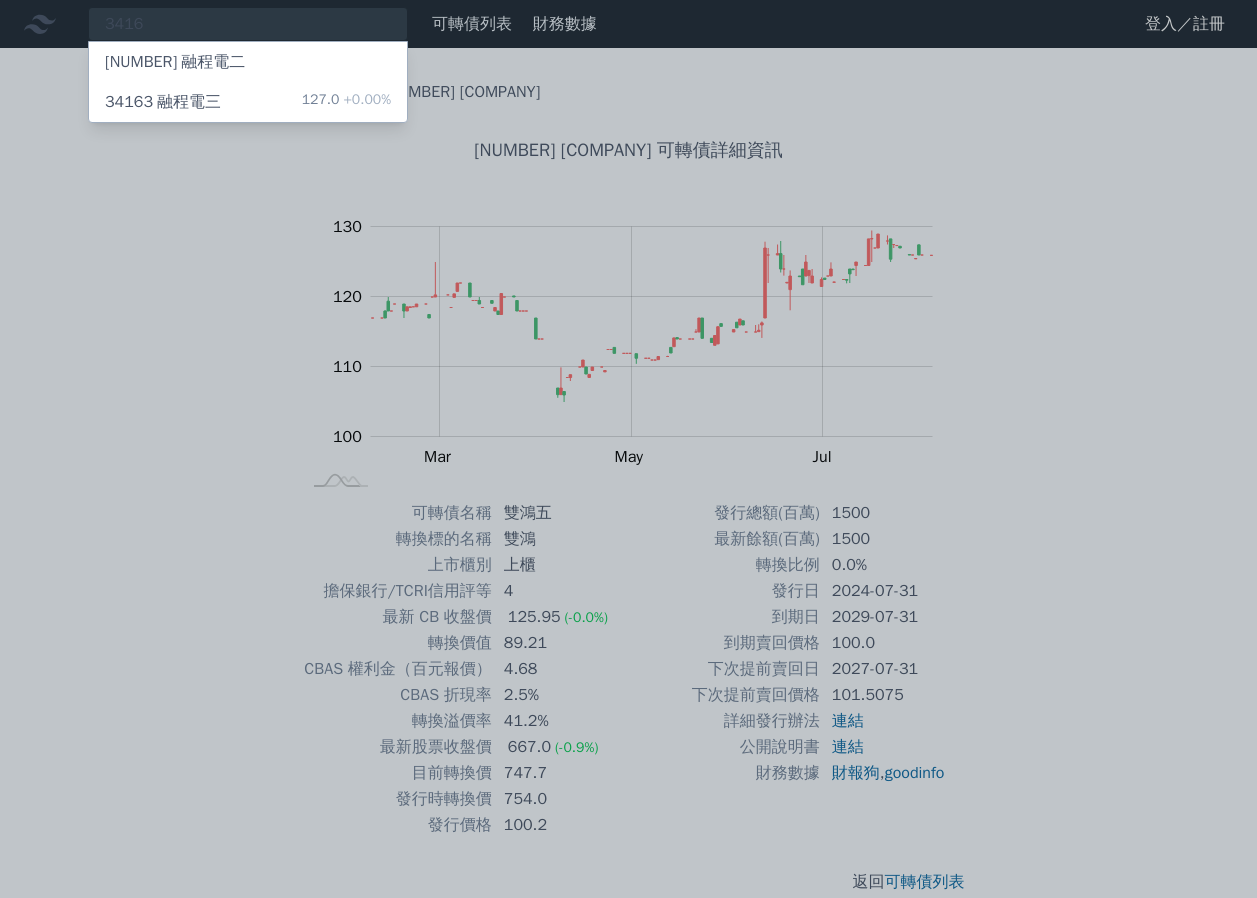 click on "[PRICE] [PERCENT]%" at bounding box center (346, 102) 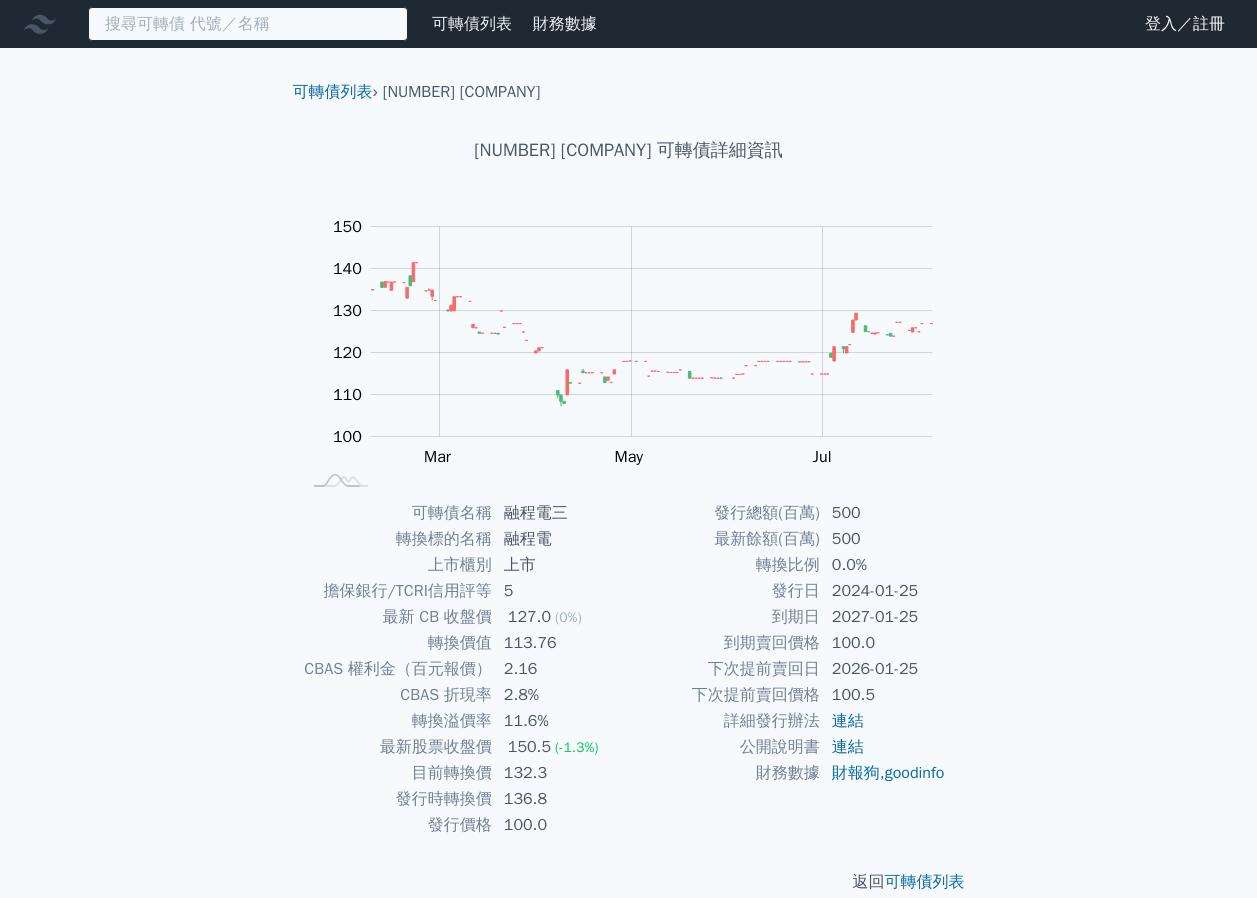 click at bounding box center (248, 24) 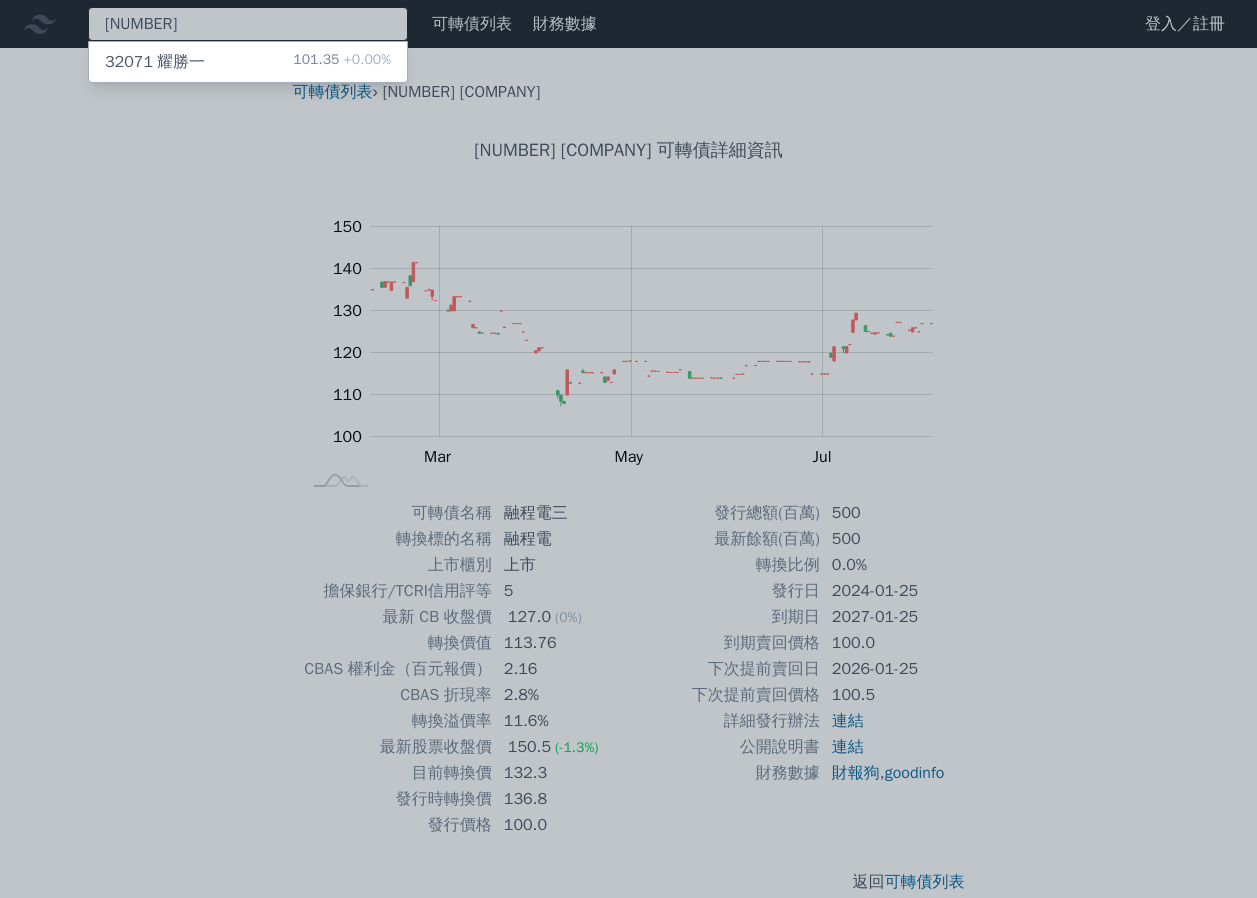 type on "[NUMBER]" 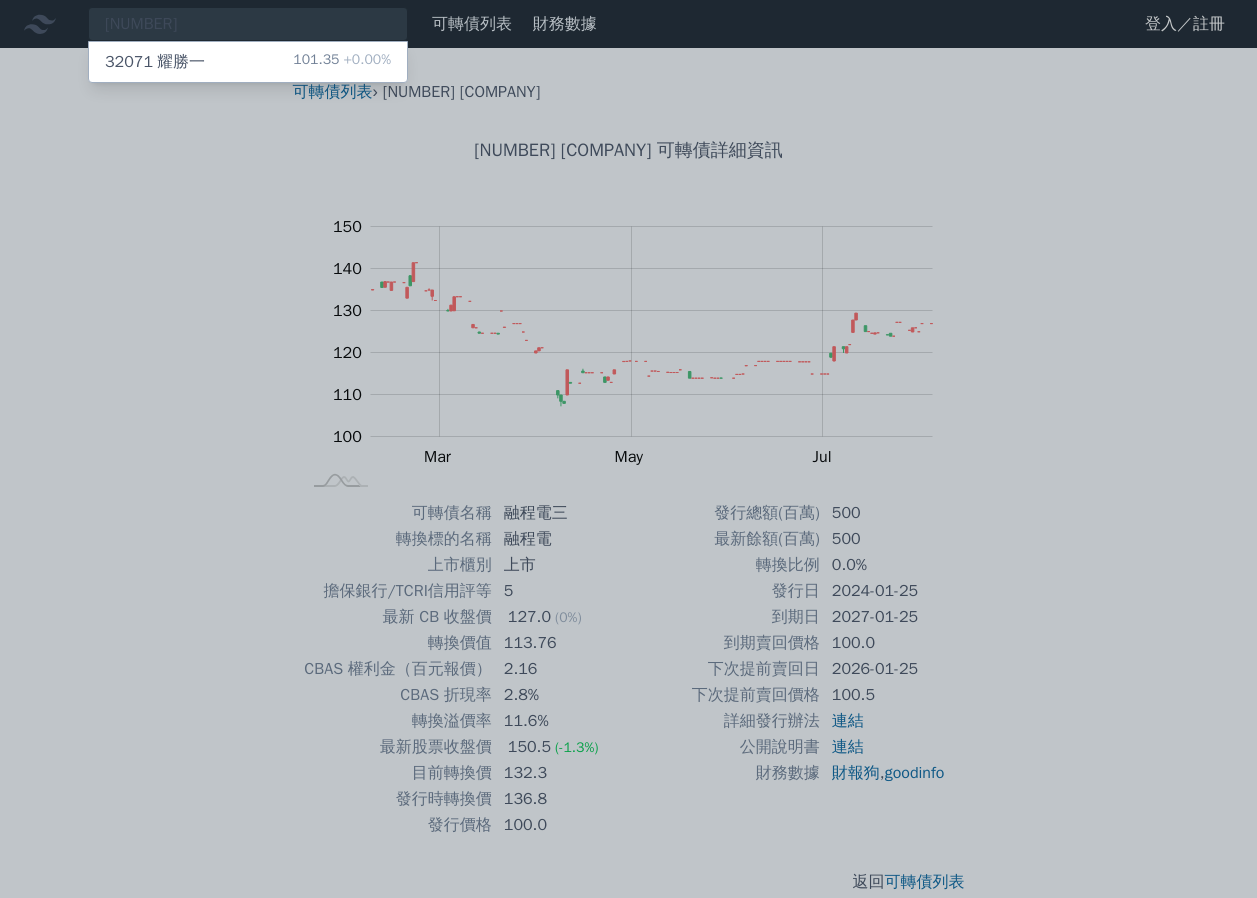 click on "[NUMBER] [COMPANY]
[PRICE] [PERCENT]%" at bounding box center (248, 62) 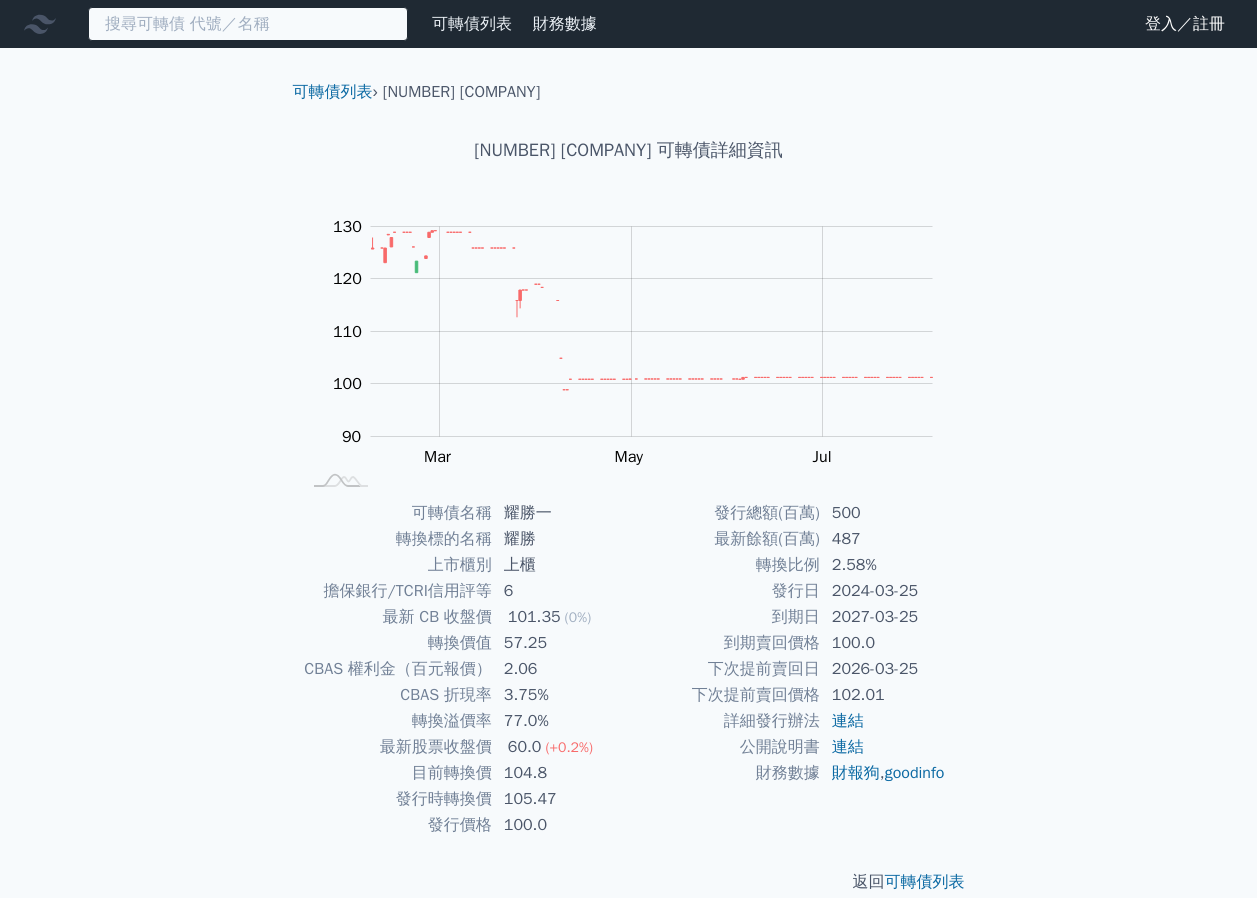 click at bounding box center [248, 24] 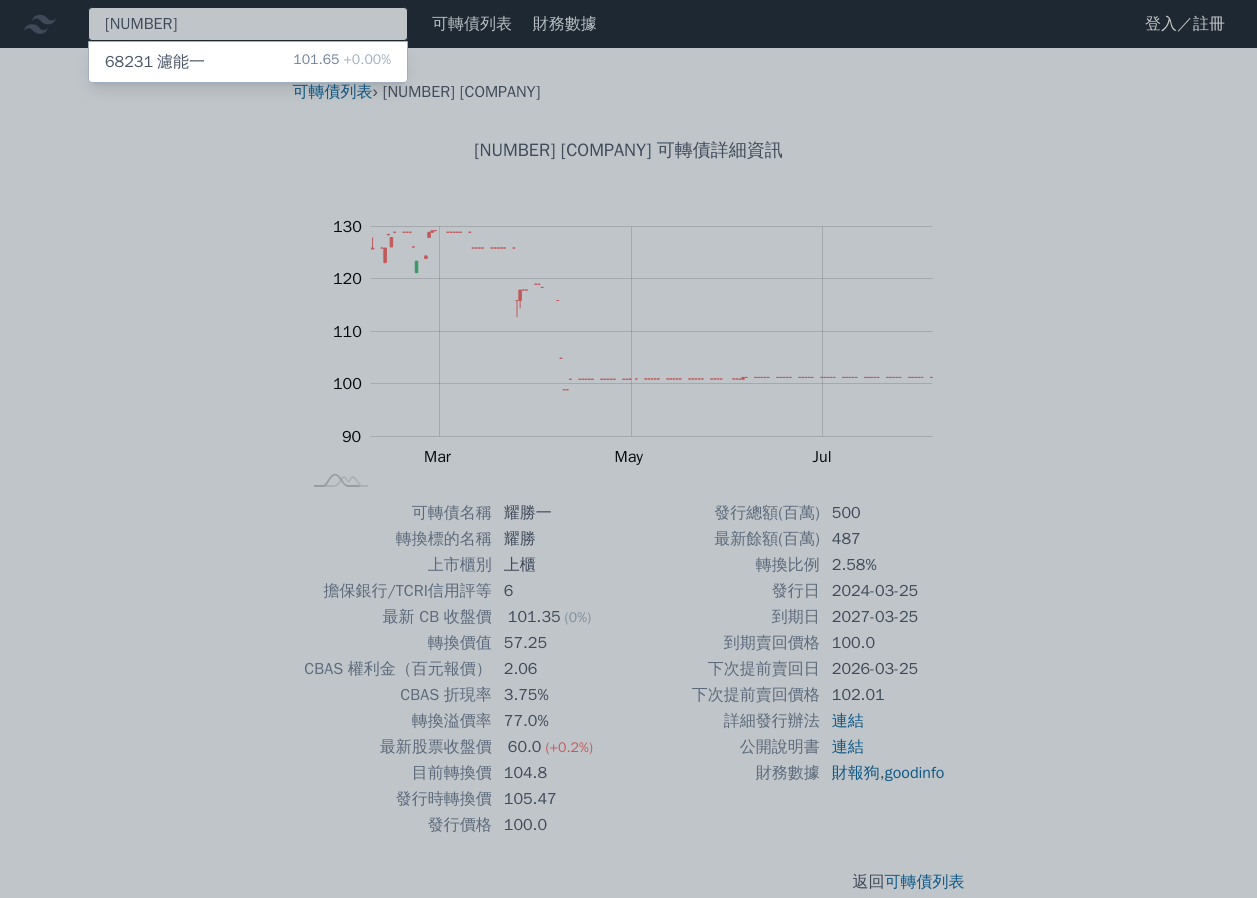 type on "[NUMBER]" 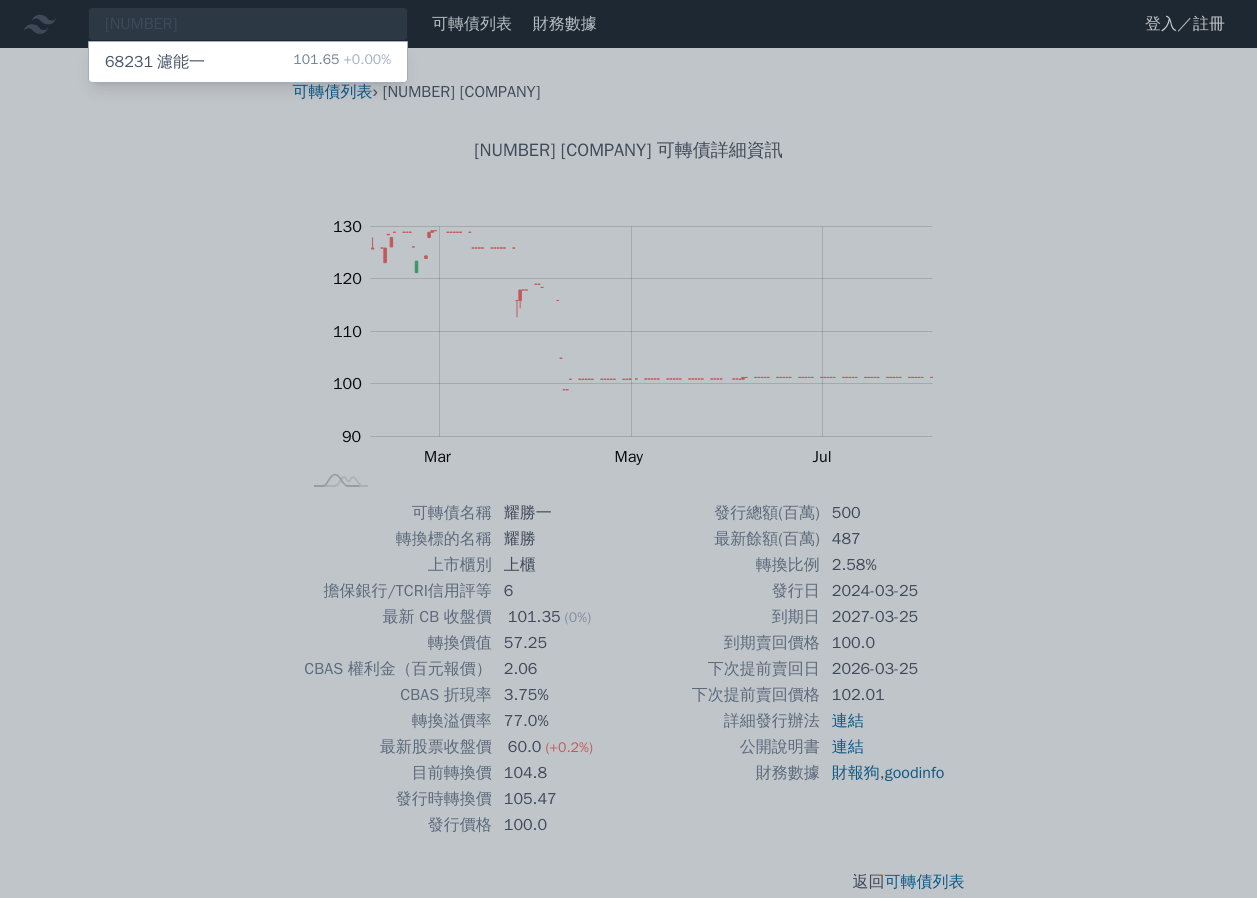 click on "[NUMBER] [COMPANY]" at bounding box center [155, 62] 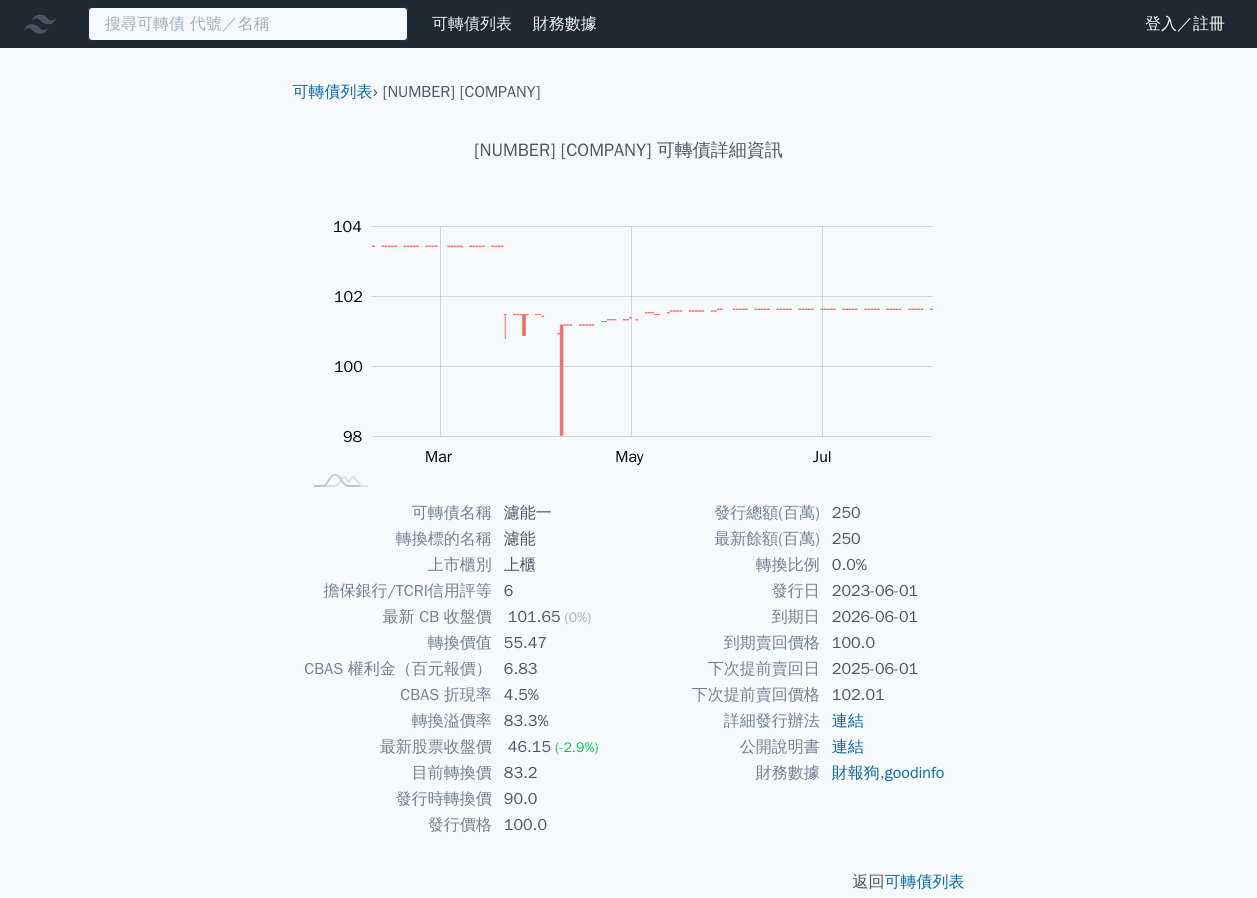 click at bounding box center [248, 24] 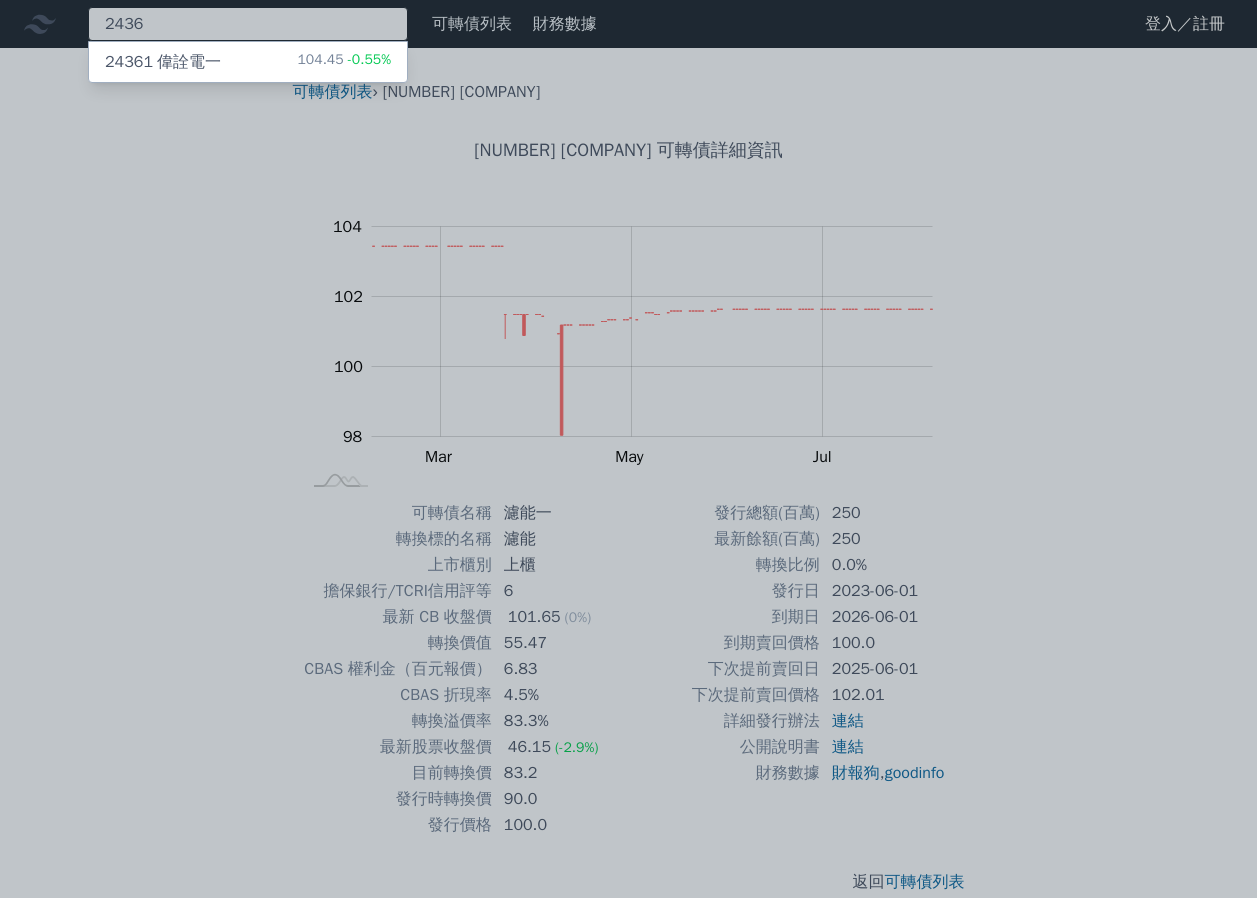 type on "2436" 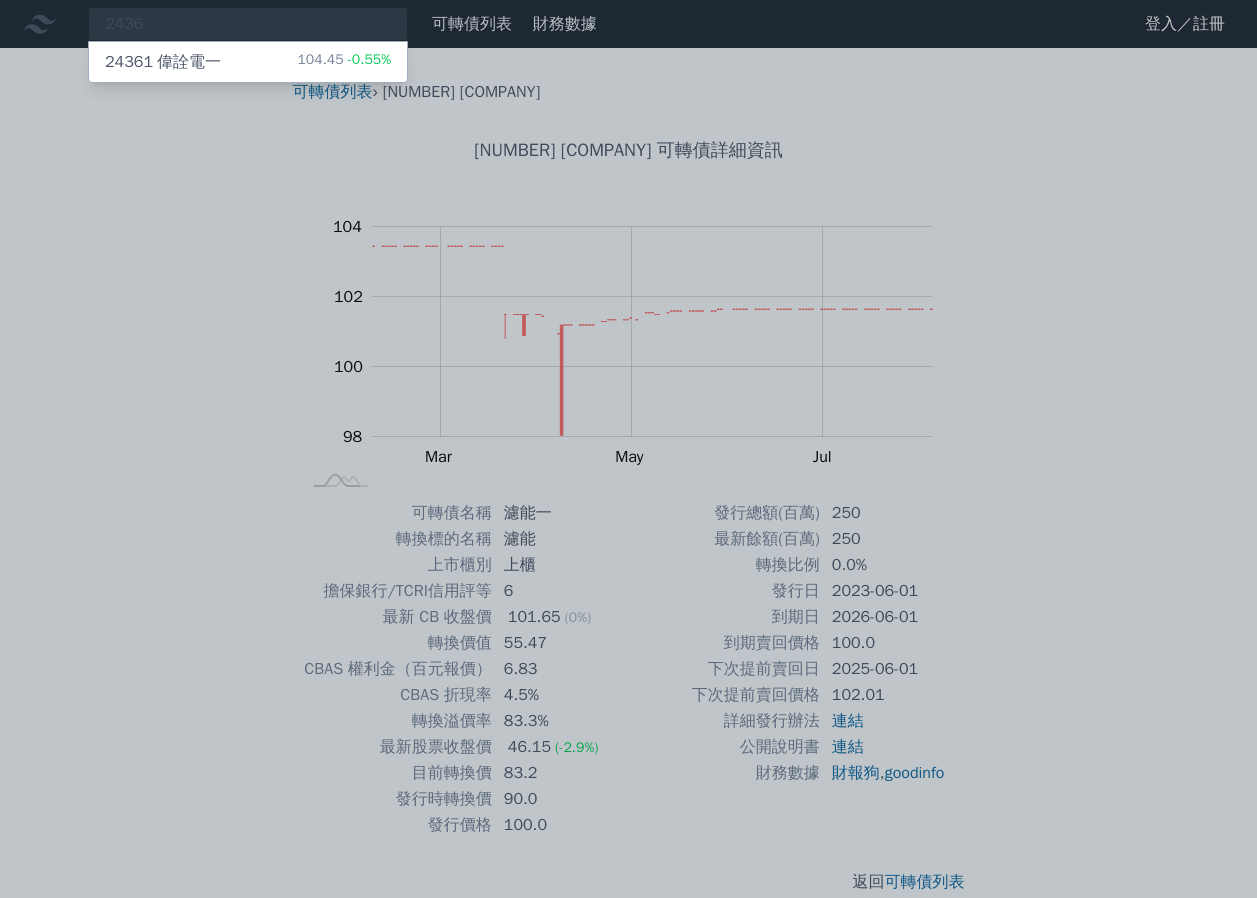 click on "[NUMBER] [COMPANY]
[PRICE] [PERCENT]%" at bounding box center (248, 62) 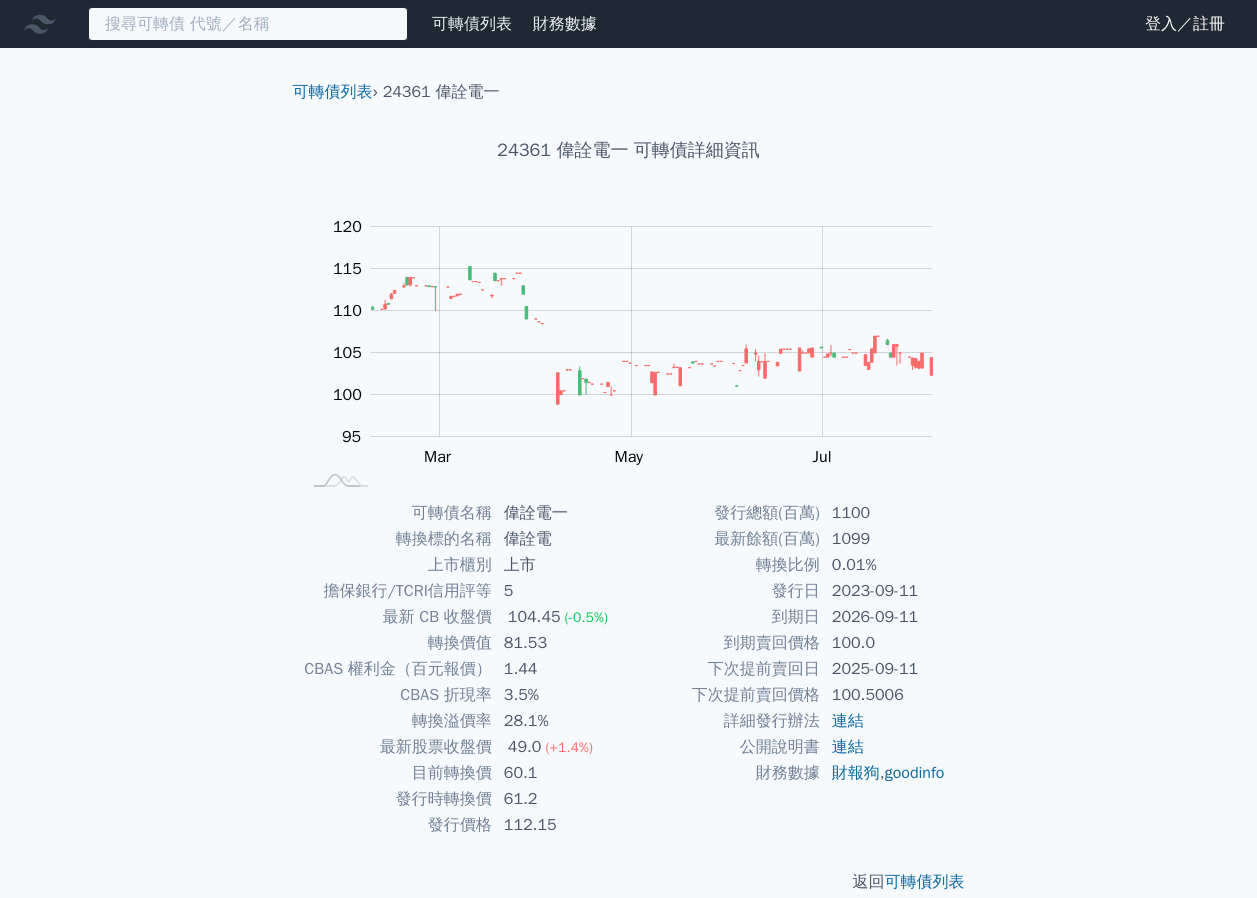 click at bounding box center [248, 24] 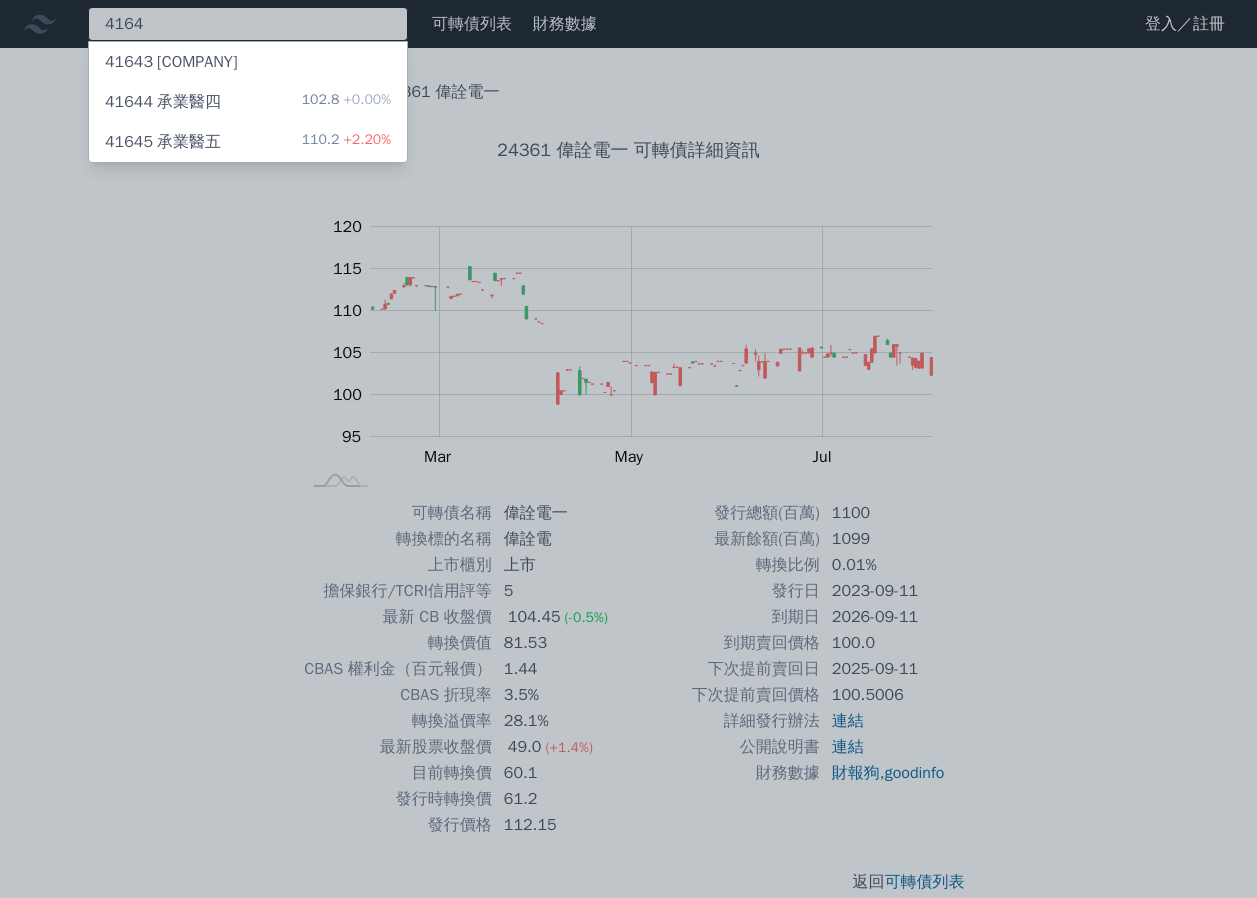 type on "4164" 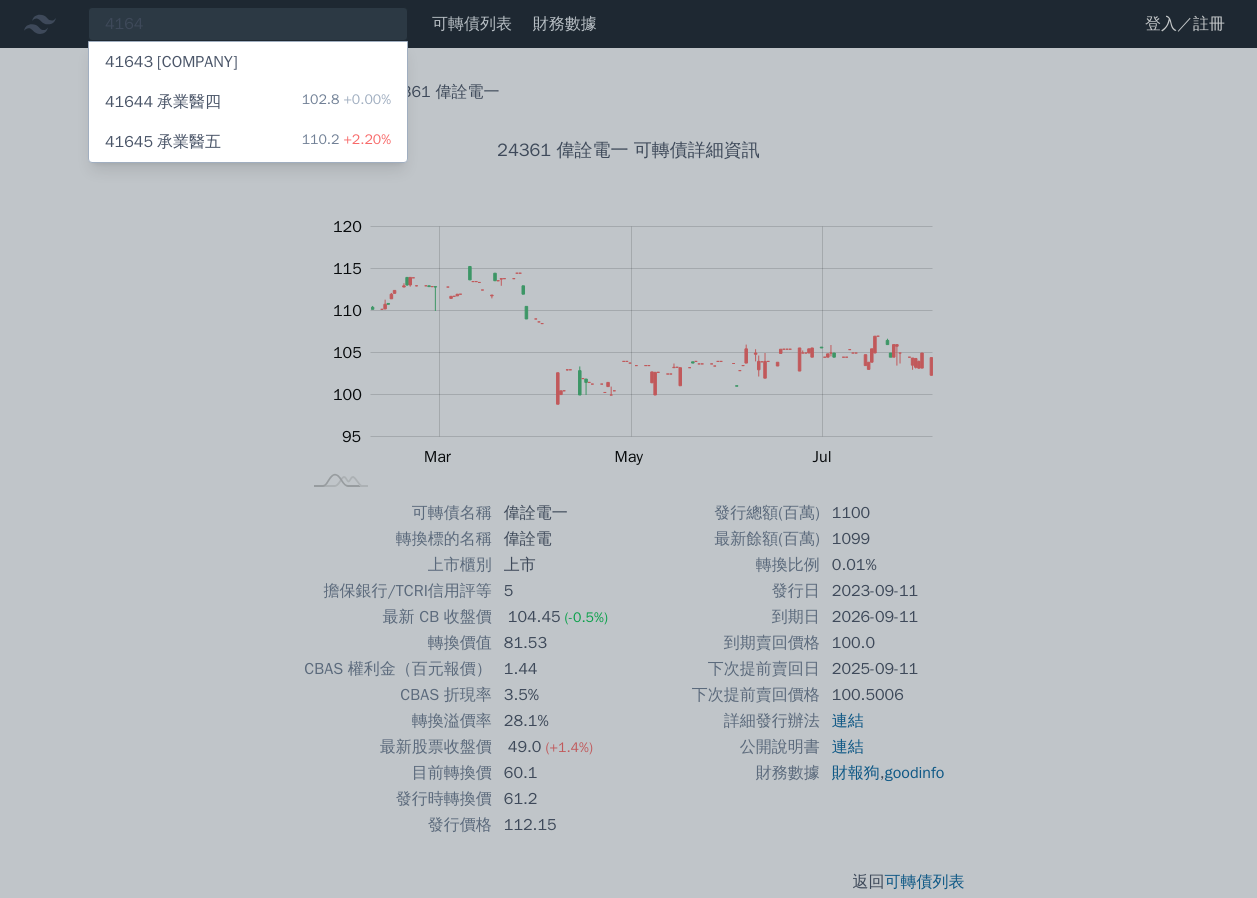 click on "[NUMBER] [COMPANY]
[PRICE] [PERCENT]%" at bounding box center [248, 142] 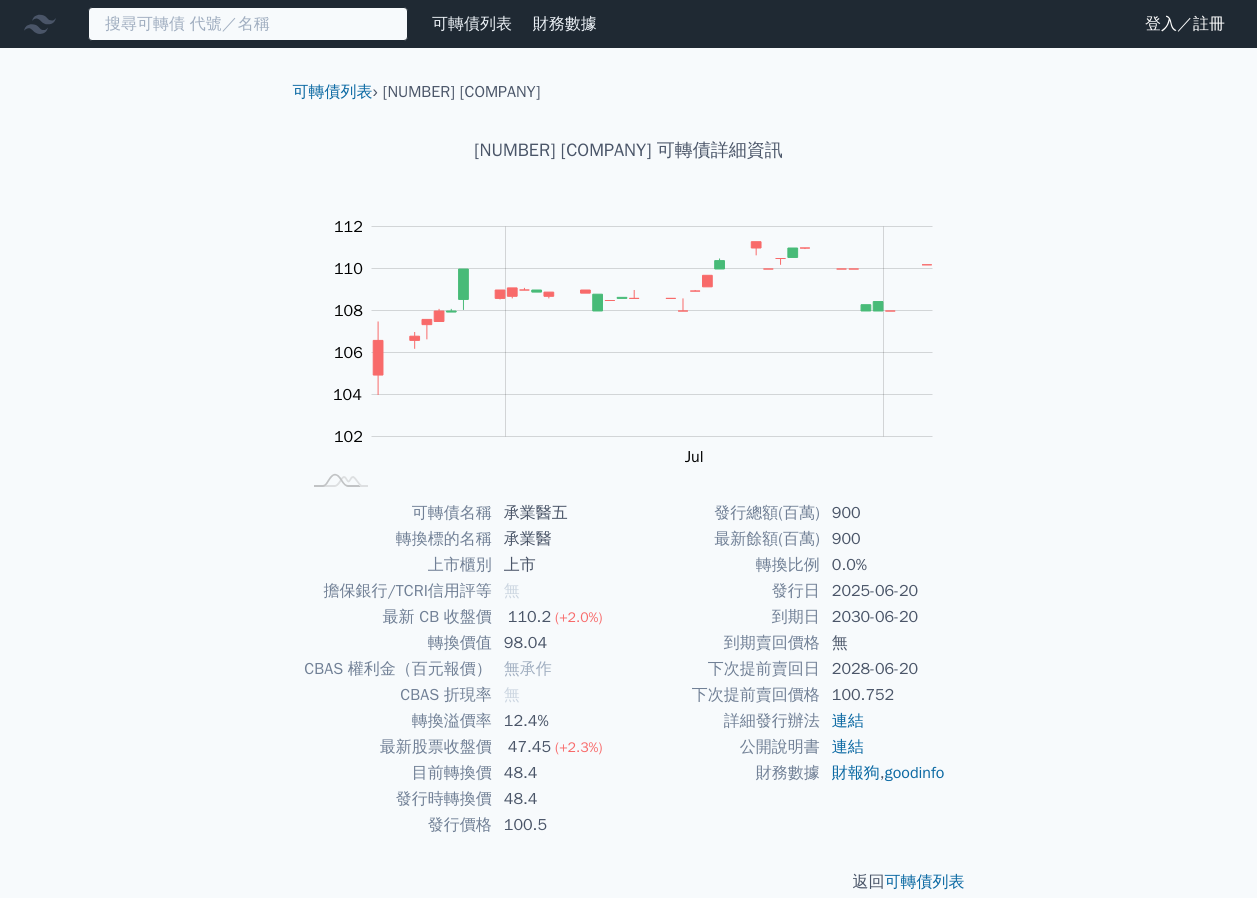 click at bounding box center [248, 24] 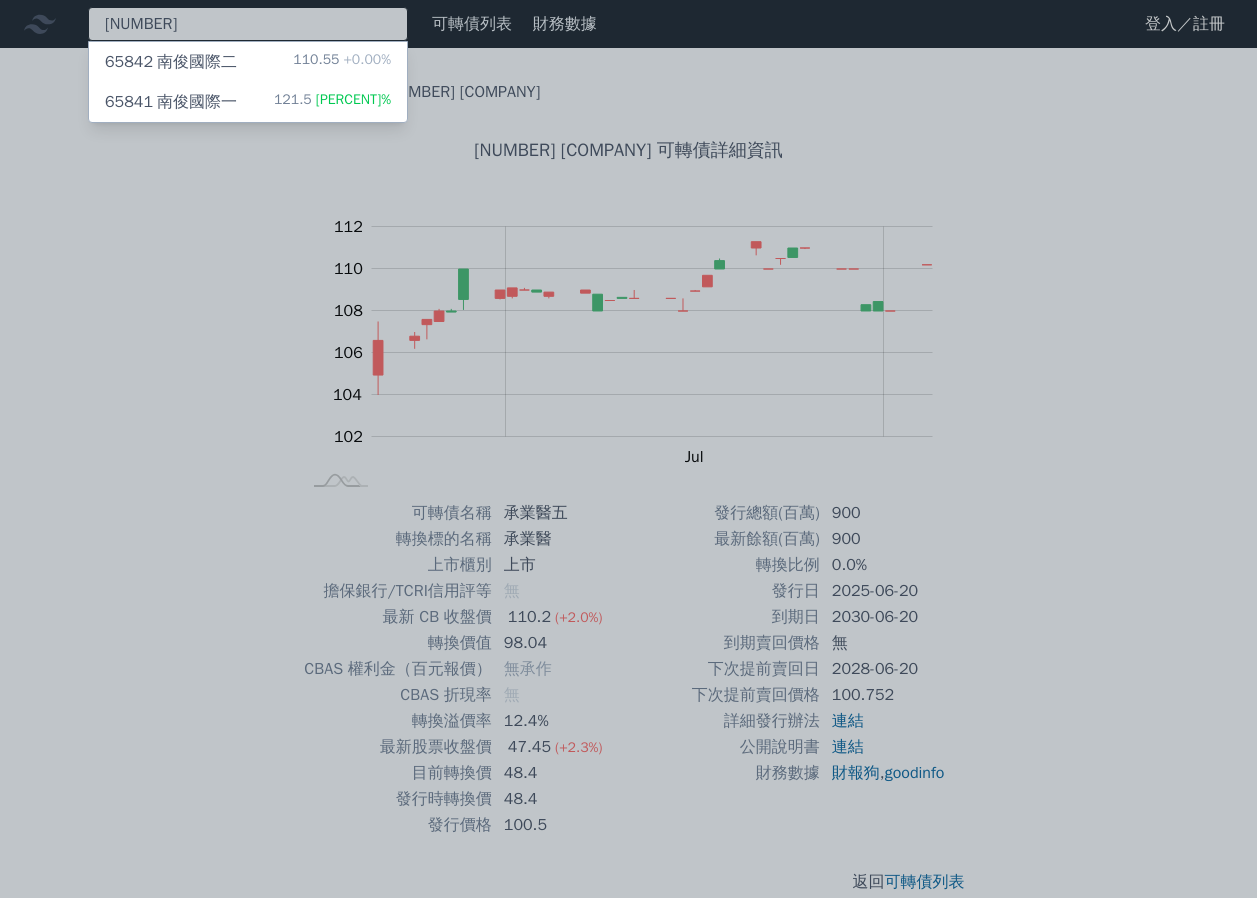 type on "[NUMBER]" 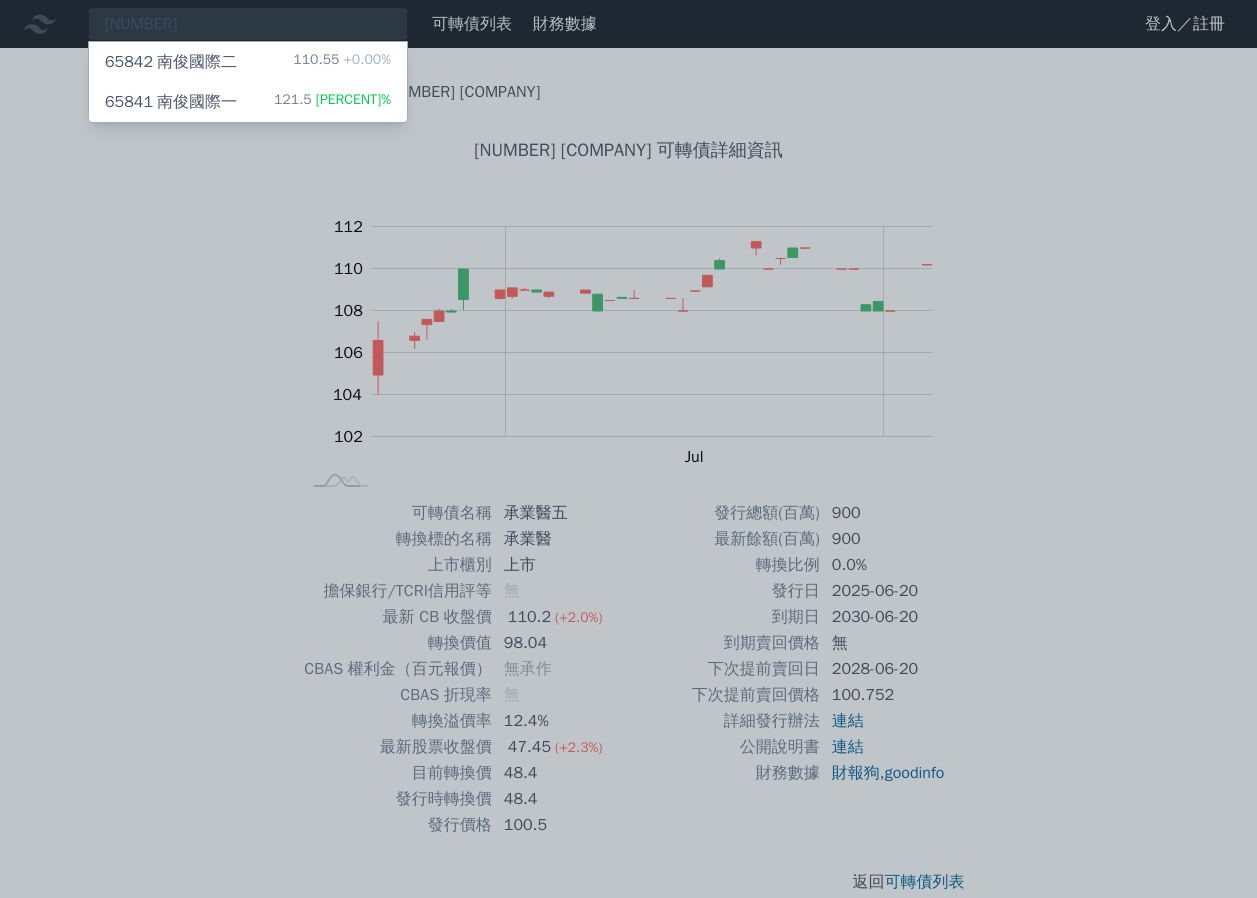 click on "[NUMBER] [COMPANY]
[PRICE] [PERCENT]%" at bounding box center (248, 102) 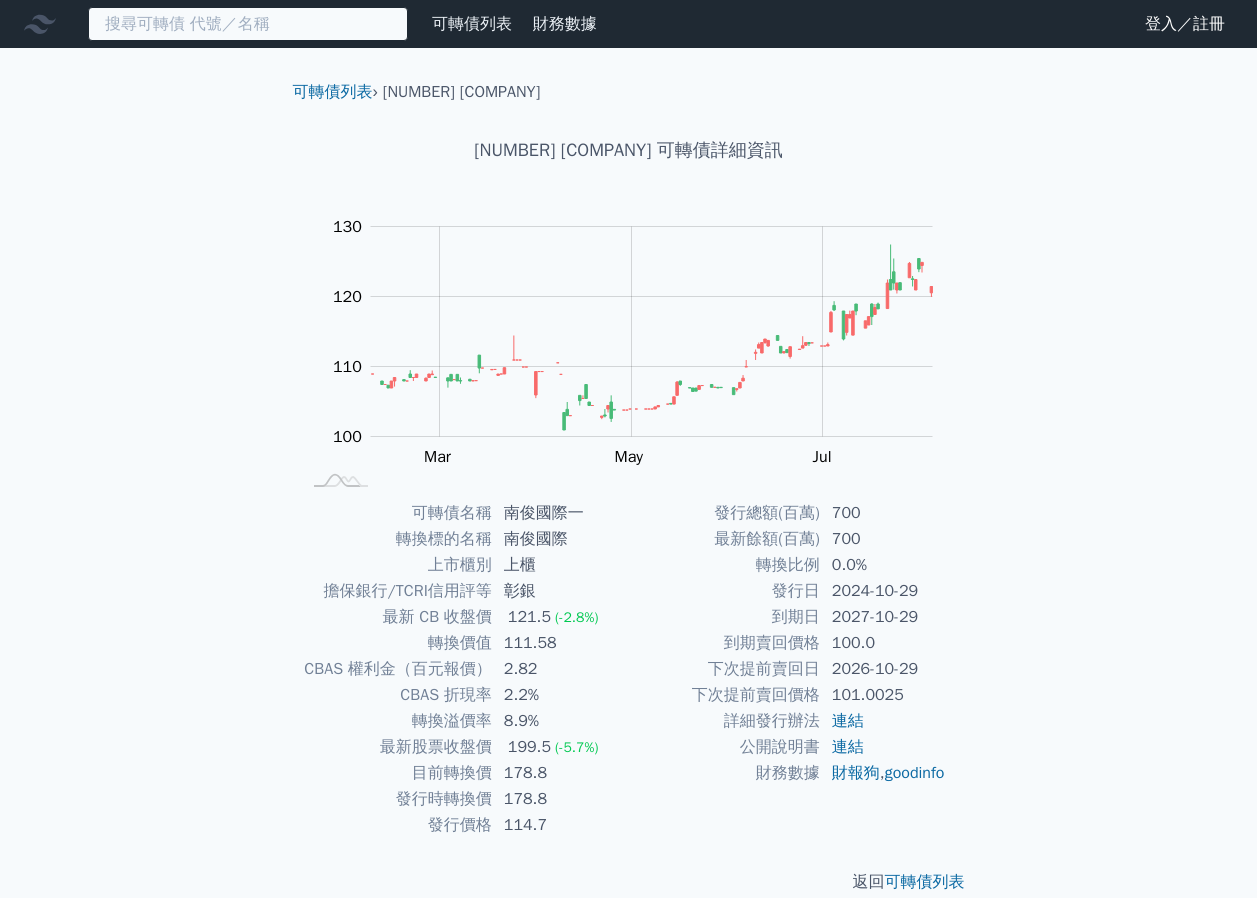 click at bounding box center (248, 24) 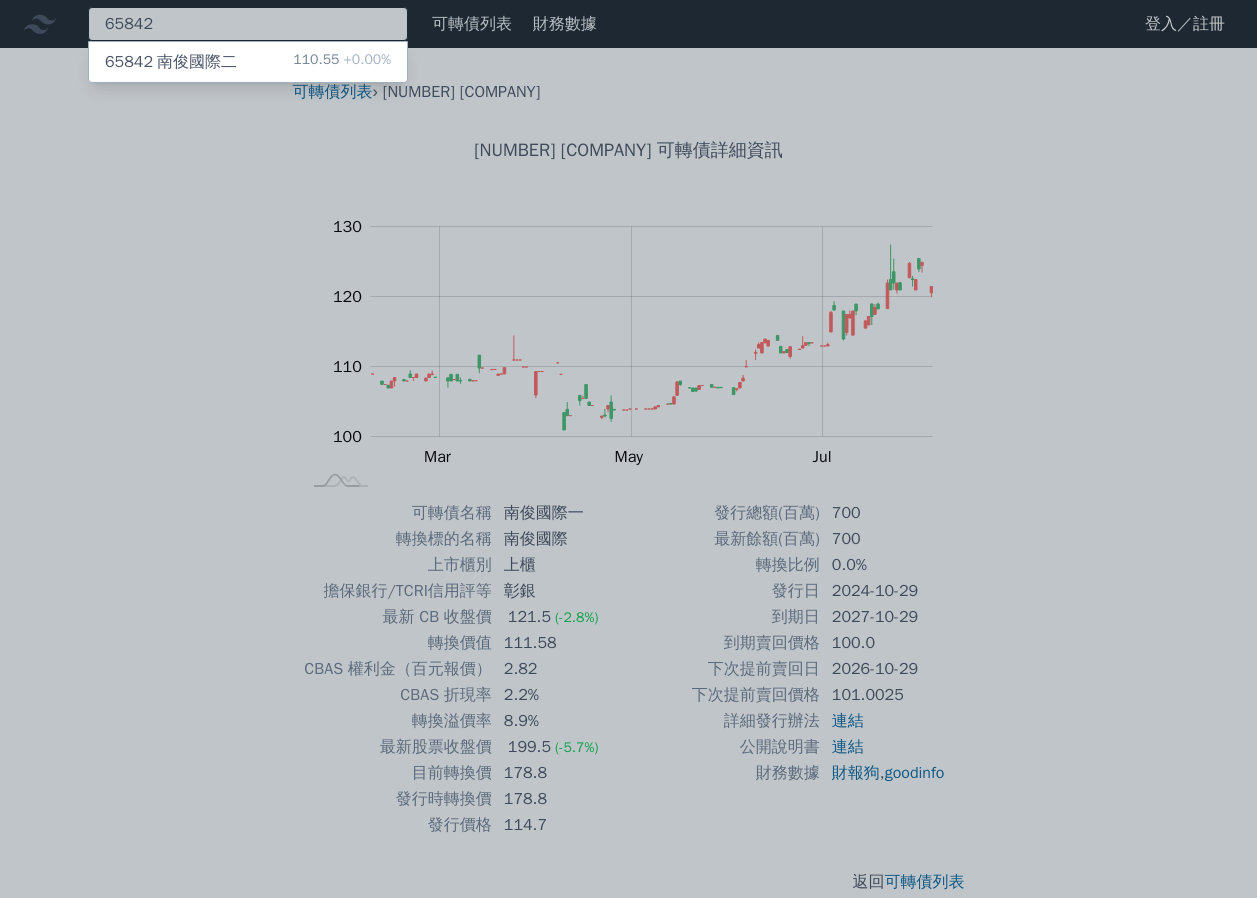 type on "65842" 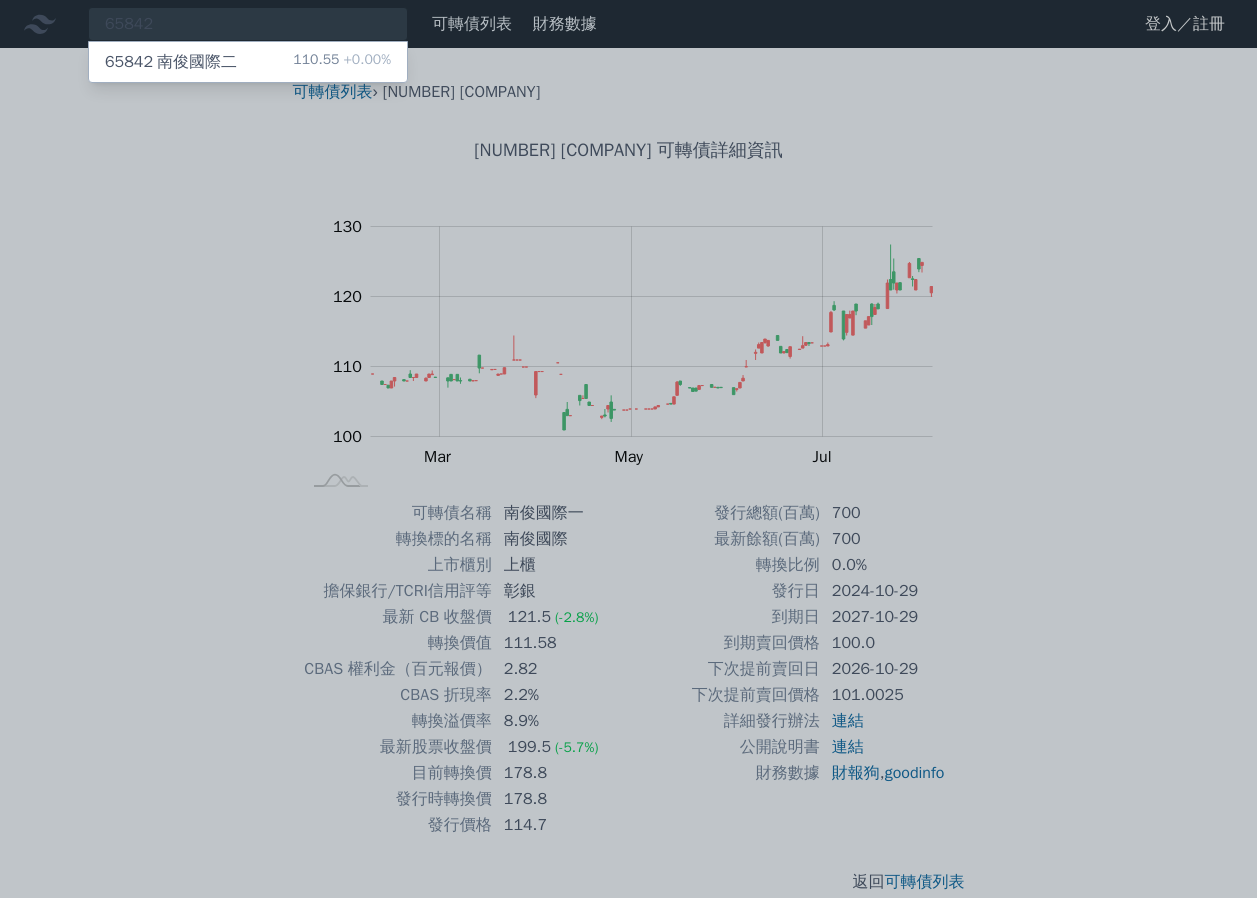 click on "[NUMBER] [COMPANY]
[PRICE] [PERCENT]%" at bounding box center (248, 62) 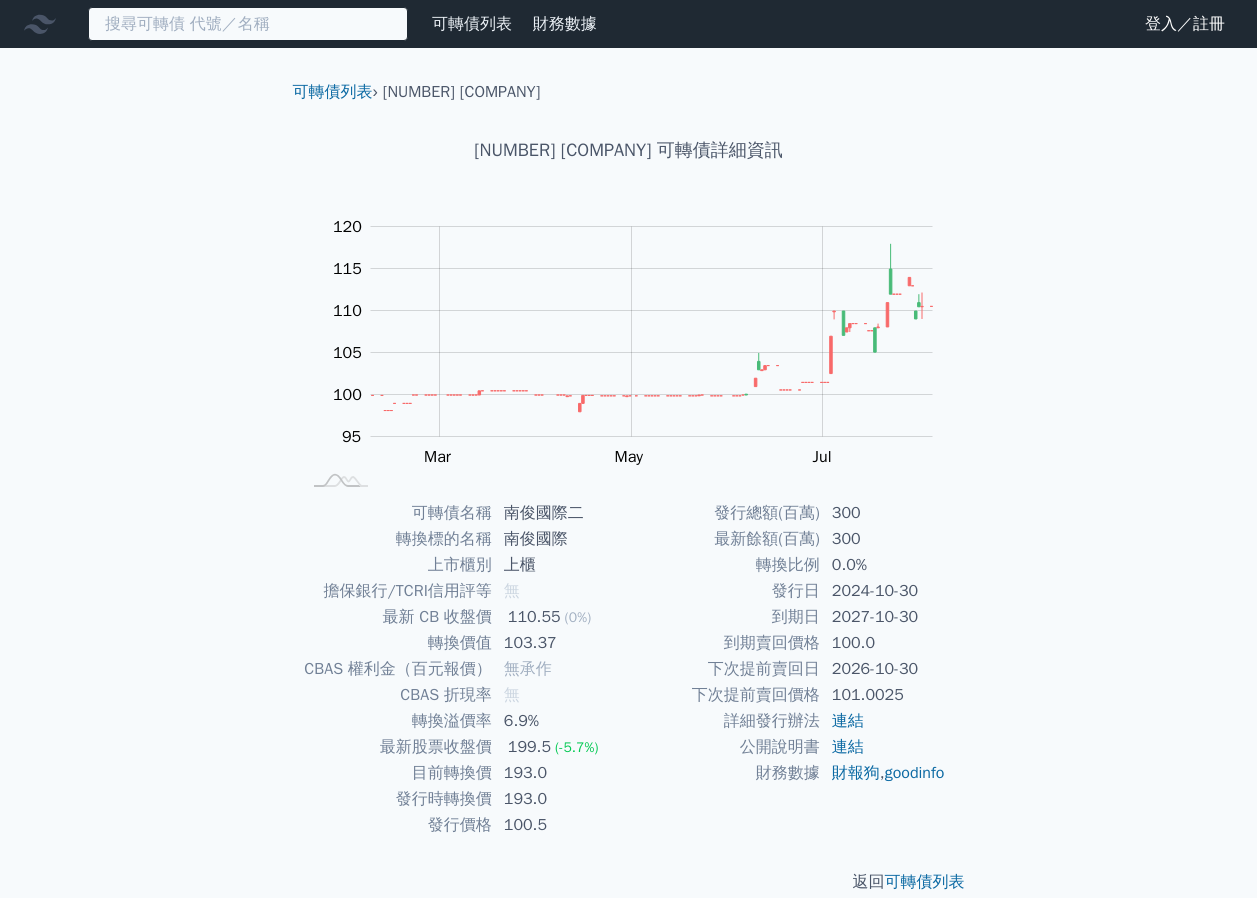 click at bounding box center (248, 24) 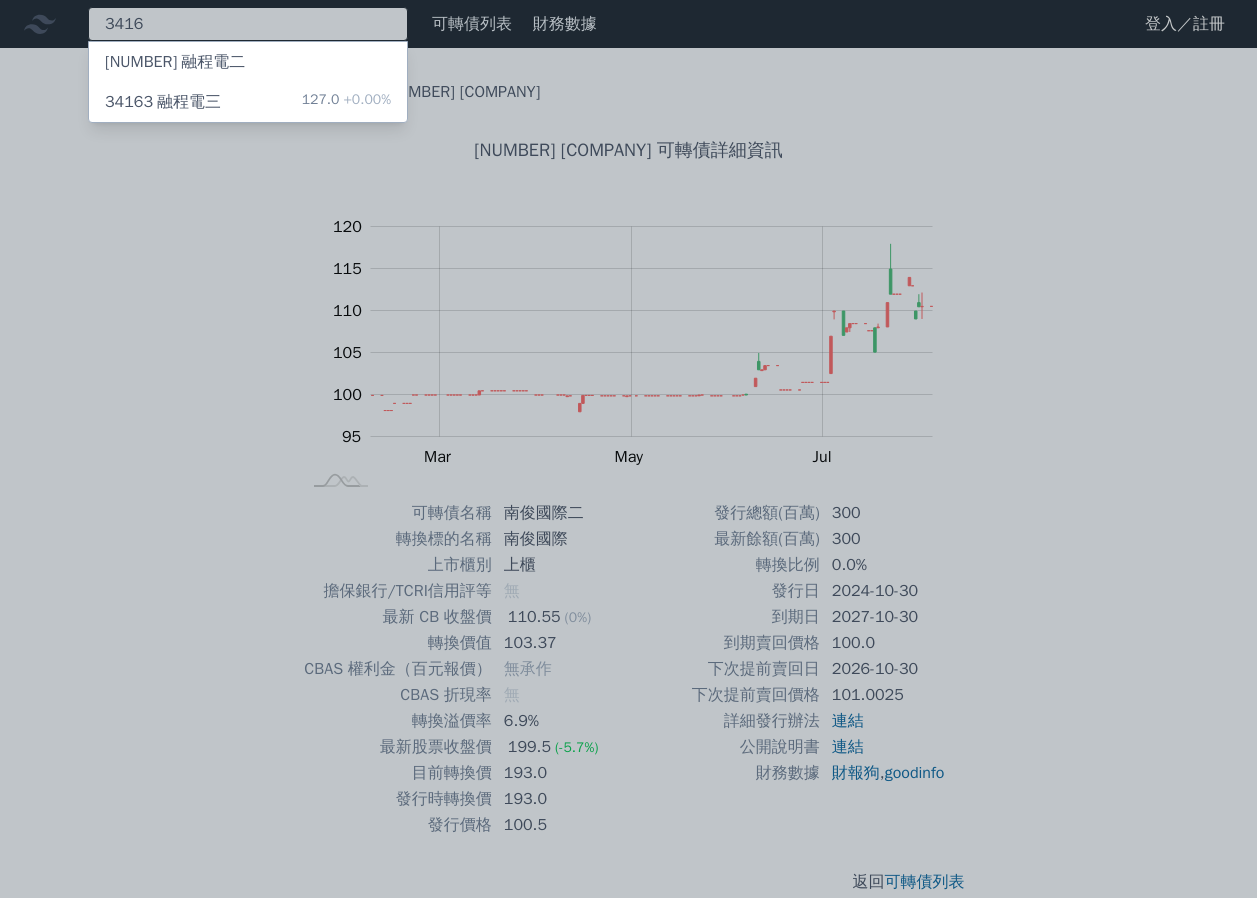 type on "3416" 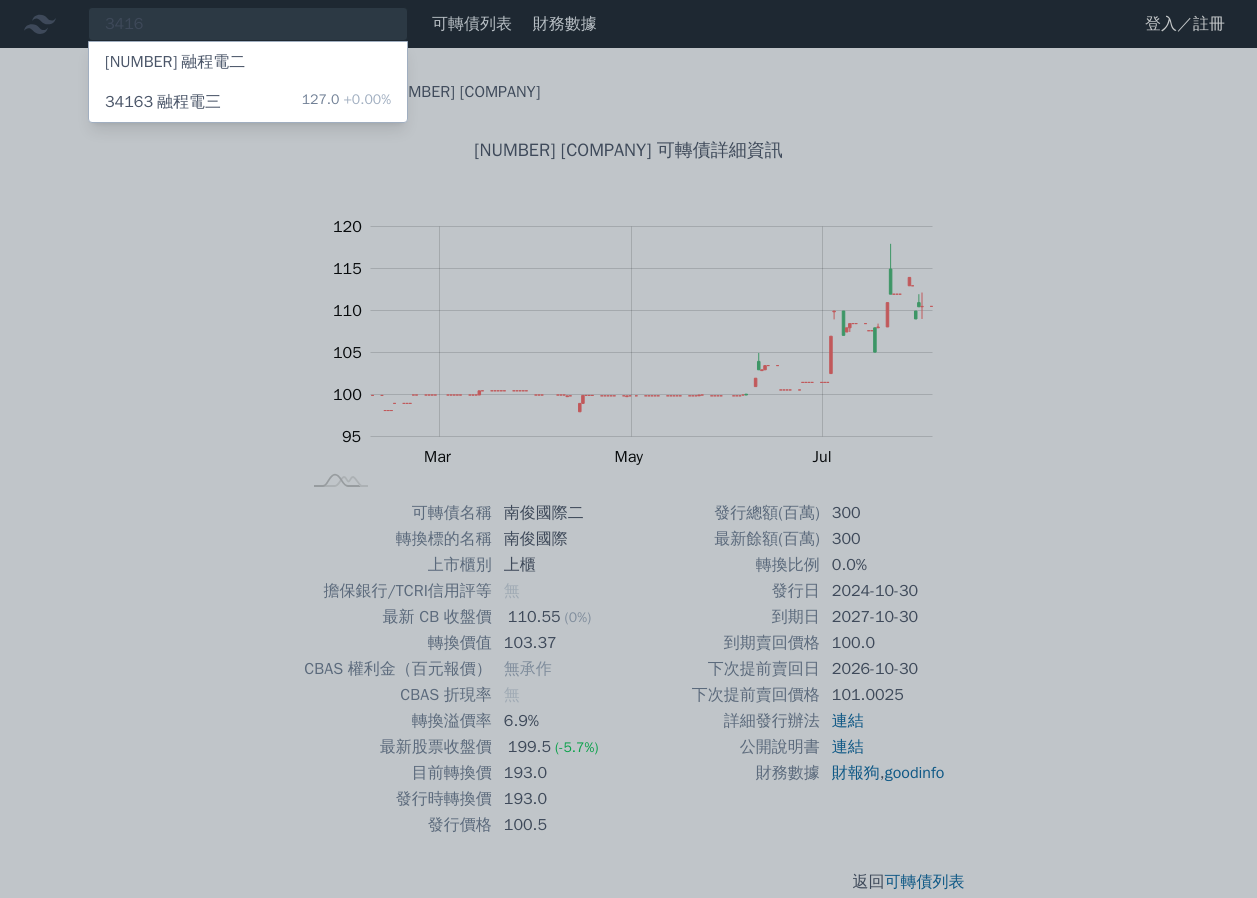 click on "[NUMBER] [COMPANY]
[PRICE] [PERCENT]%" at bounding box center [248, 102] 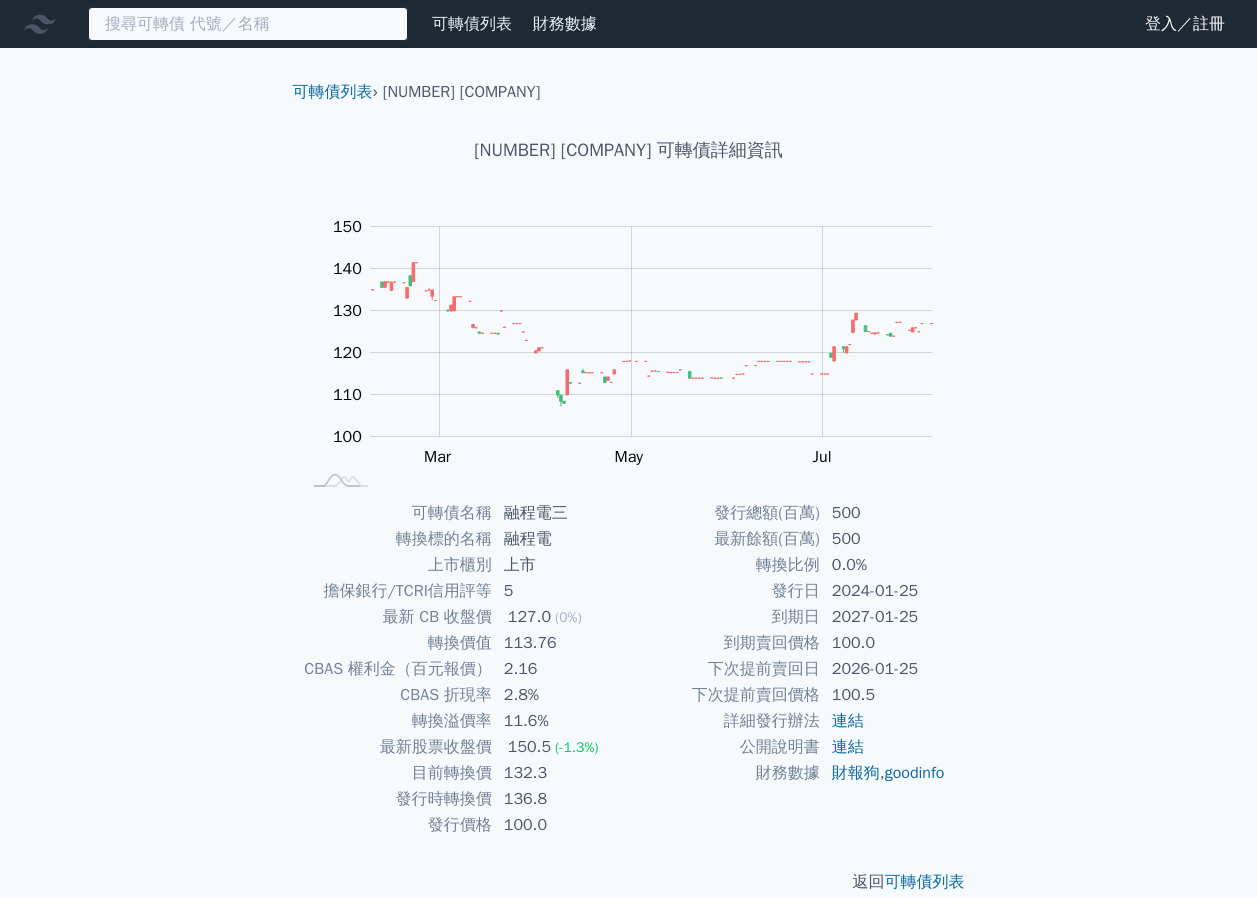 click at bounding box center (248, 24) 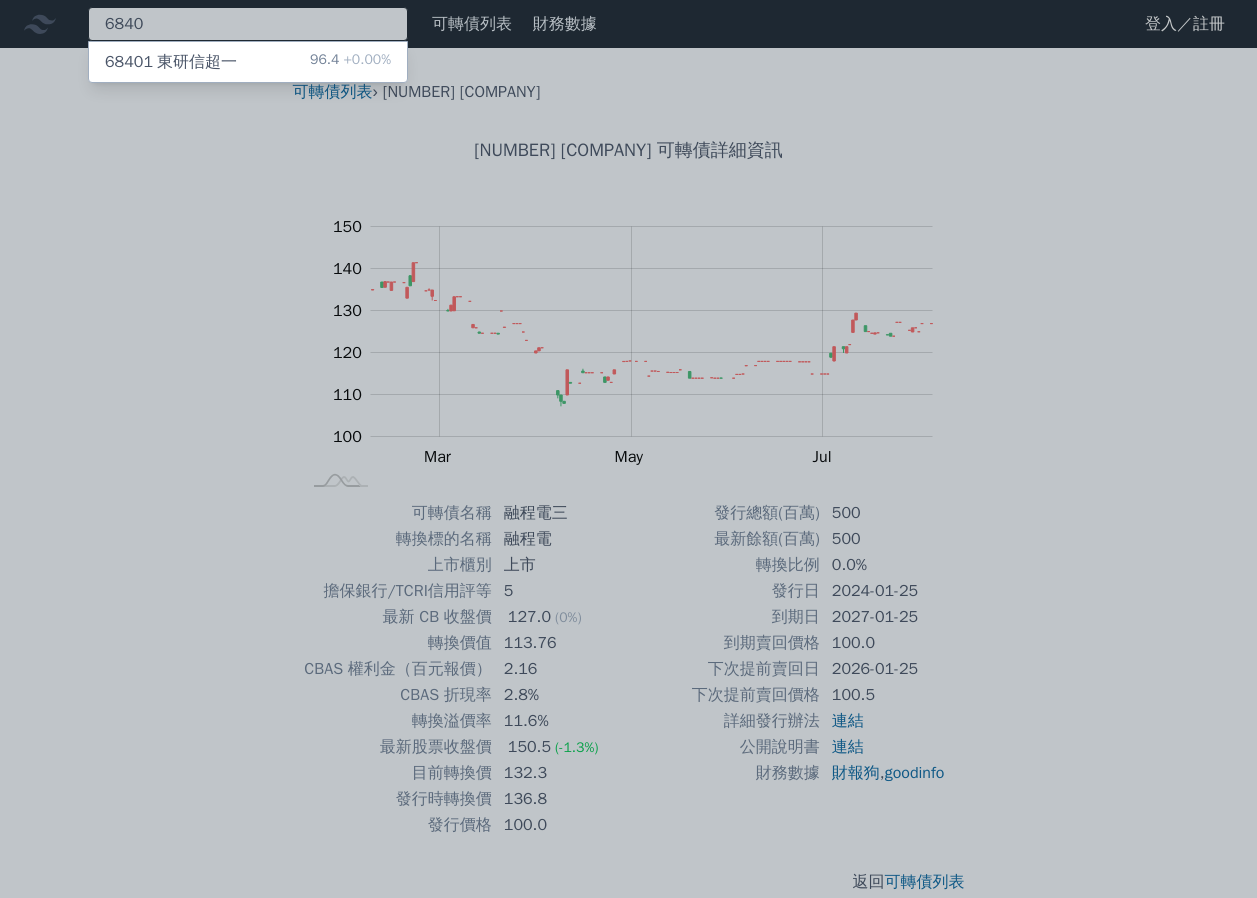 type on "6840" 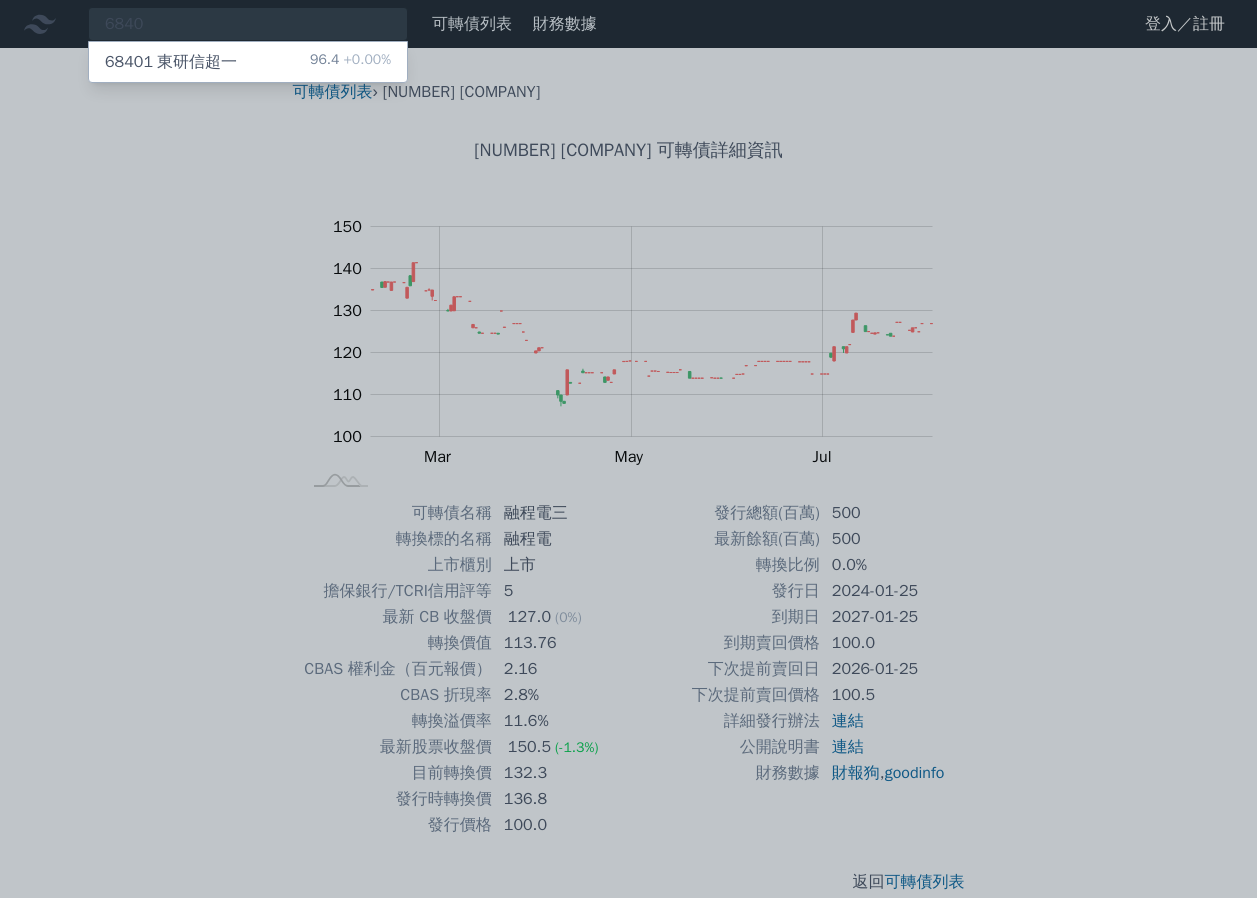 click on "[NUMBER] [COMPANY]
[PRICE] [PERCENT]%" at bounding box center (248, 62) 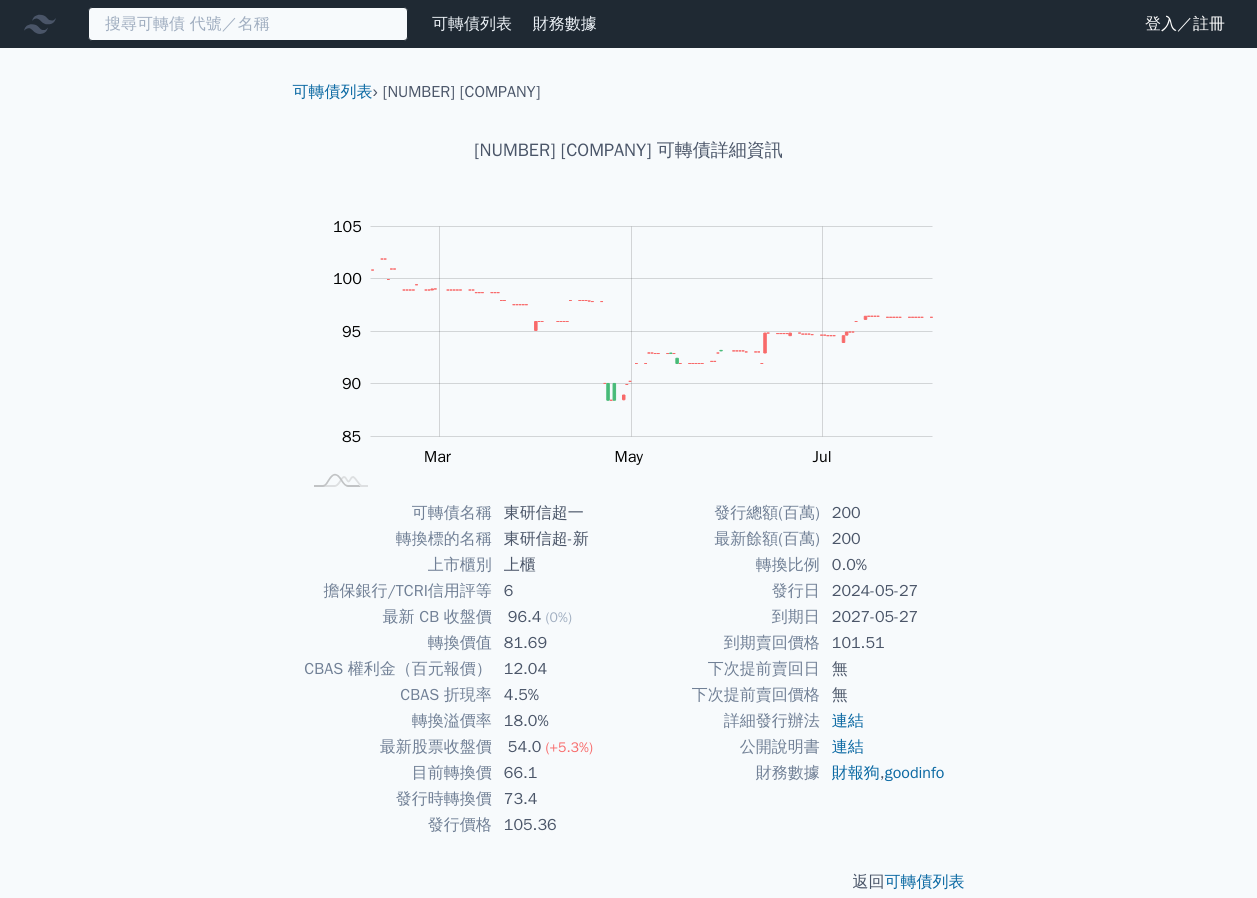 click at bounding box center (248, 24) 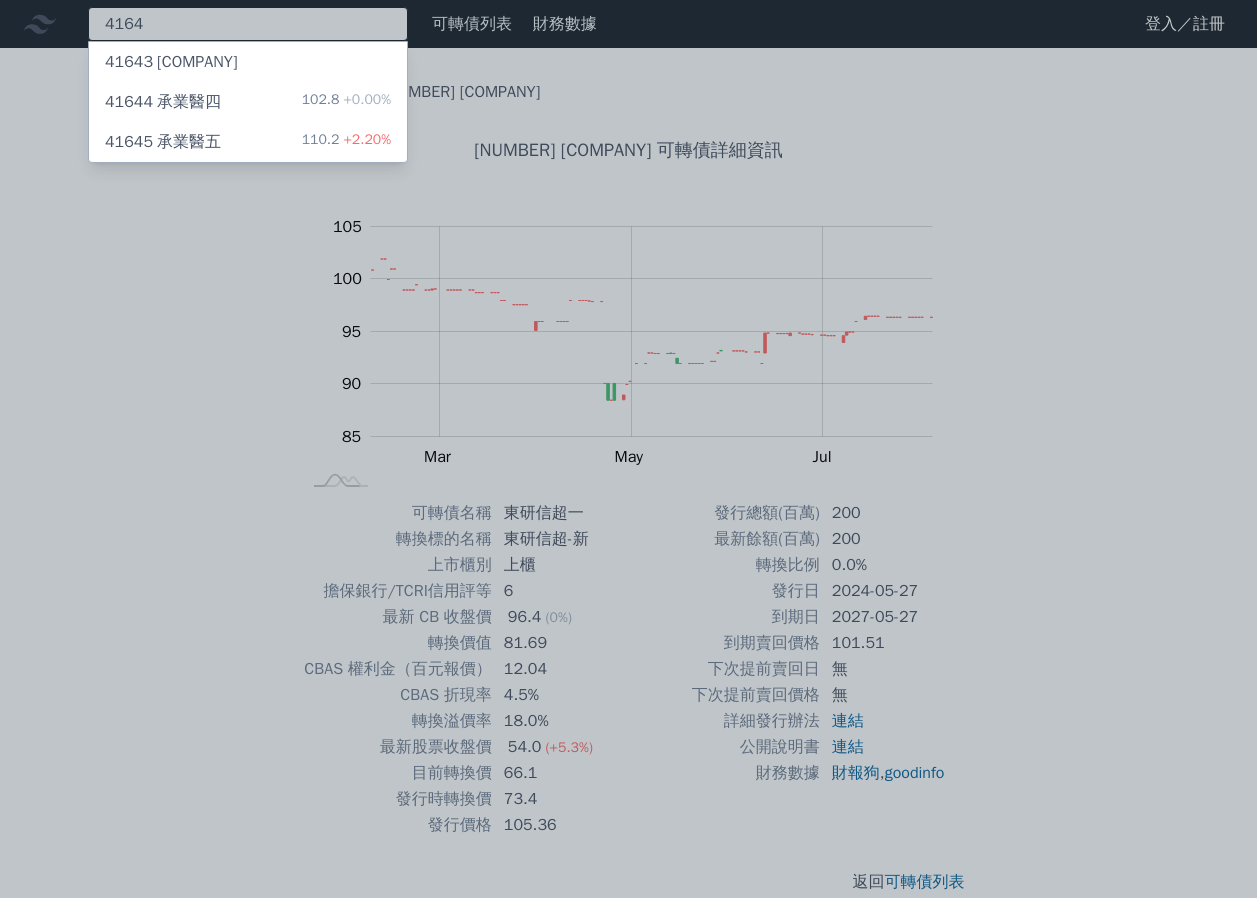 type on "4164" 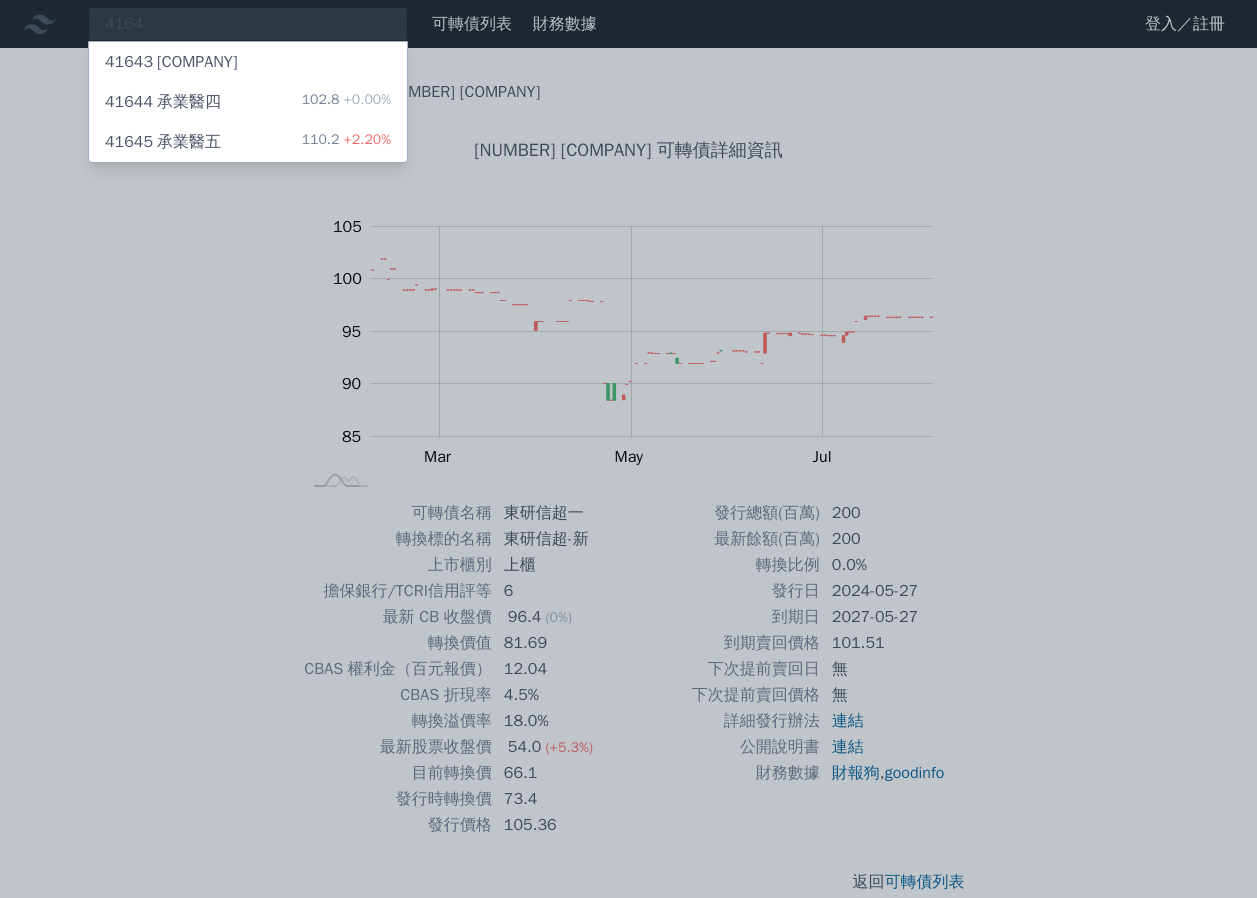 click on "[NUMBER] [COMPANY]
[PRICE] [PERCENT]%" at bounding box center (248, 142) 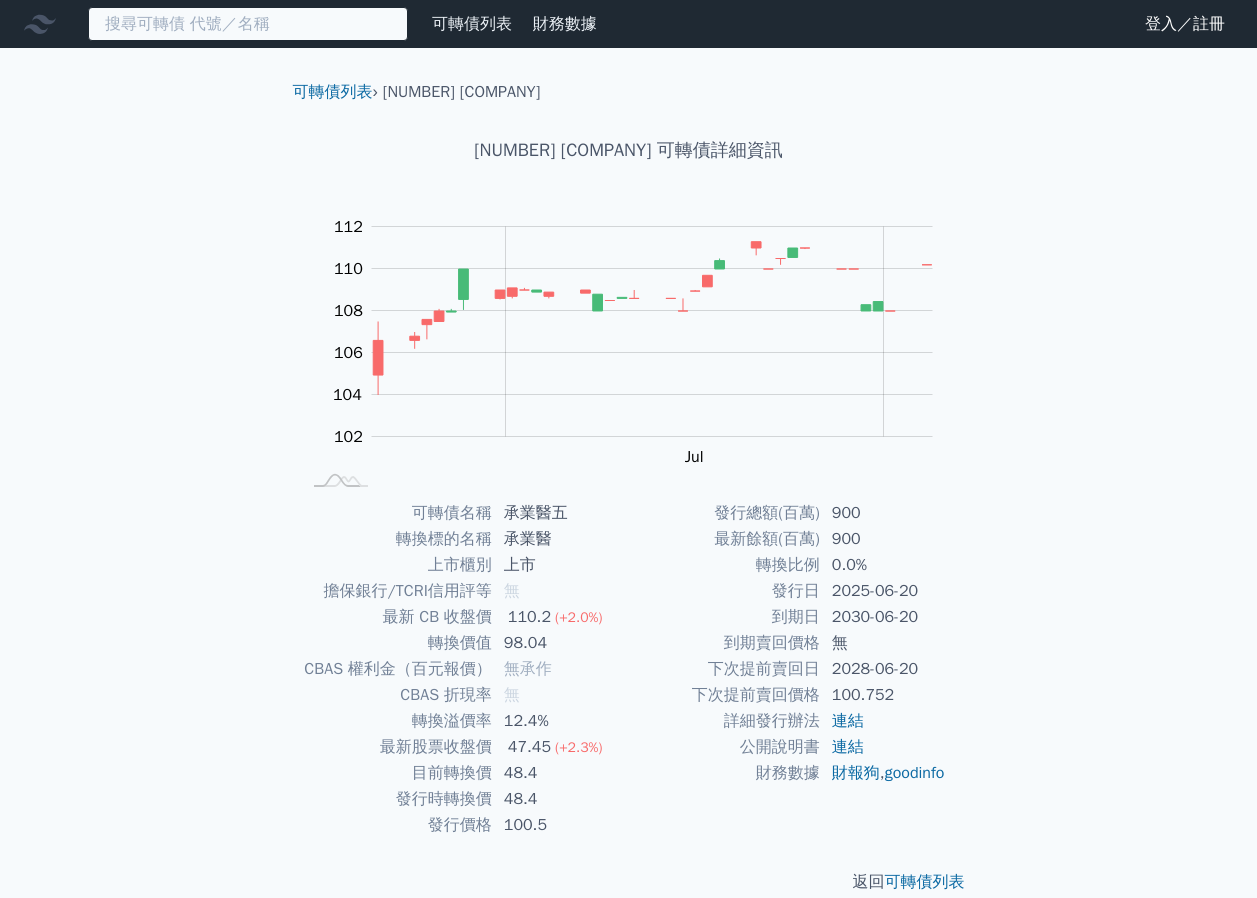 click at bounding box center [248, 24] 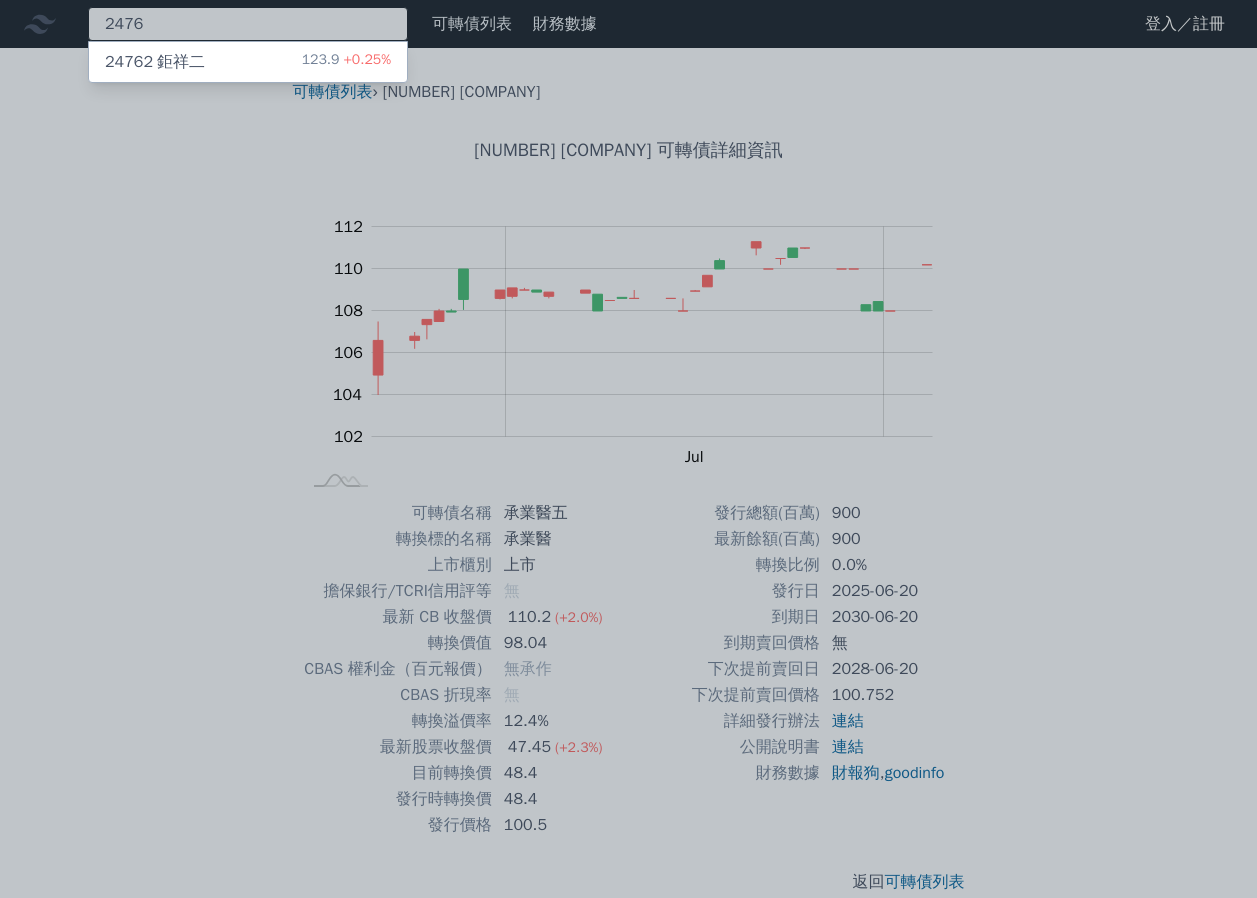 type on "2476" 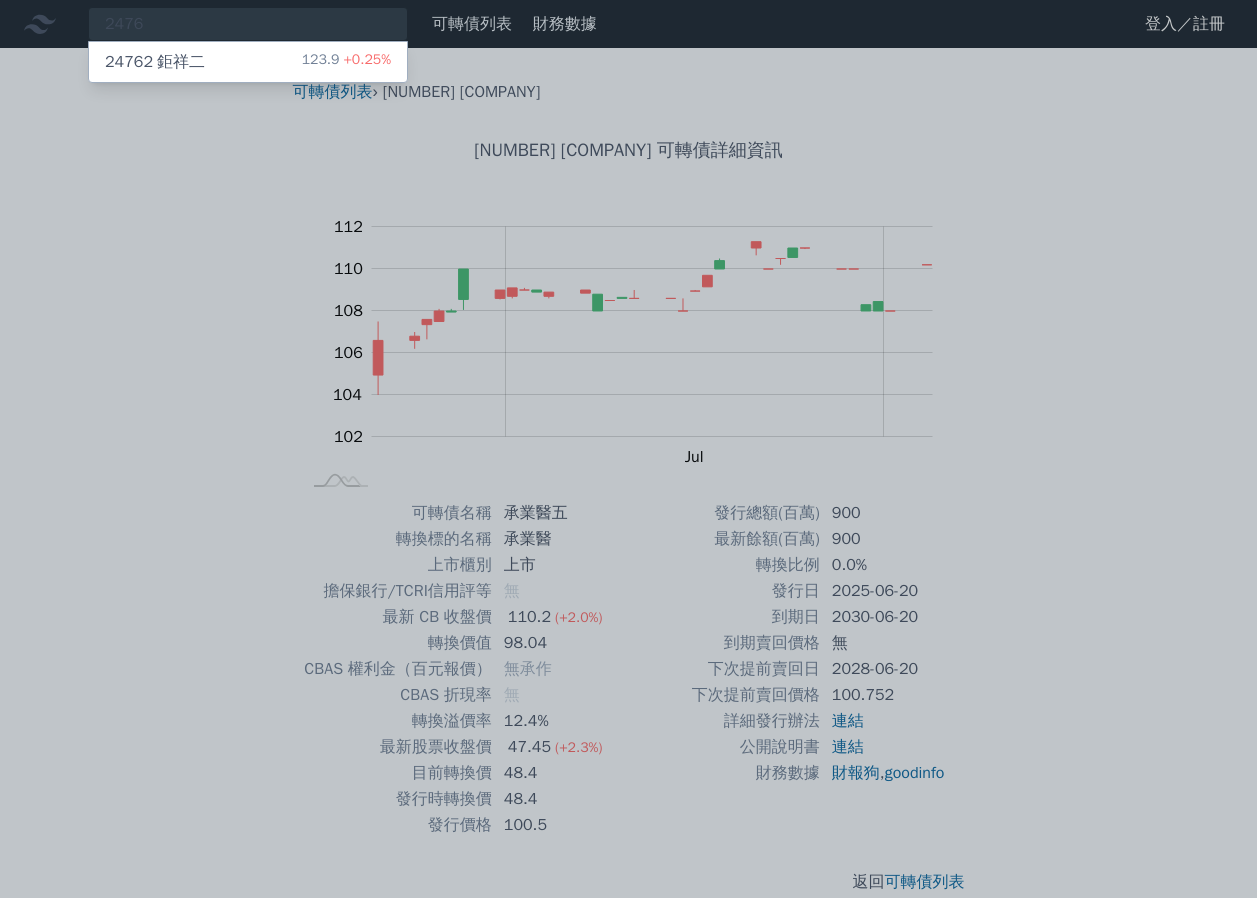 click on "+0.25%" at bounding box center (365, 59) 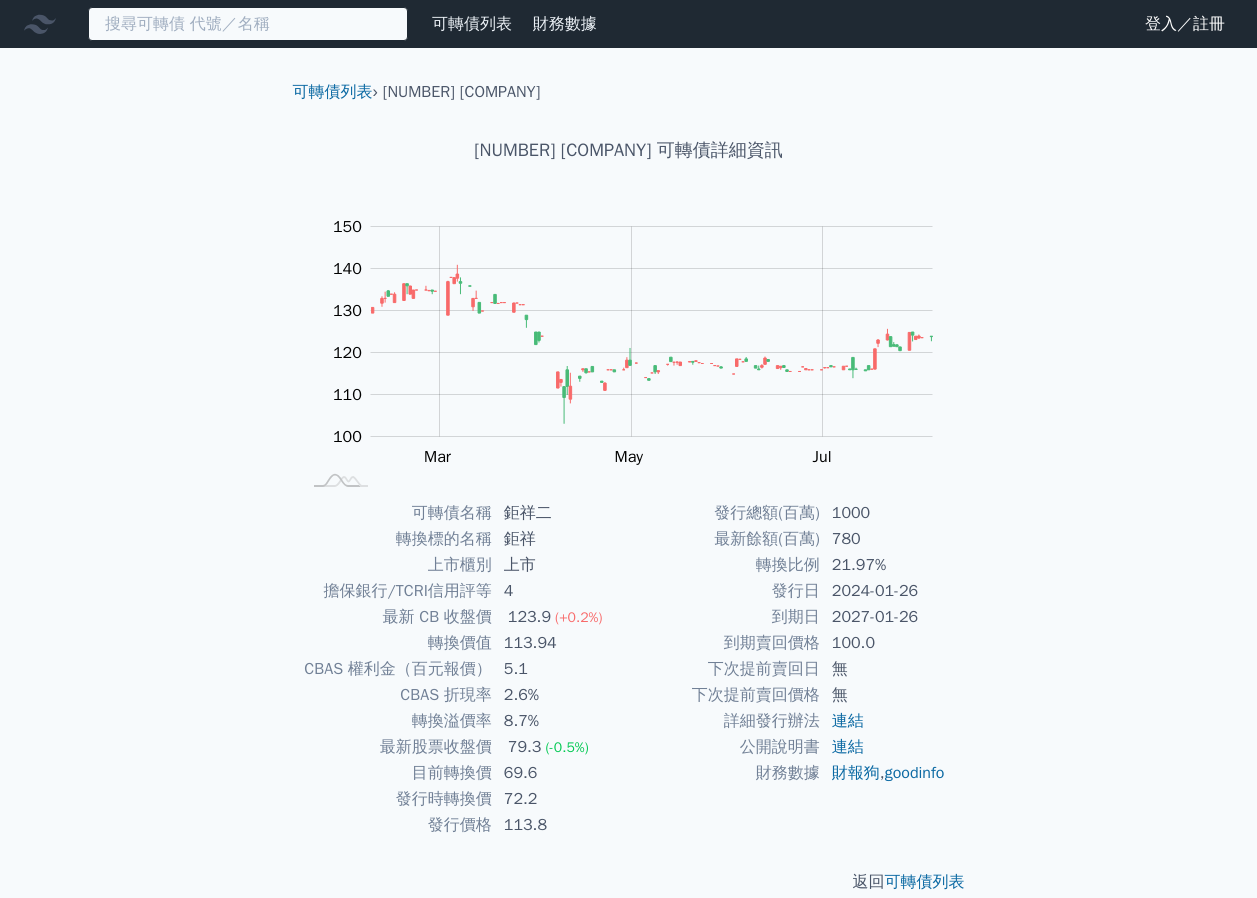 click at bounding box center (248, 24) 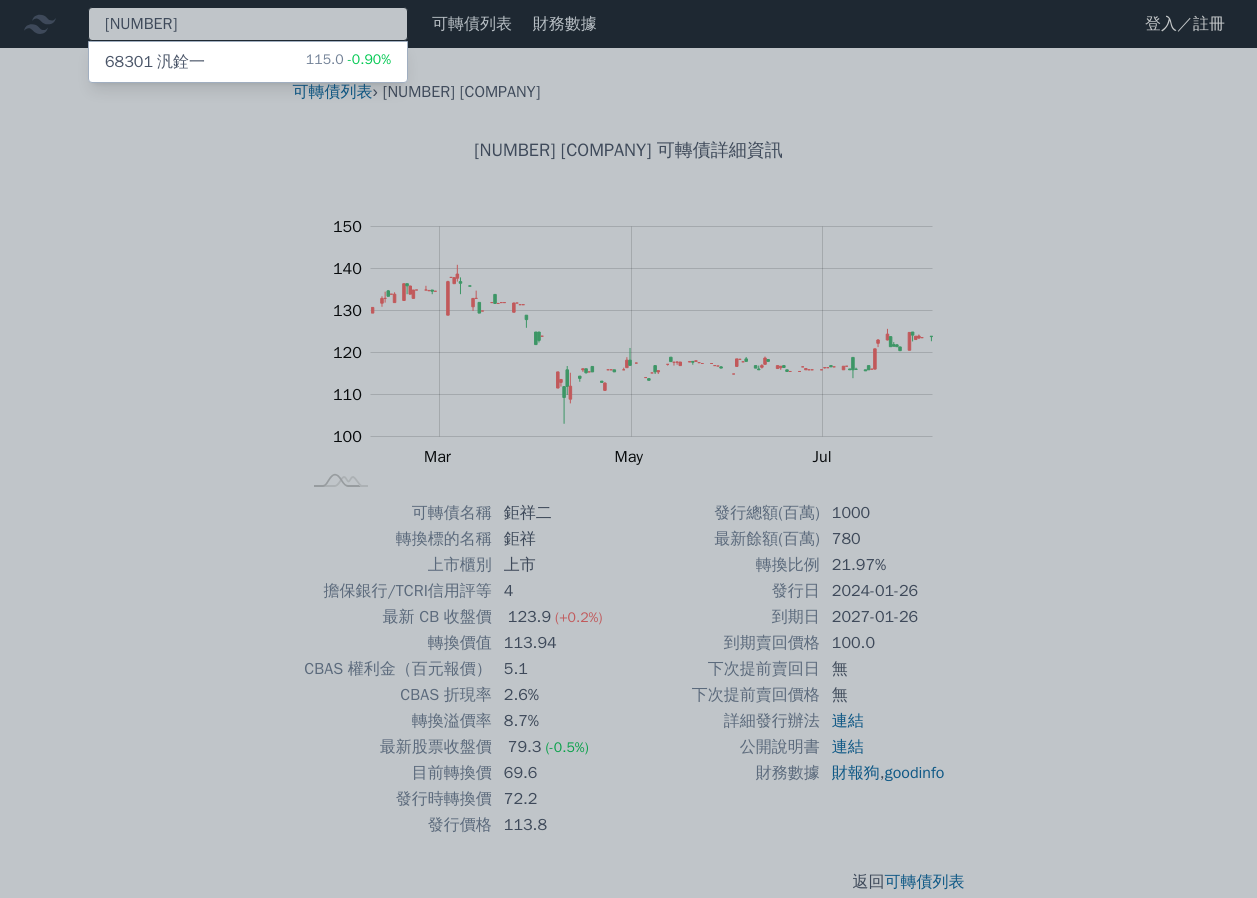 type on "[NUMBER]" 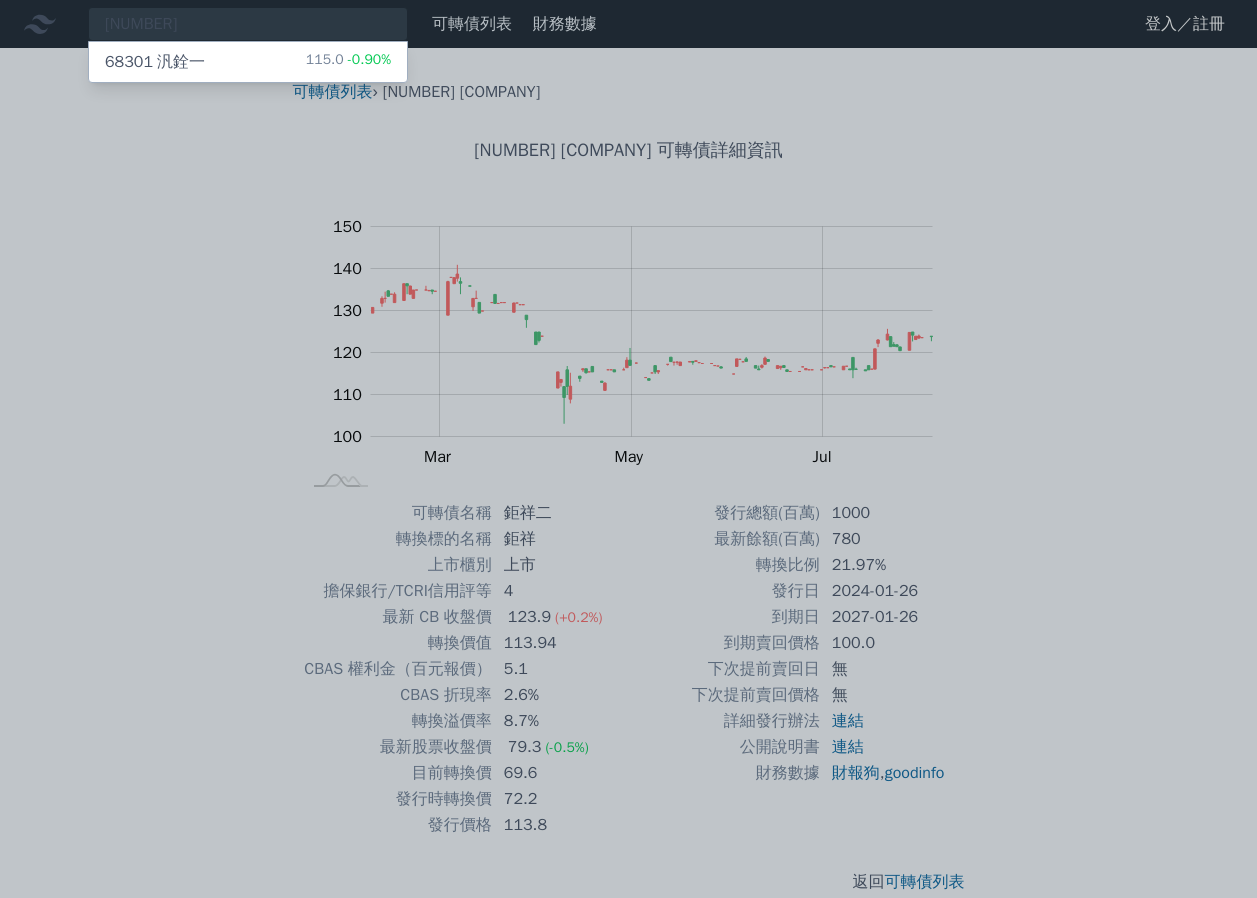 click on "[PRICE] [PERCENT]%" at bounding box center [348, 62] 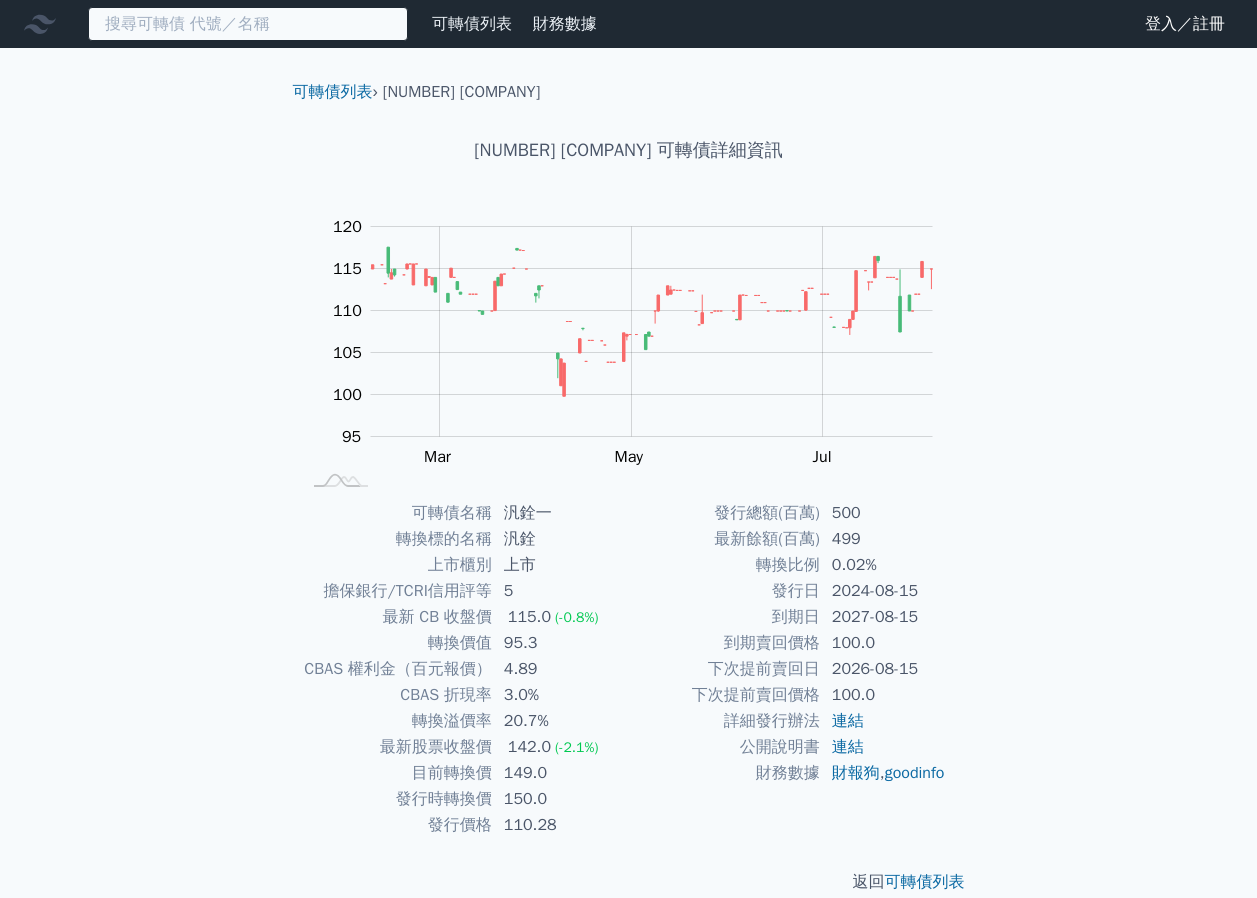 click at bounding box center [248, 24] 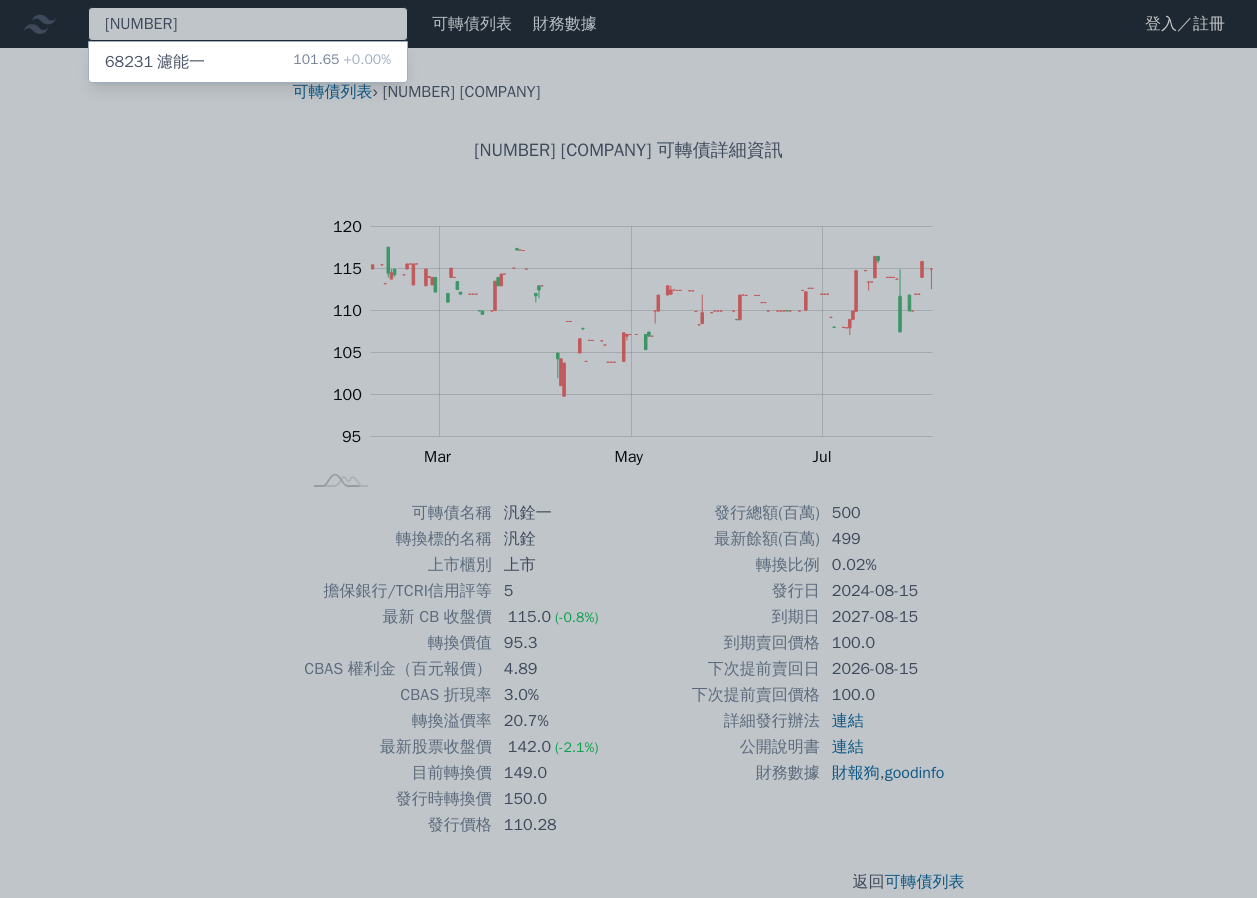 type on "[NUMBER]" 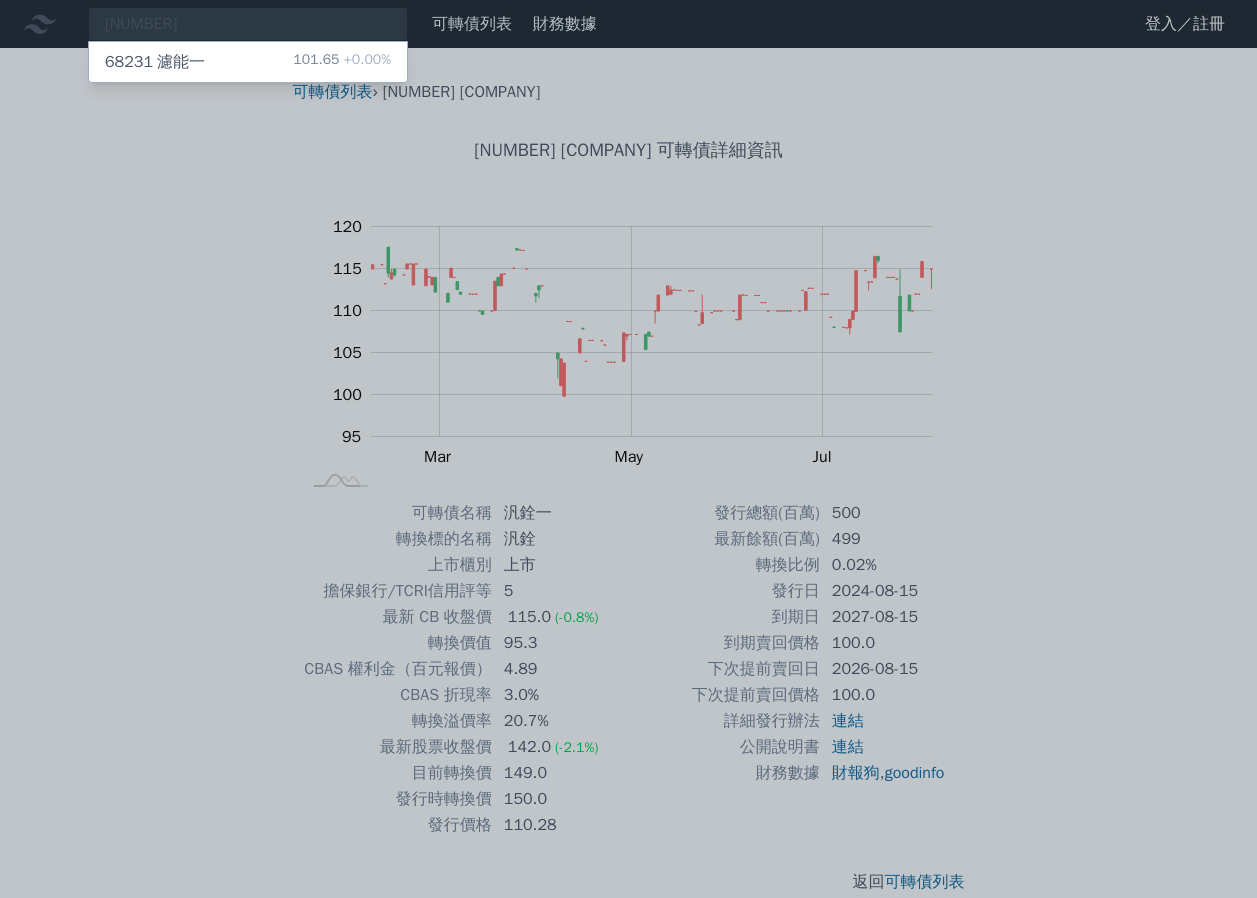 click on "[NUMBER] [COMPANY]" at bounding box center (155, 62) 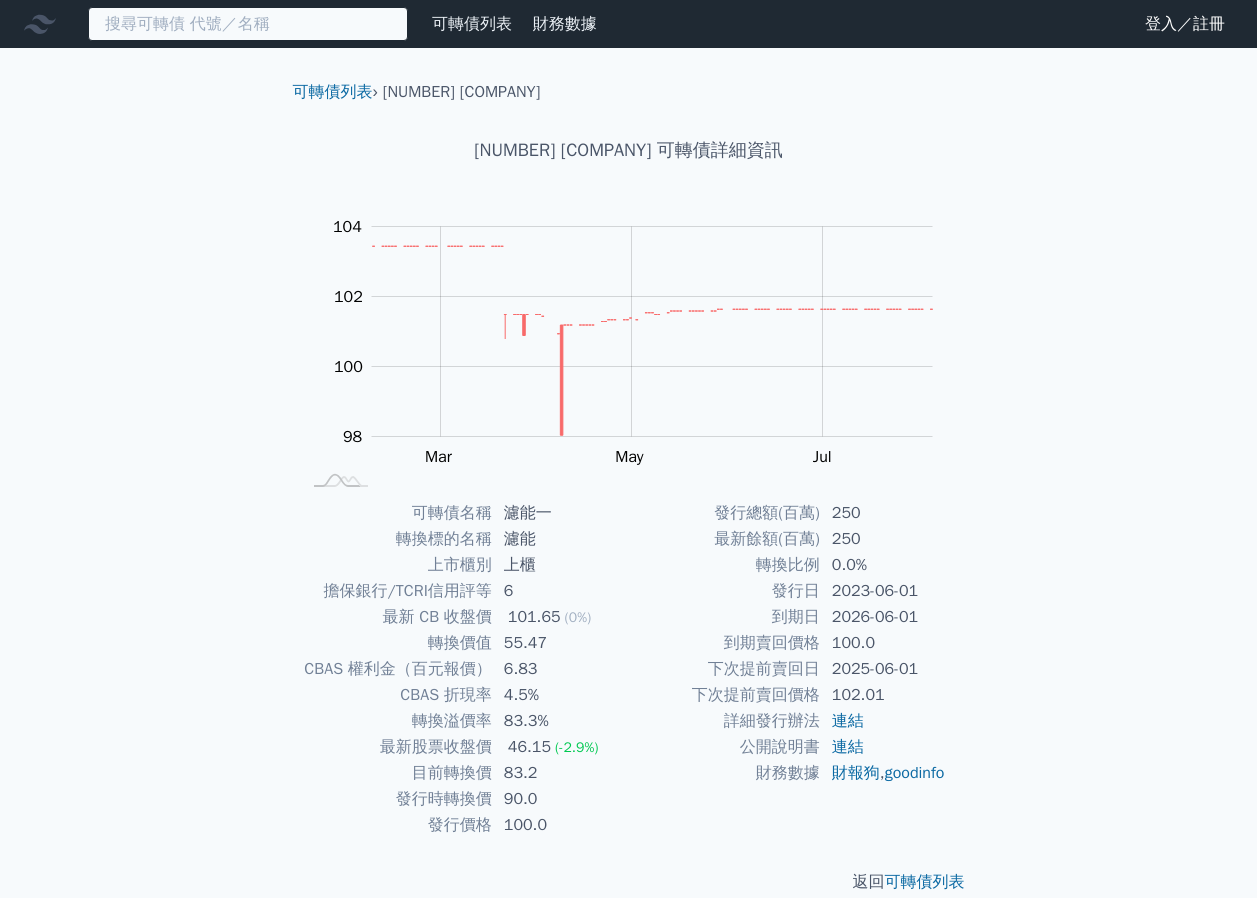 click at bounding box center [248, 24] 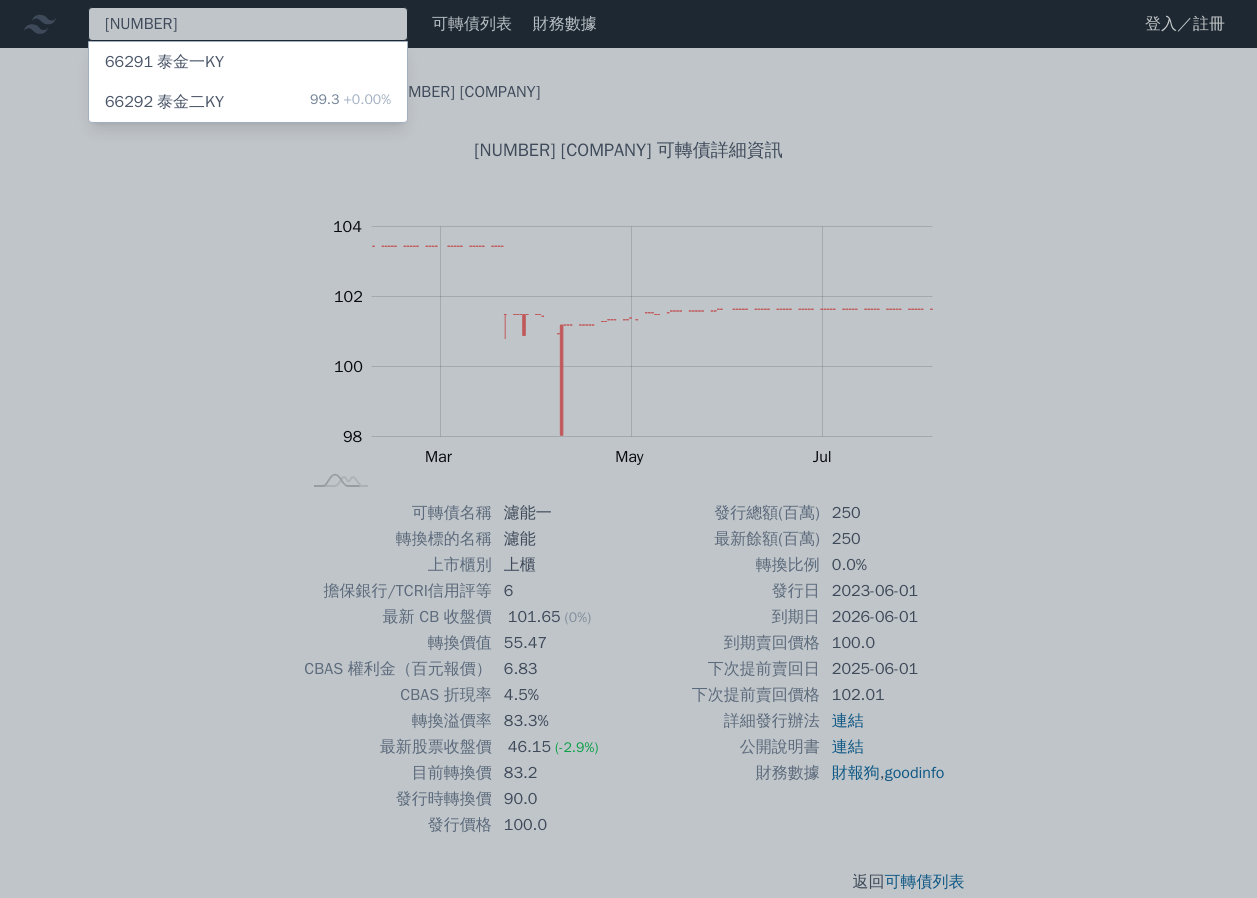 type on "[NUMBER]" 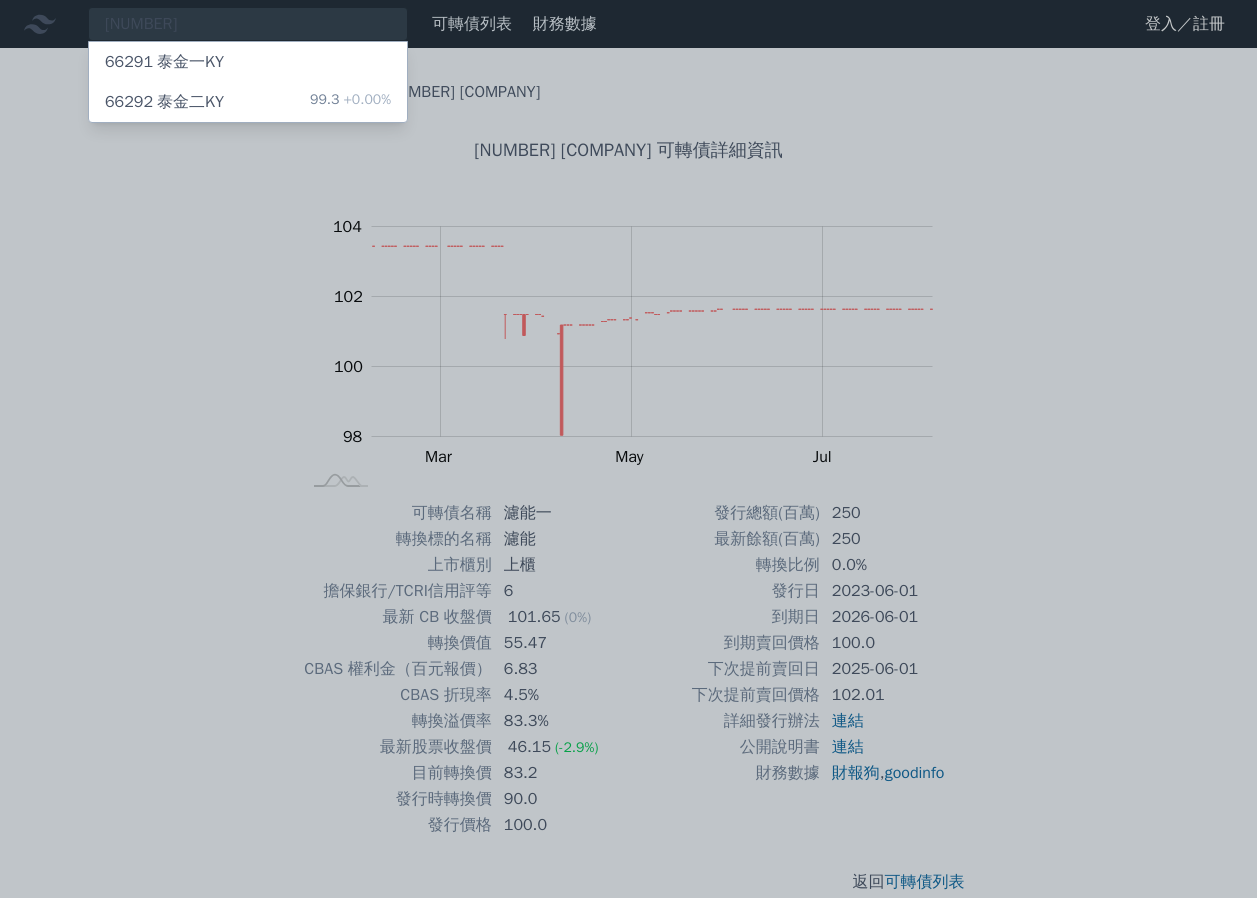 click on "[PRICE] [PERCENT]%" at bounding box center [350, 102] 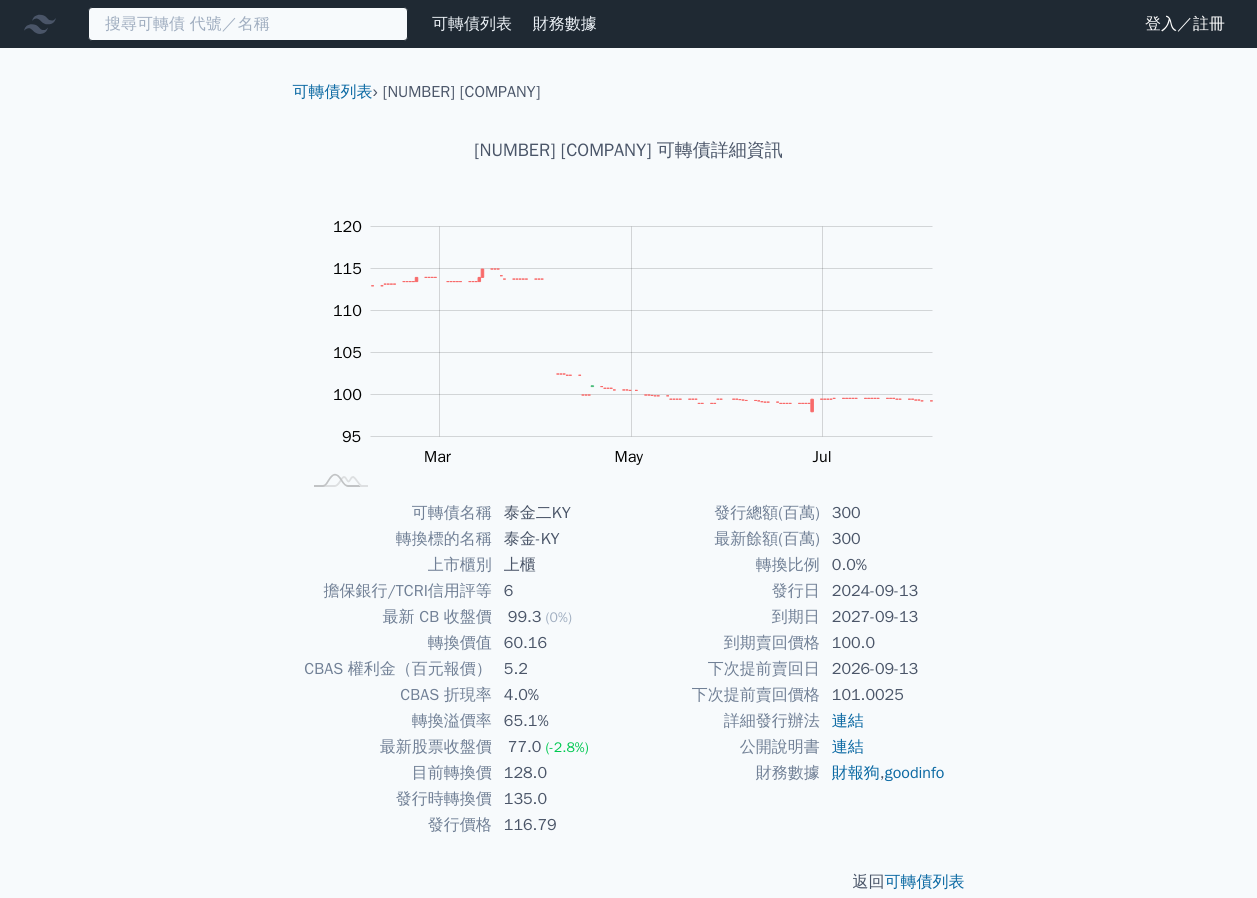 click at bounding box center (248, 24) 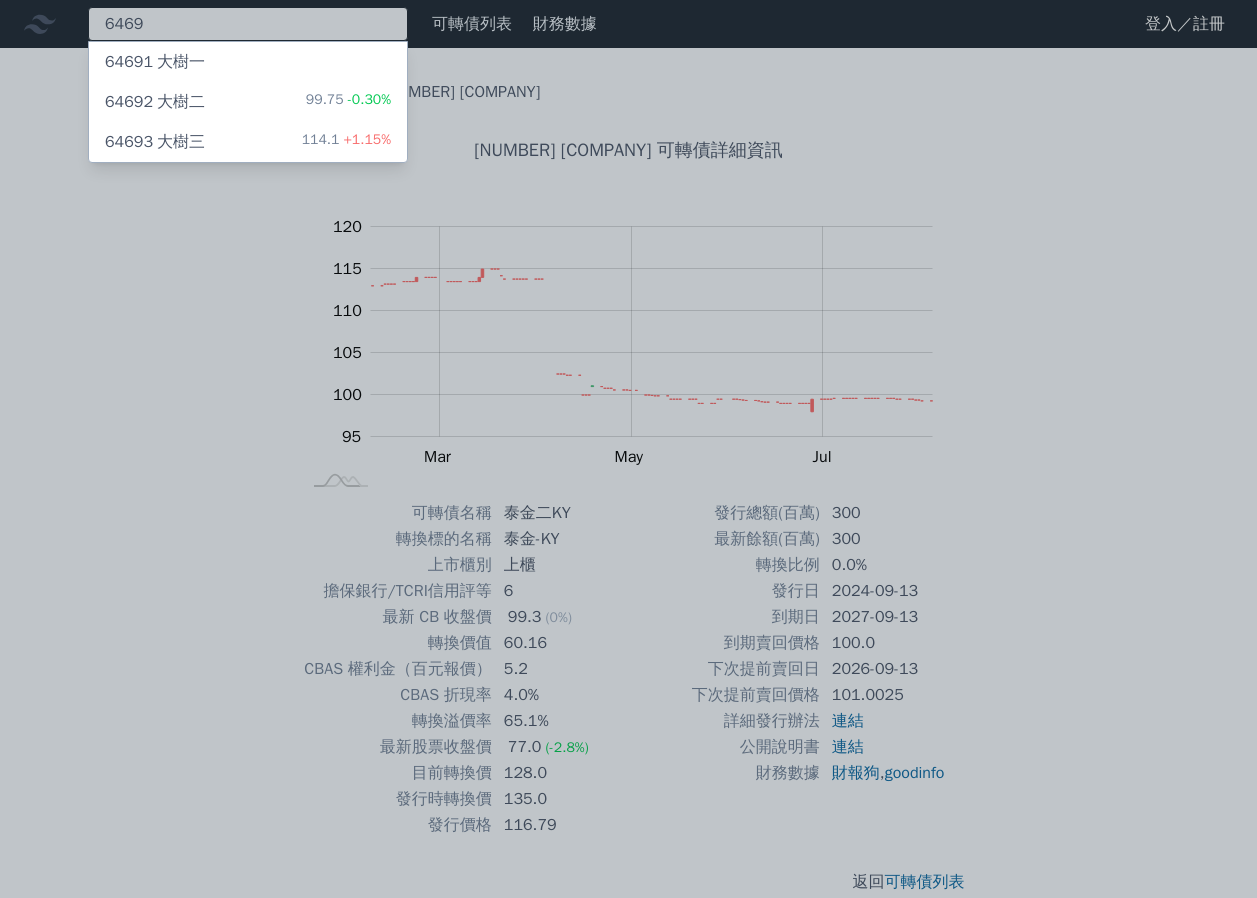 type on "6469" 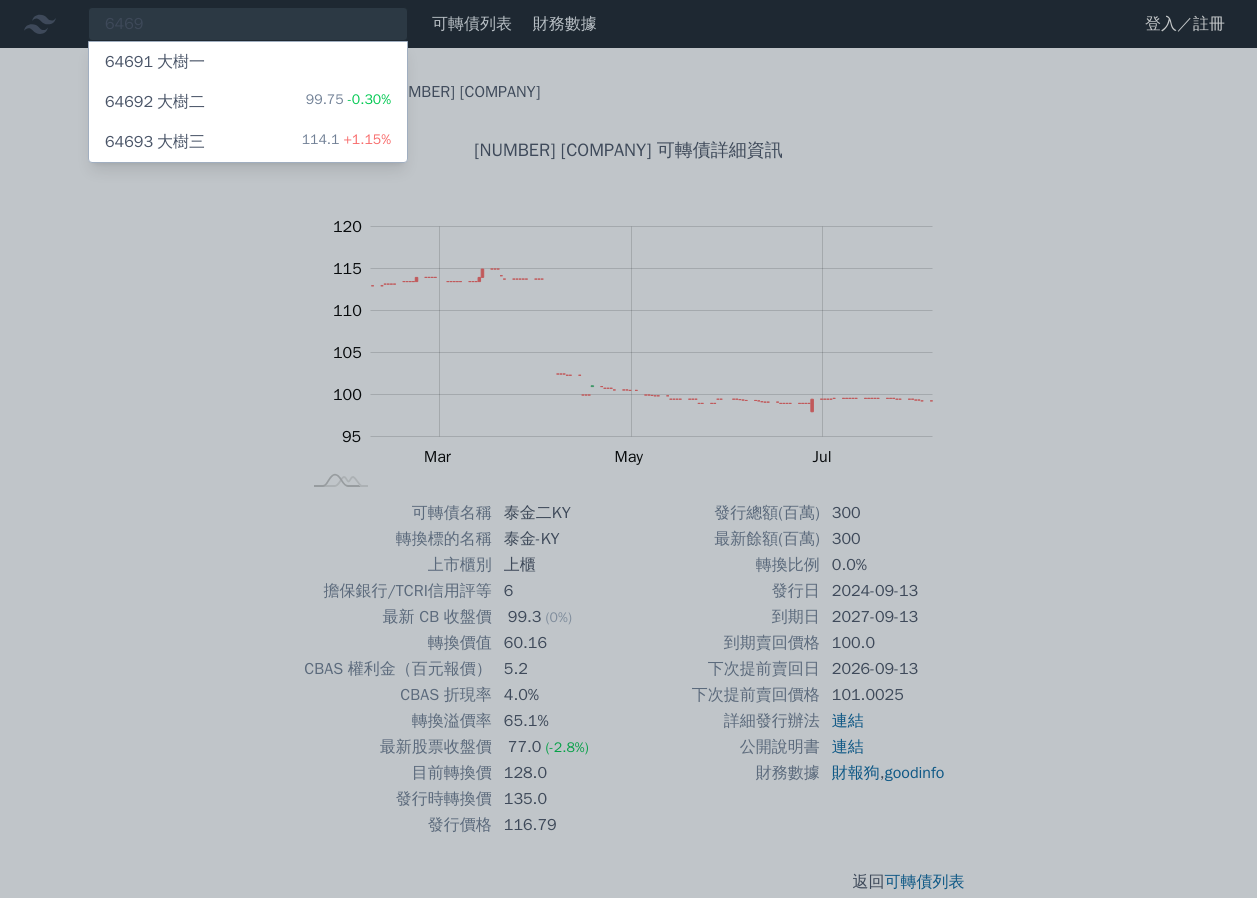 click on "+1.15%" at bounding box center [365, 139] 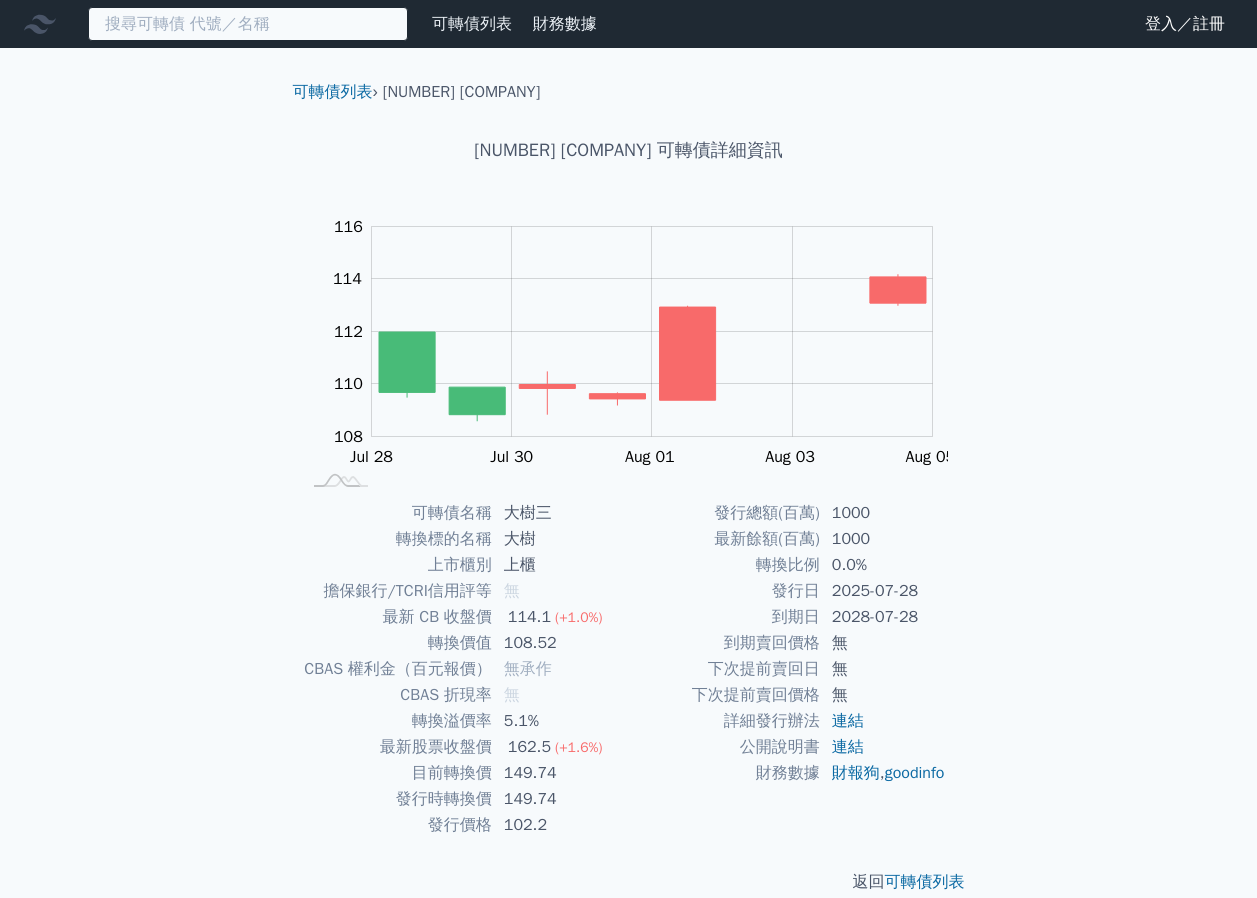 click at bounding box center [248, 24] 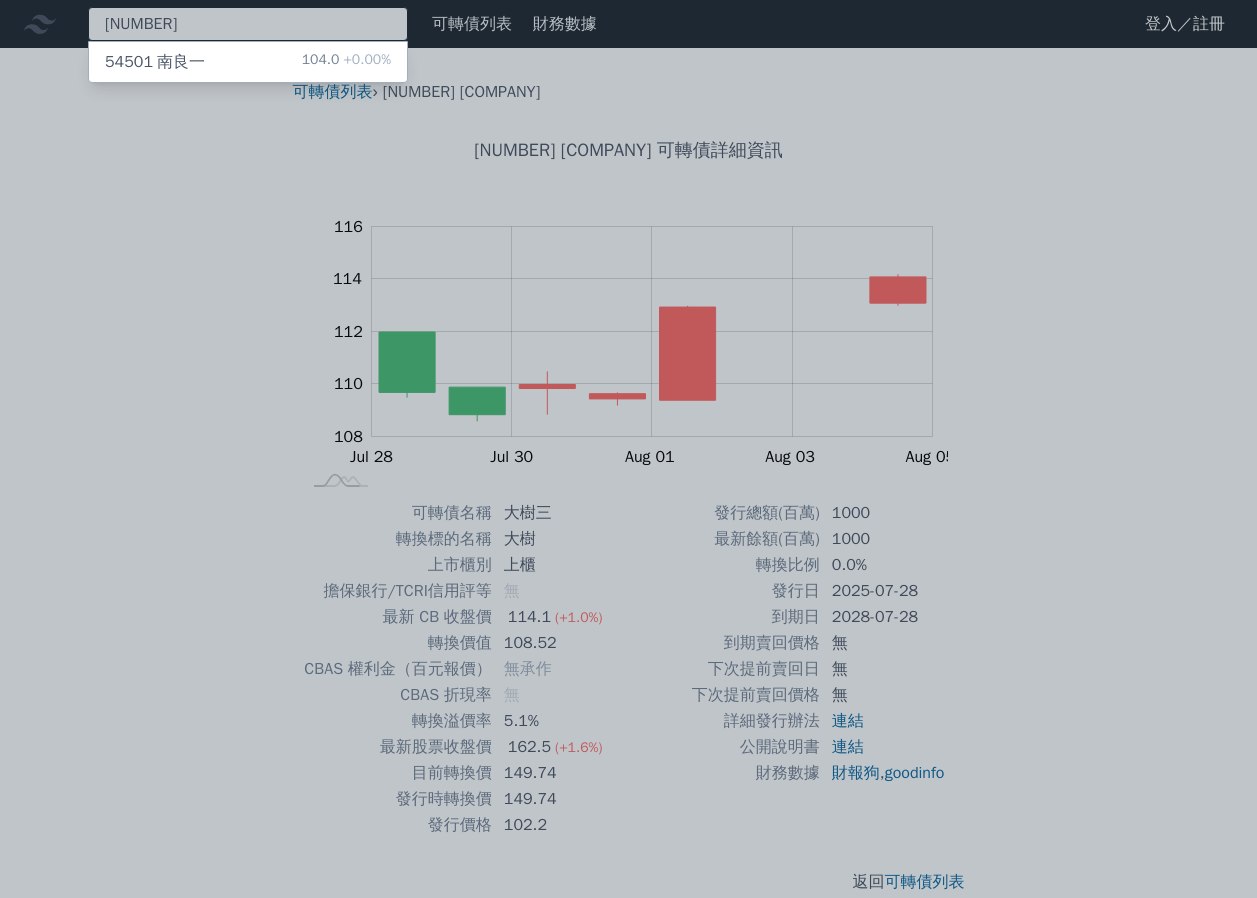 type on "[NUMBER]" 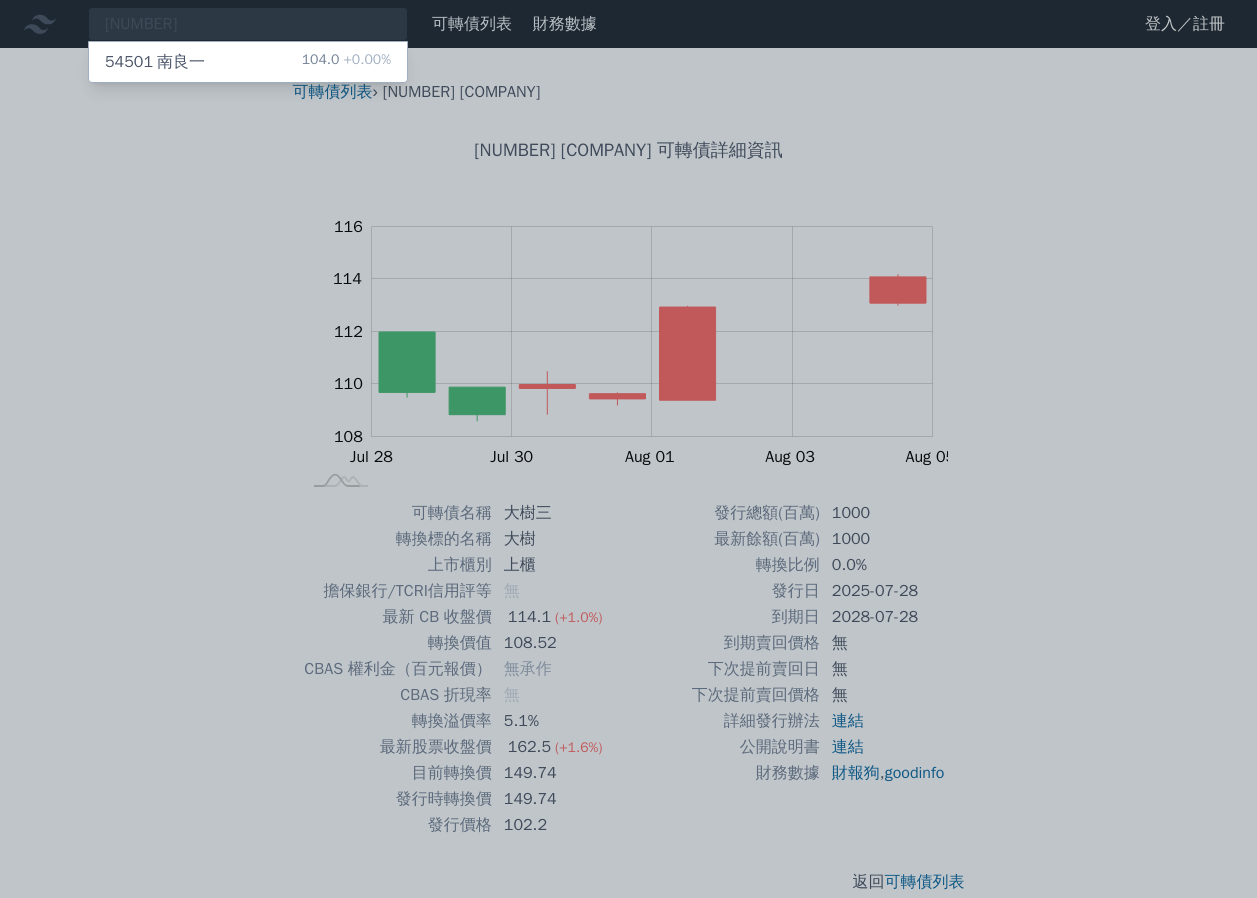 click on "[NUMBER] [COMPANY]
[PRICE] [PERCENT]%" at bounding box center [248, 62] 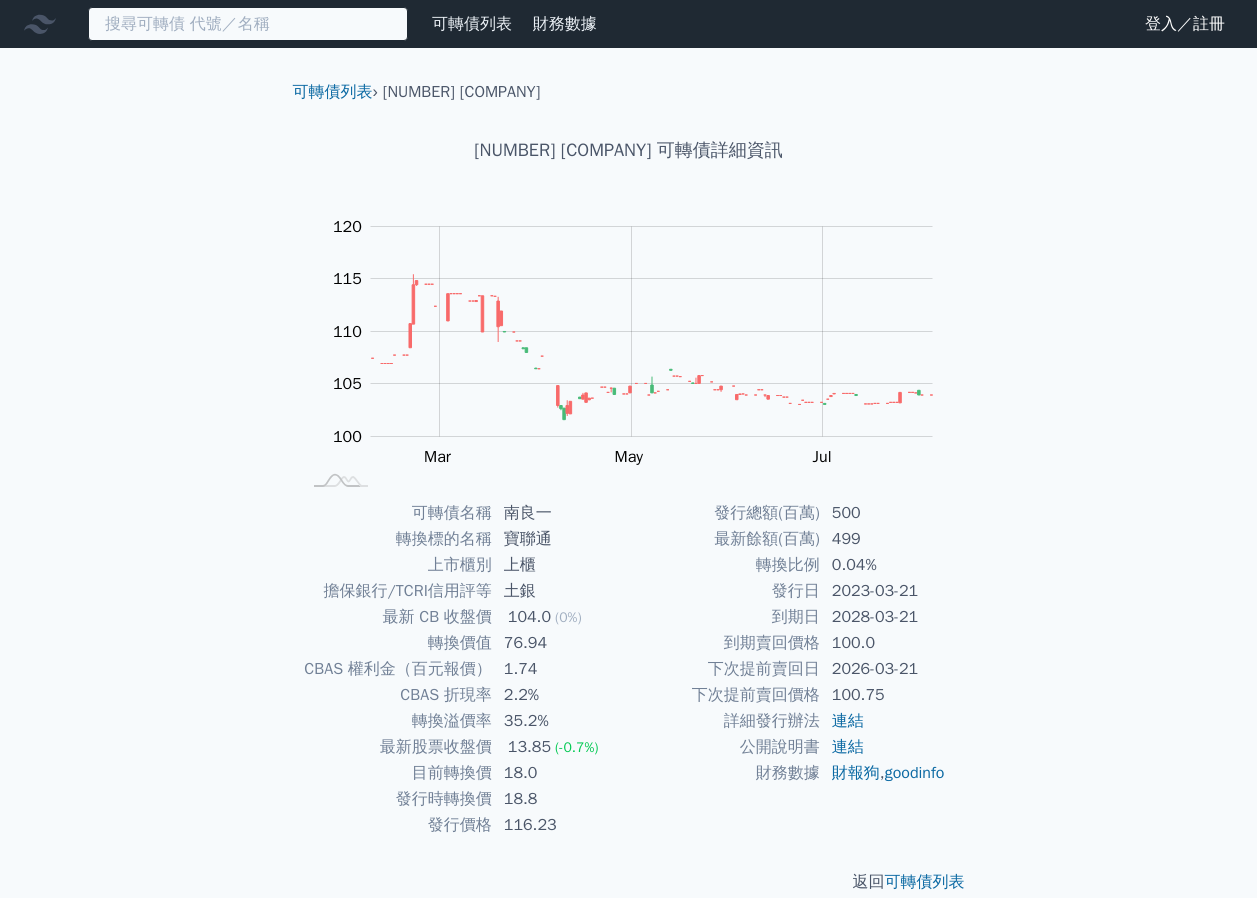 click at bounding box center [248, 24] 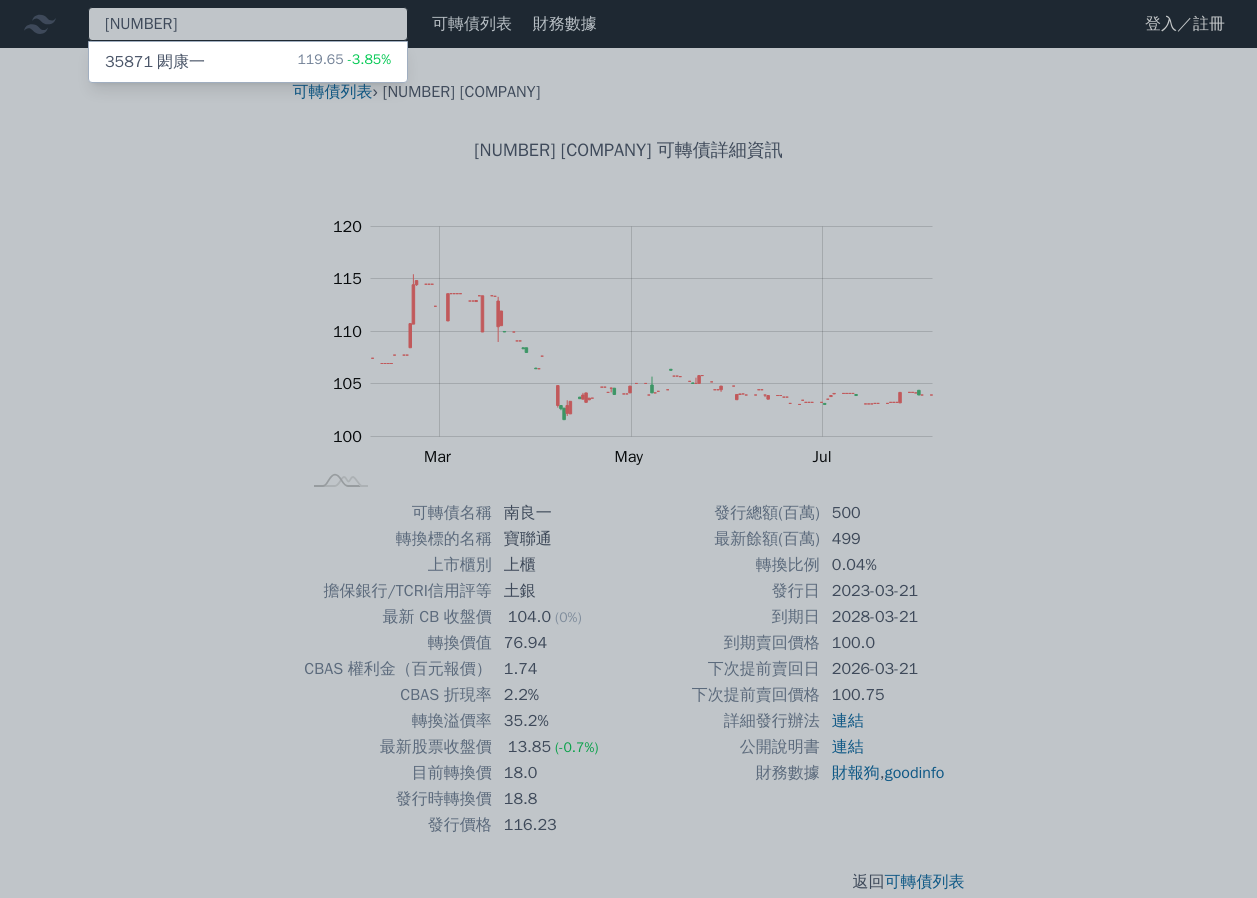 type on "[NUMBER]" 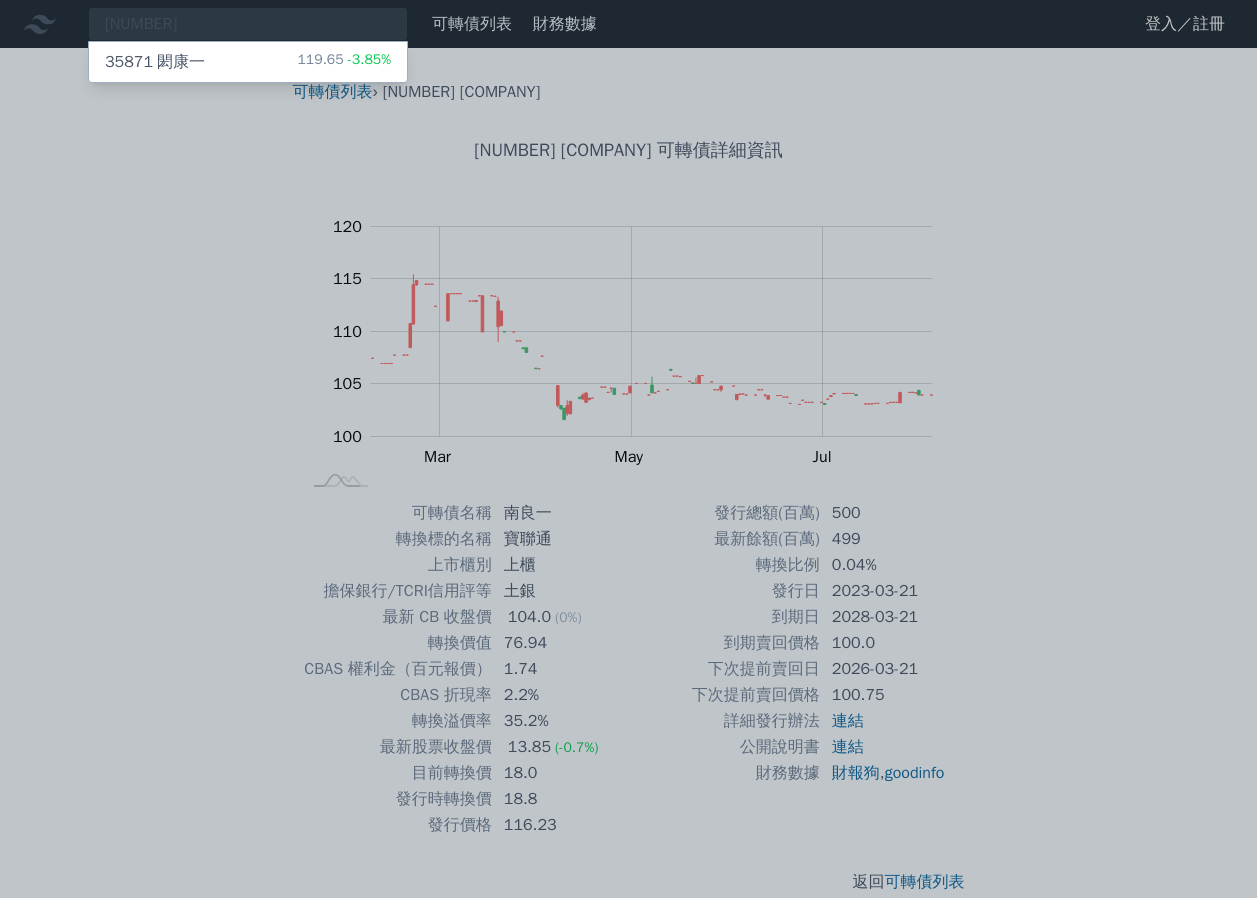 click on "[NUMBER] [COMPANY]
[PRICE] [PERCENT]%" at bounding box center (248, 62) 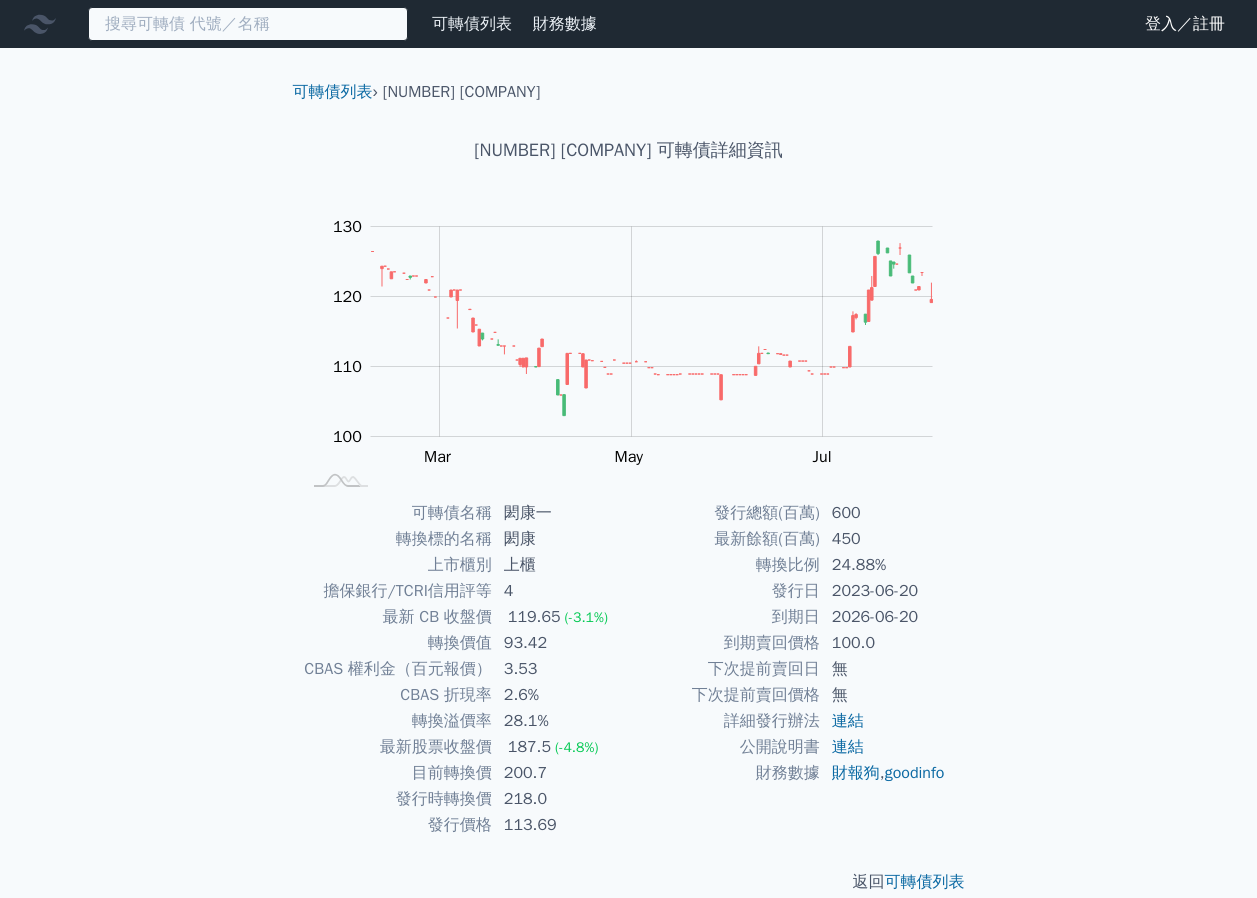 click at bounding box center (248, 24) 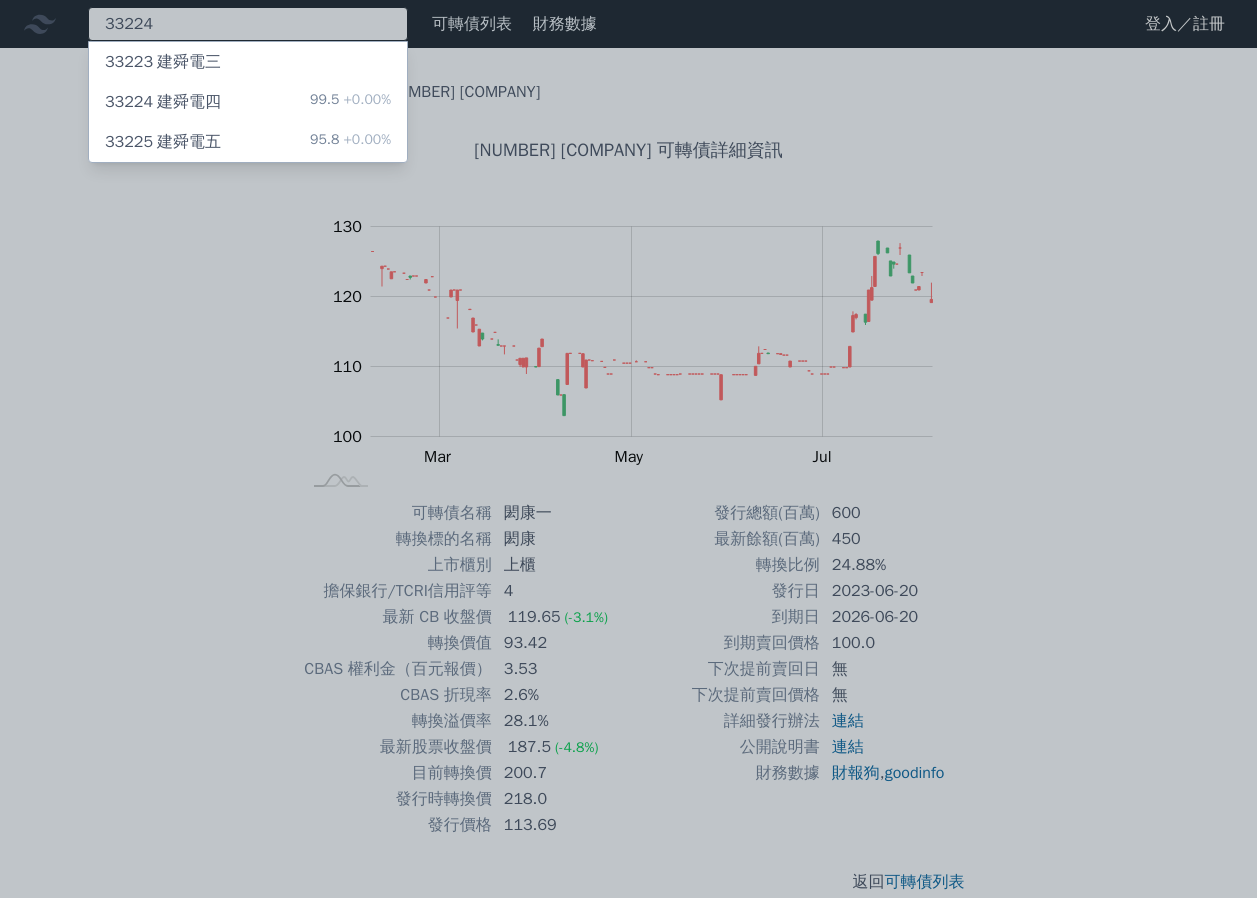 type on "33224" 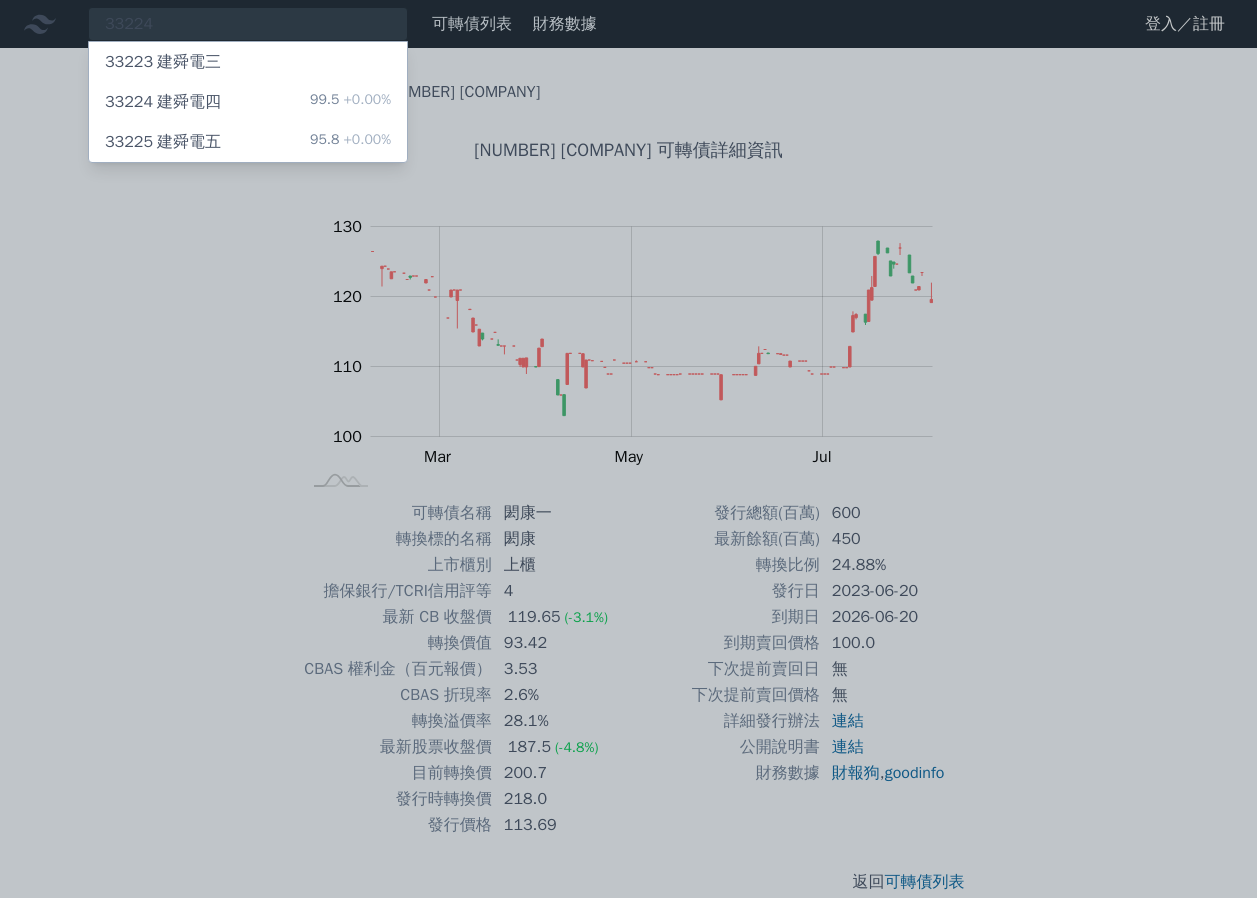 click on "33224 建舜電四
99.5 +0.00%" at bounding box center [248, 102] 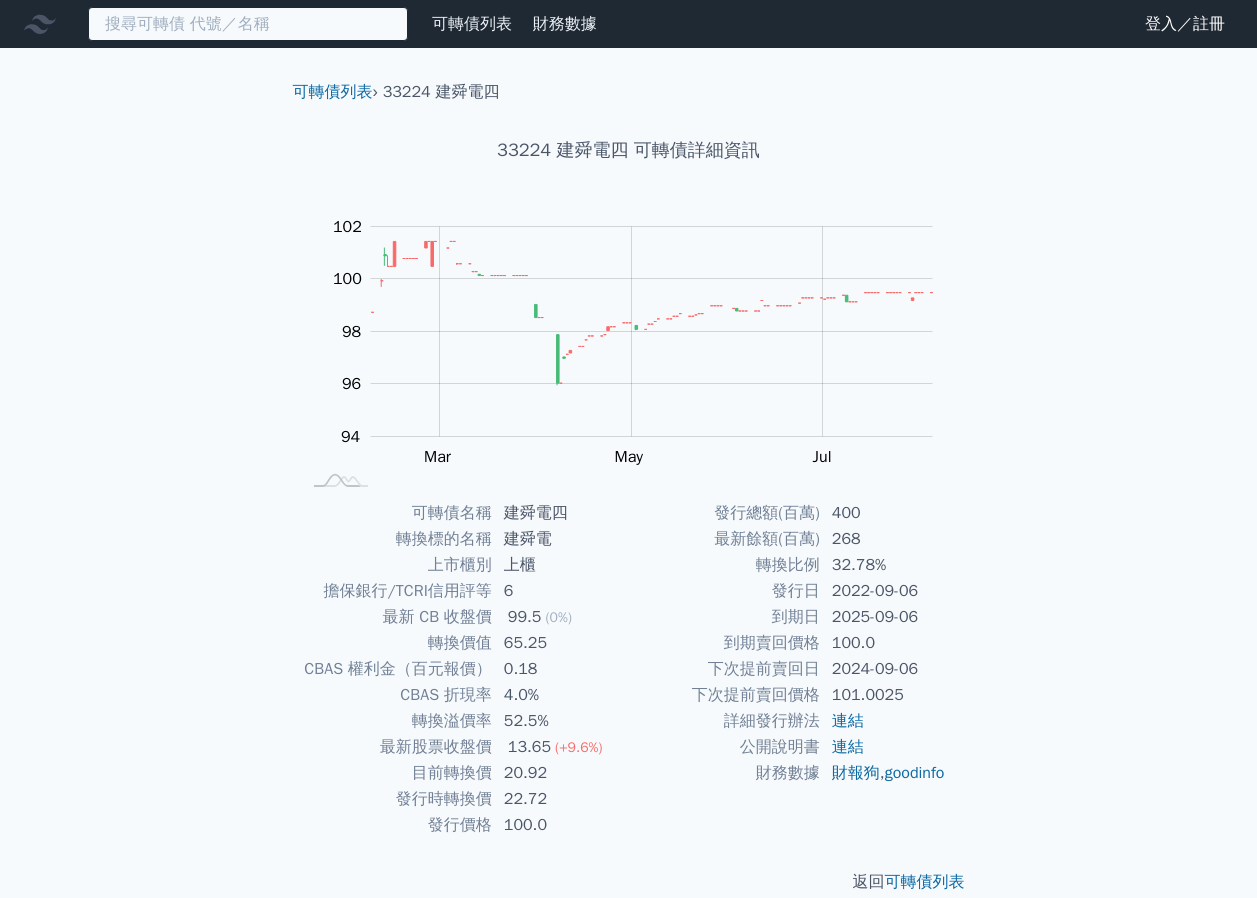 click at bounding box center (248, 24) 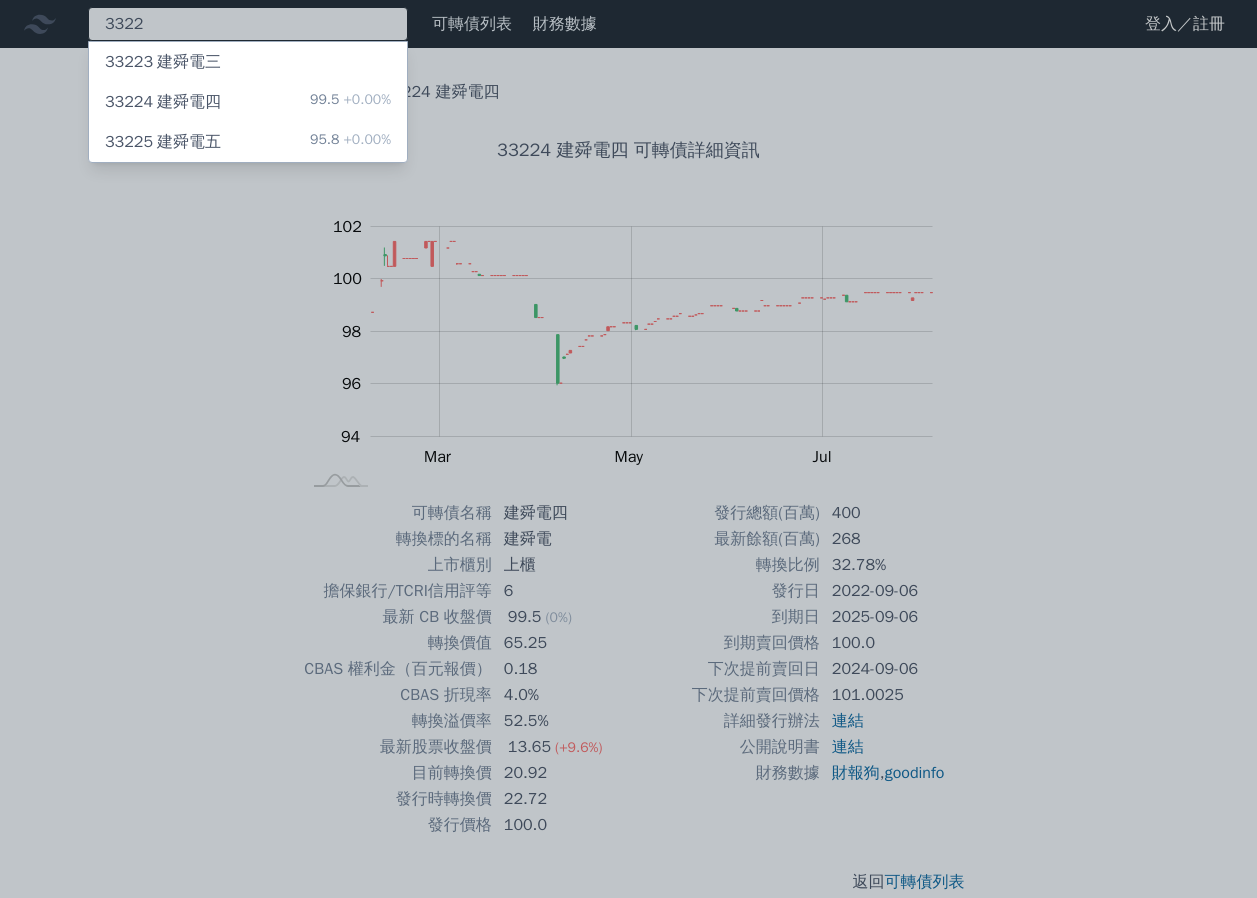type on "3322" 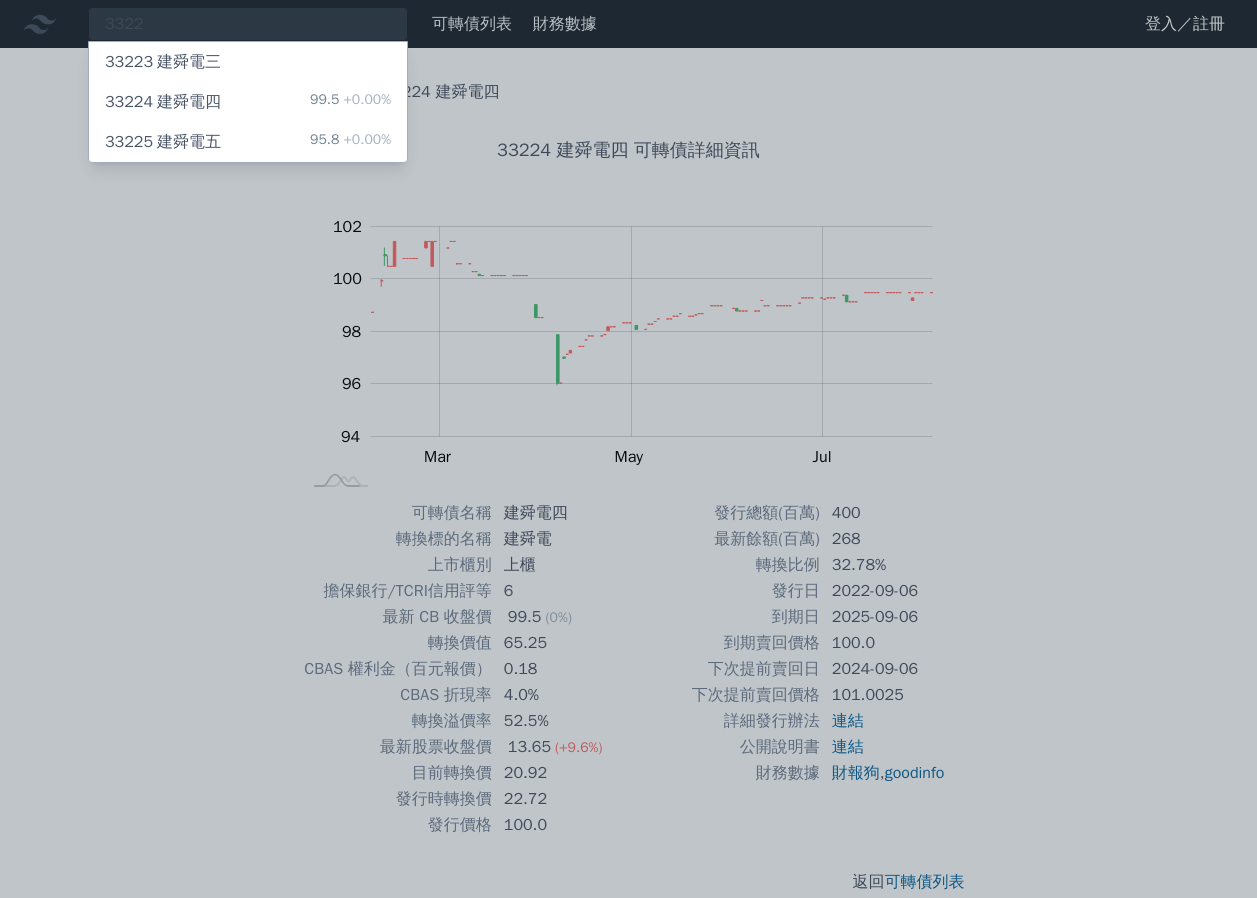 click on "[NUMBER] [COMPANY]
[PRICE] [PERCENT]%" at bounding box center (248, 142) 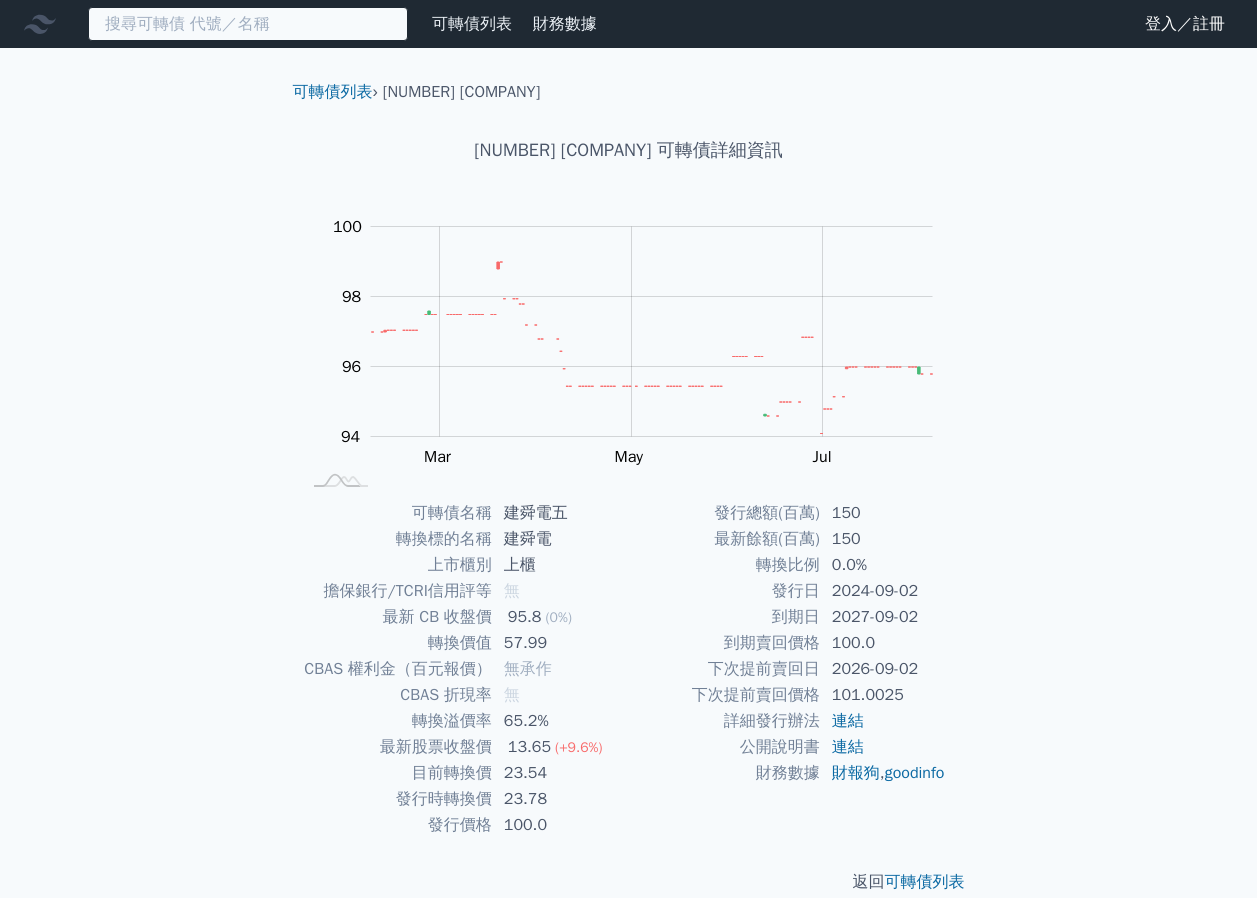 click at bounding box center [248, 24] 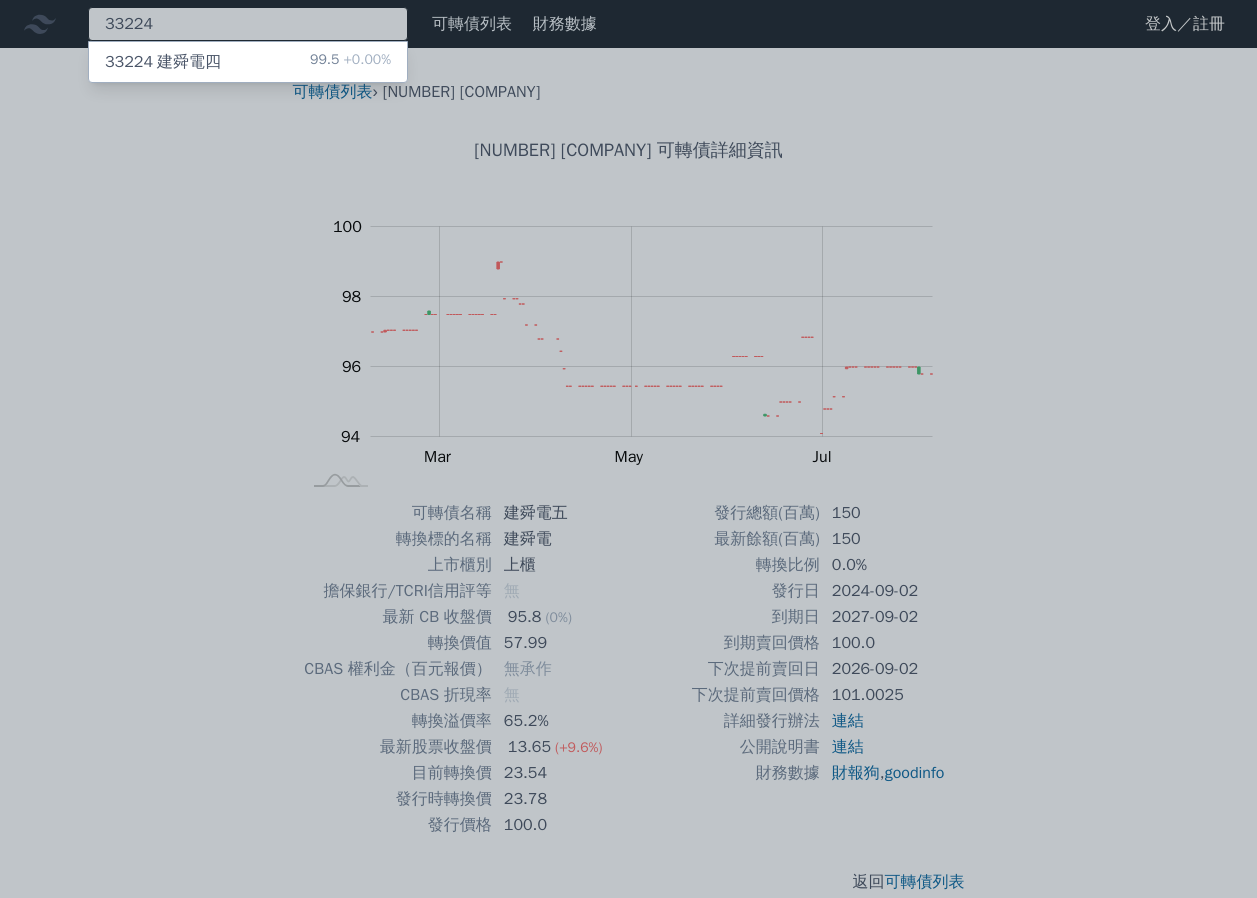 type on "33224" 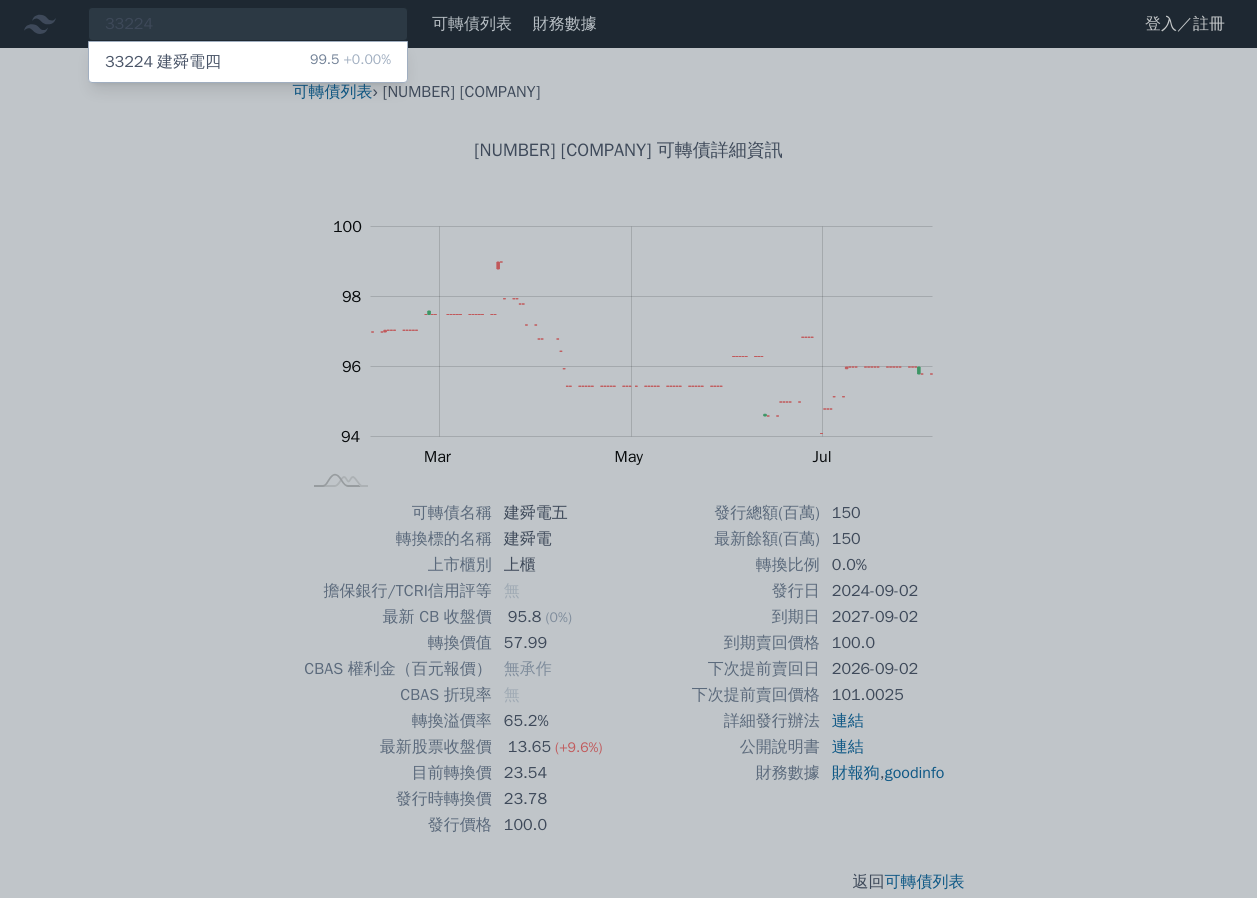 click on "33224 建舜電四
99.5 +0.00%" at bounding box center (248, 62) 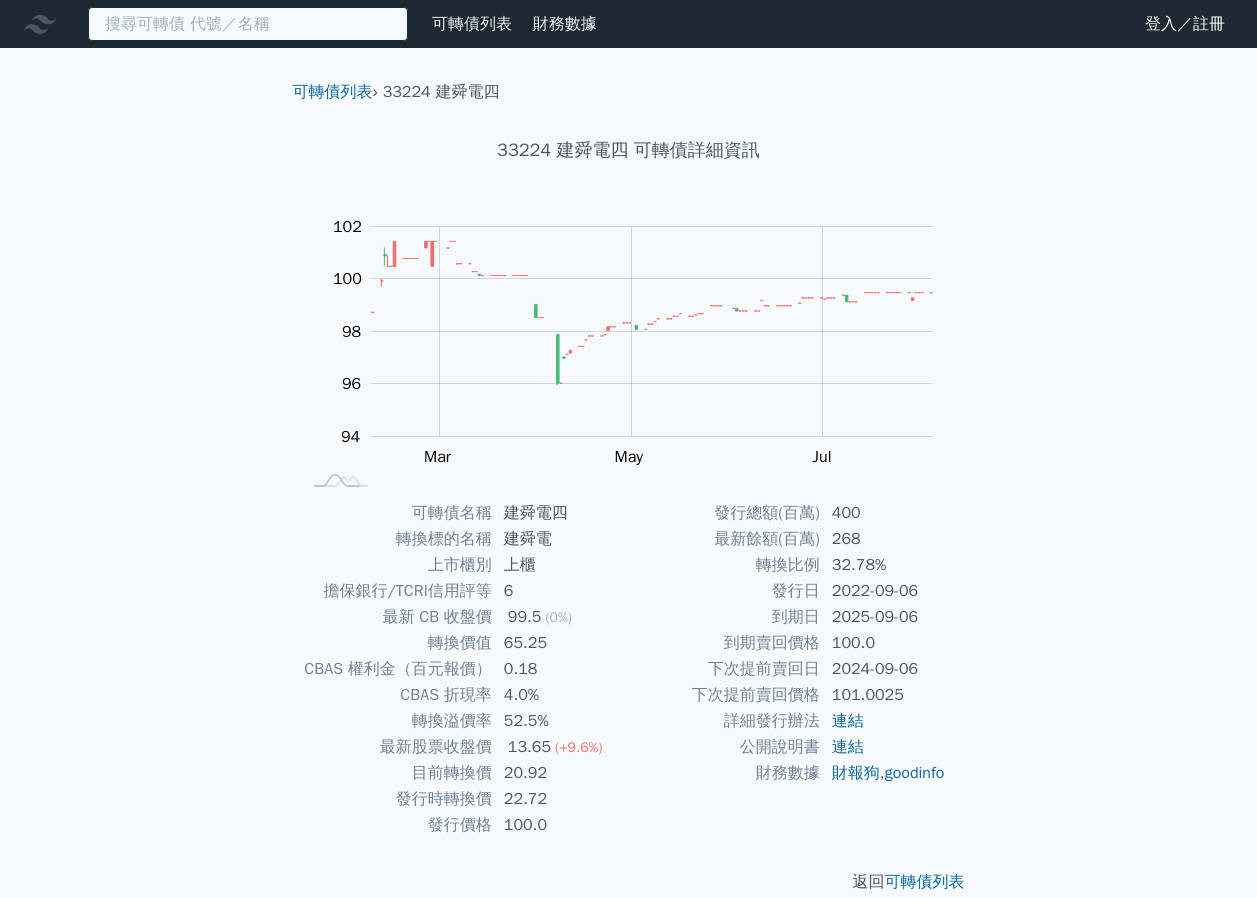 click at bounding box center (248, 24) 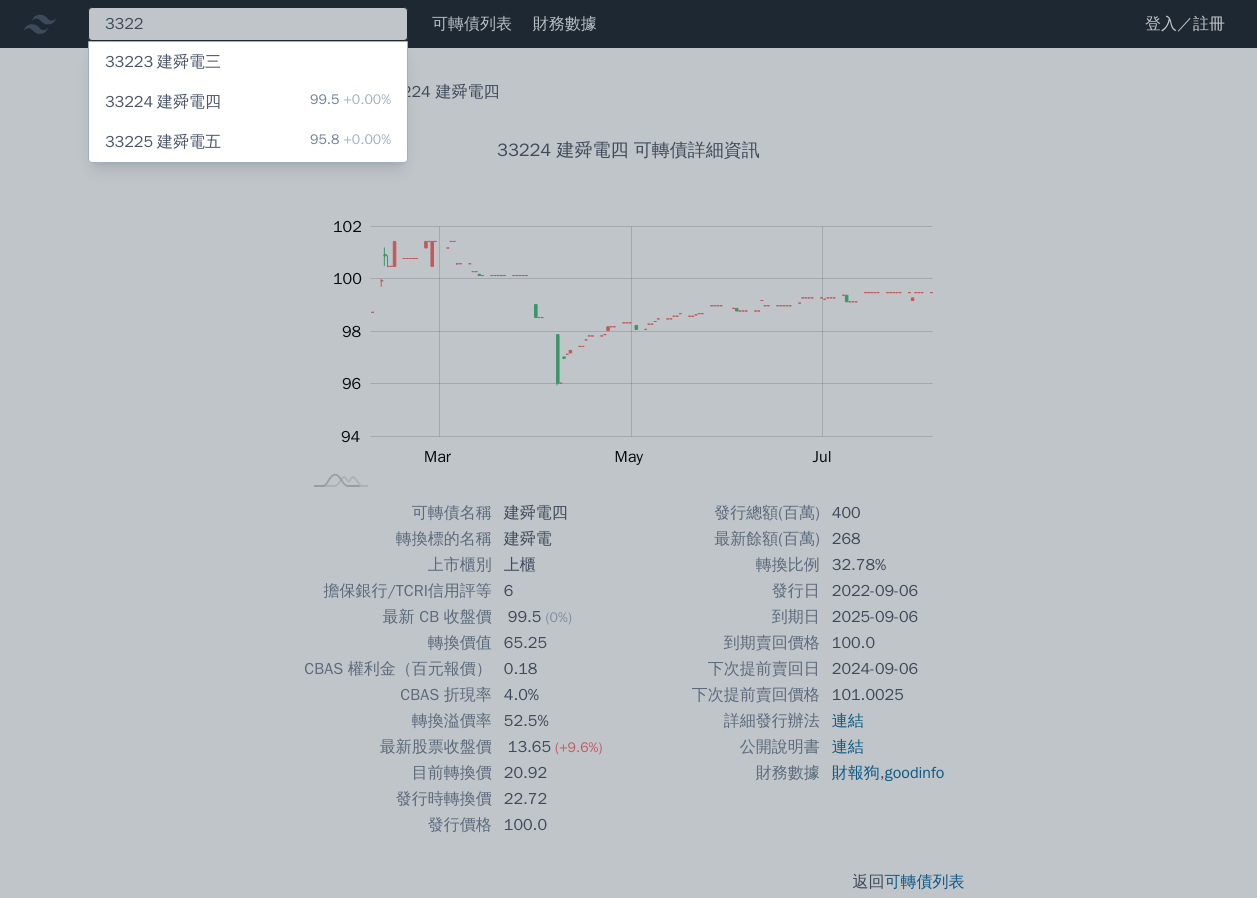type on "3322" 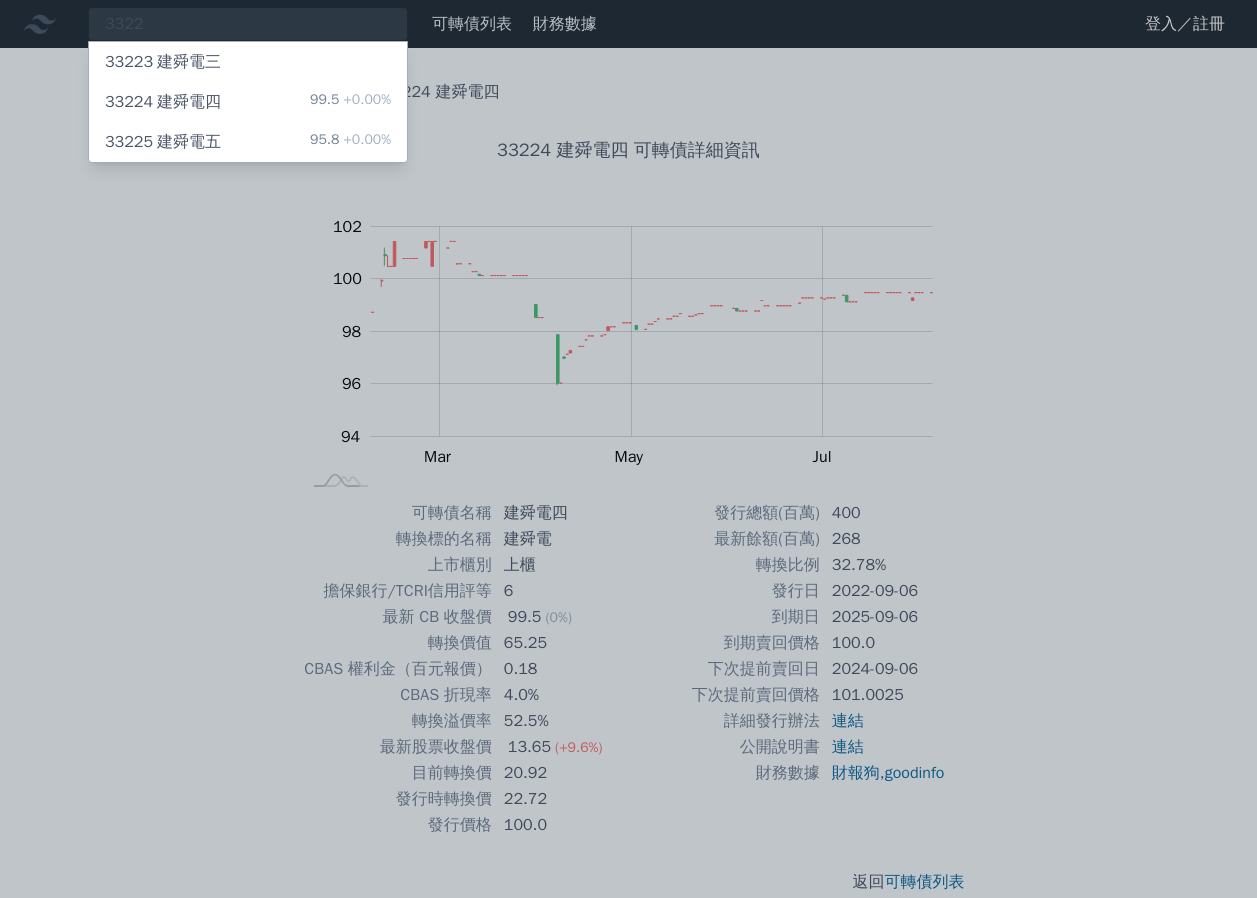 click on "[PRICE] [PERCENT]%" at bounding box center (350, 102) 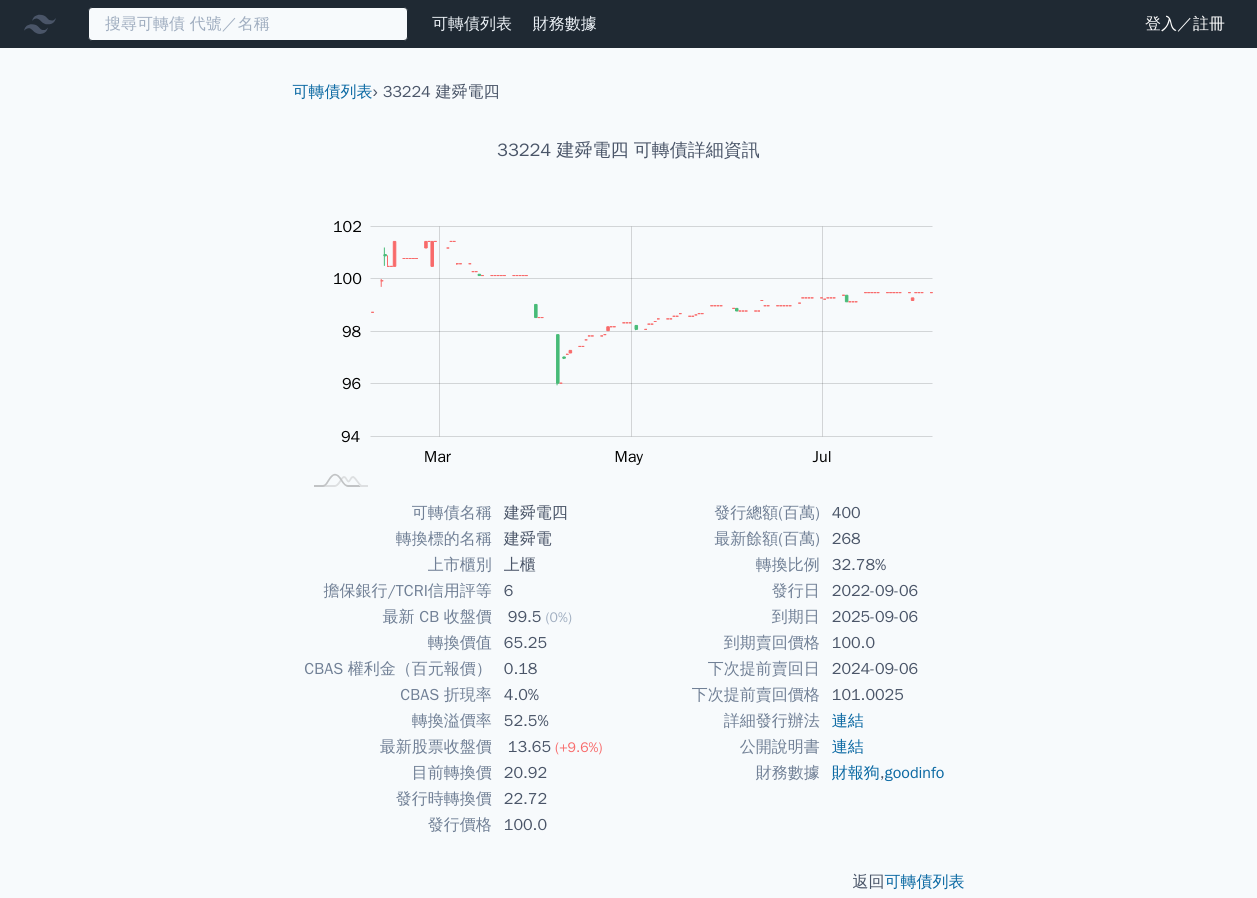 click at bounding box center (248, 24) 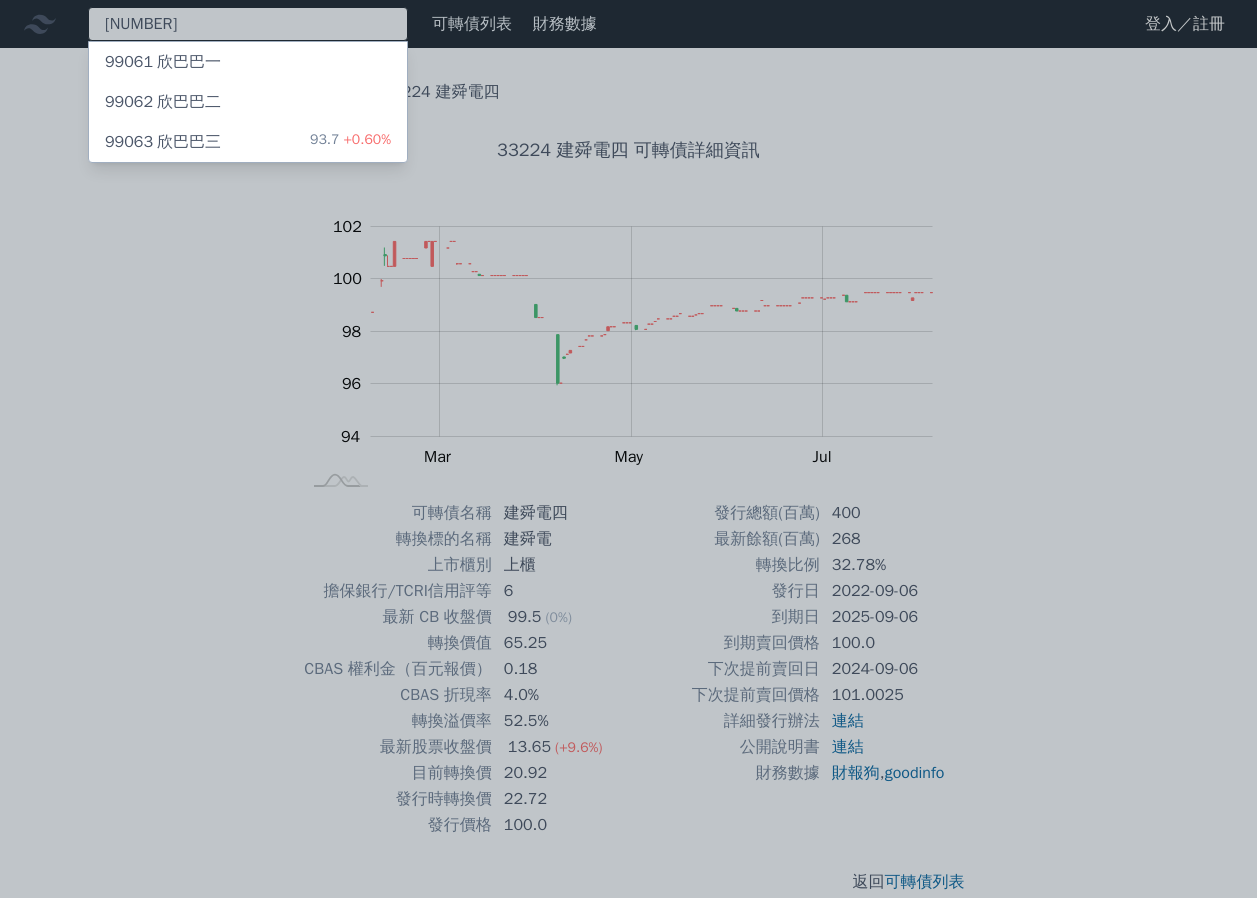 type on "[NUMBER]" 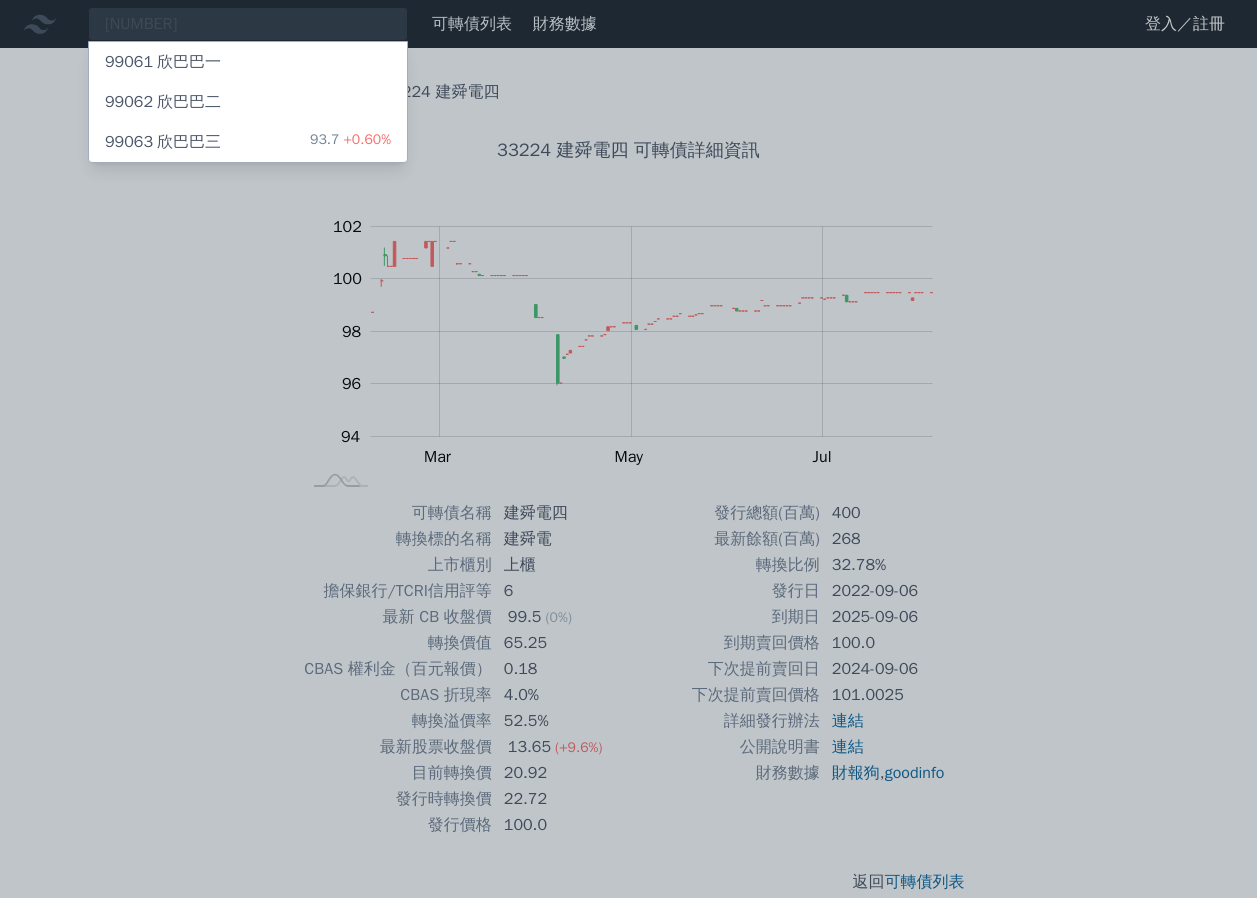 click on "+0.60%" at bounding box center (365, 139) 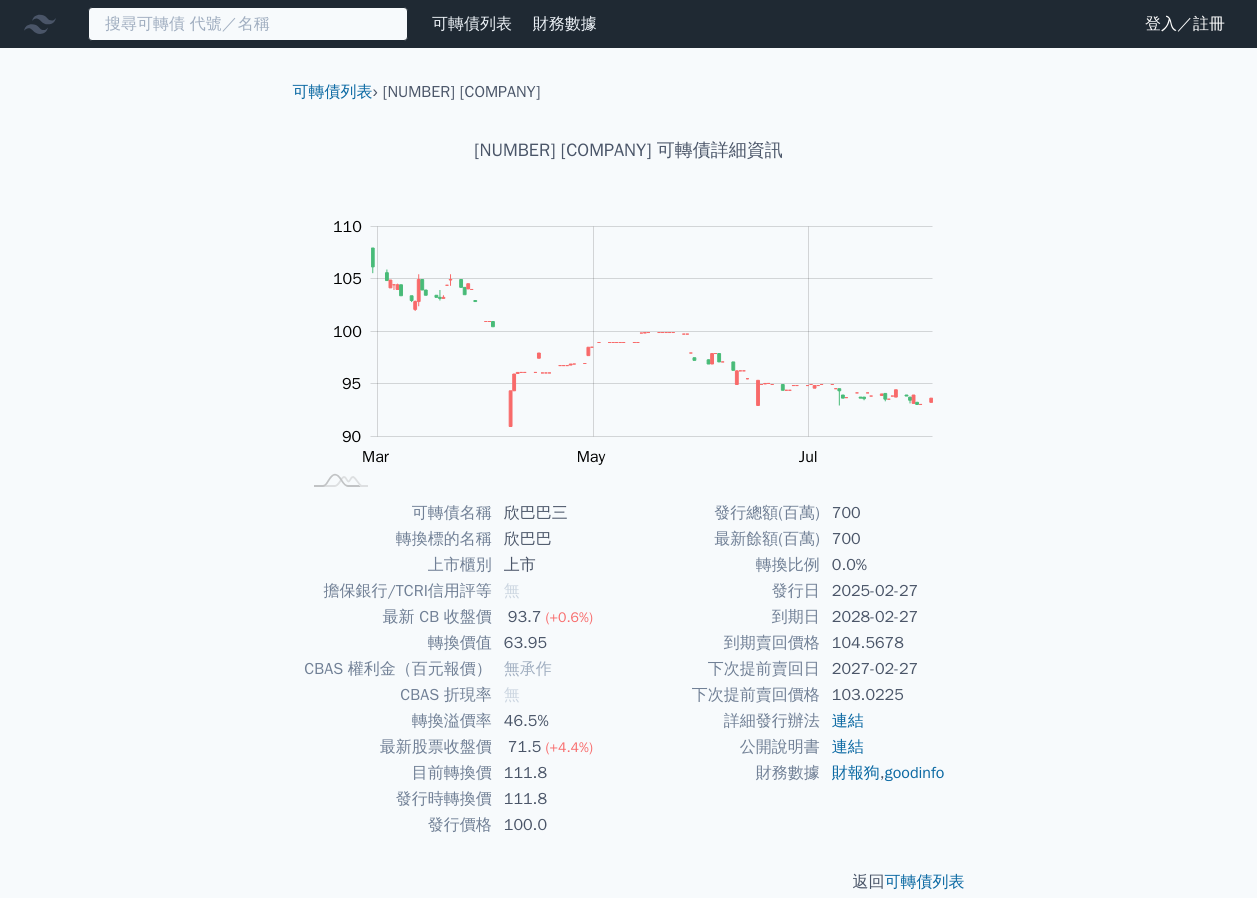click at bounding box center [248, 24] 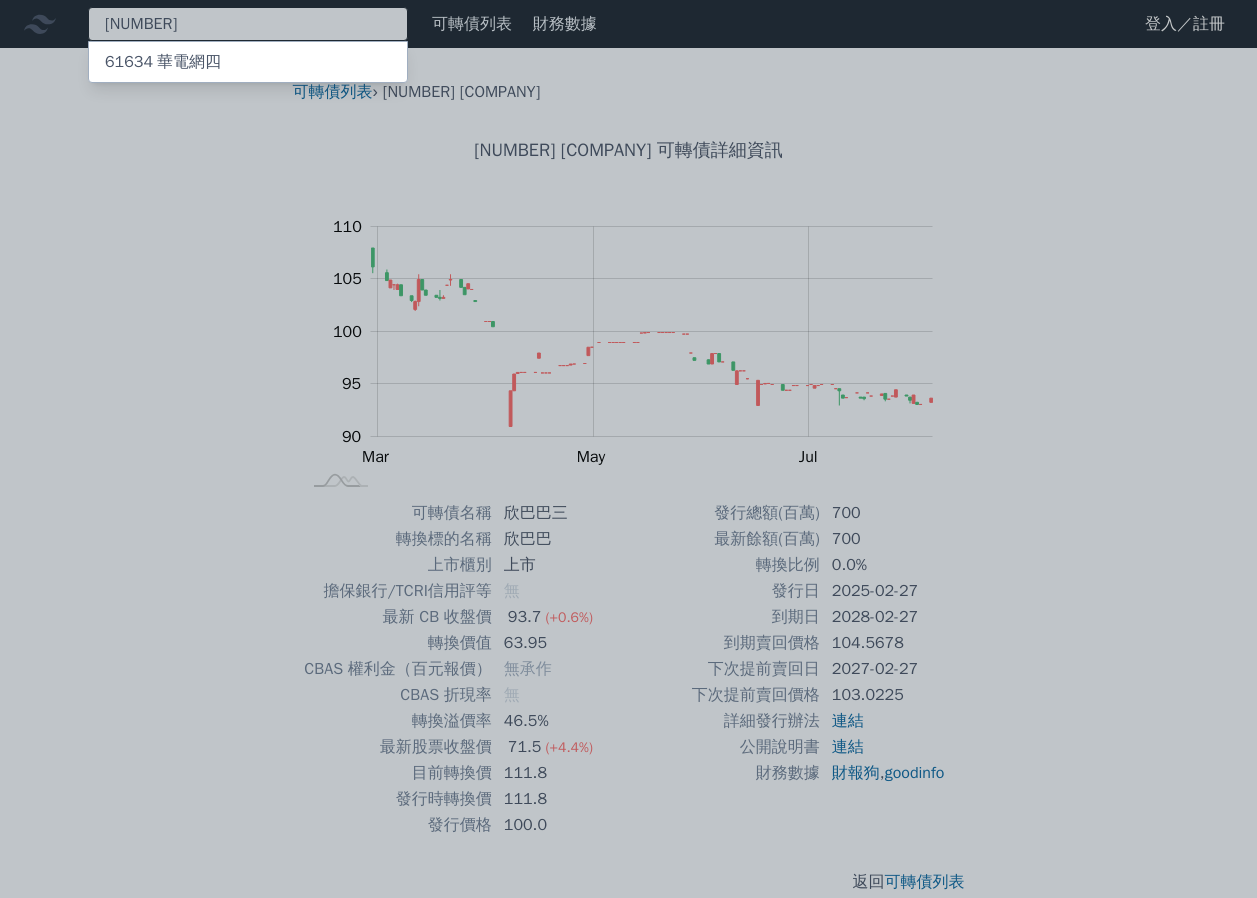 type on "[NUMBER]" 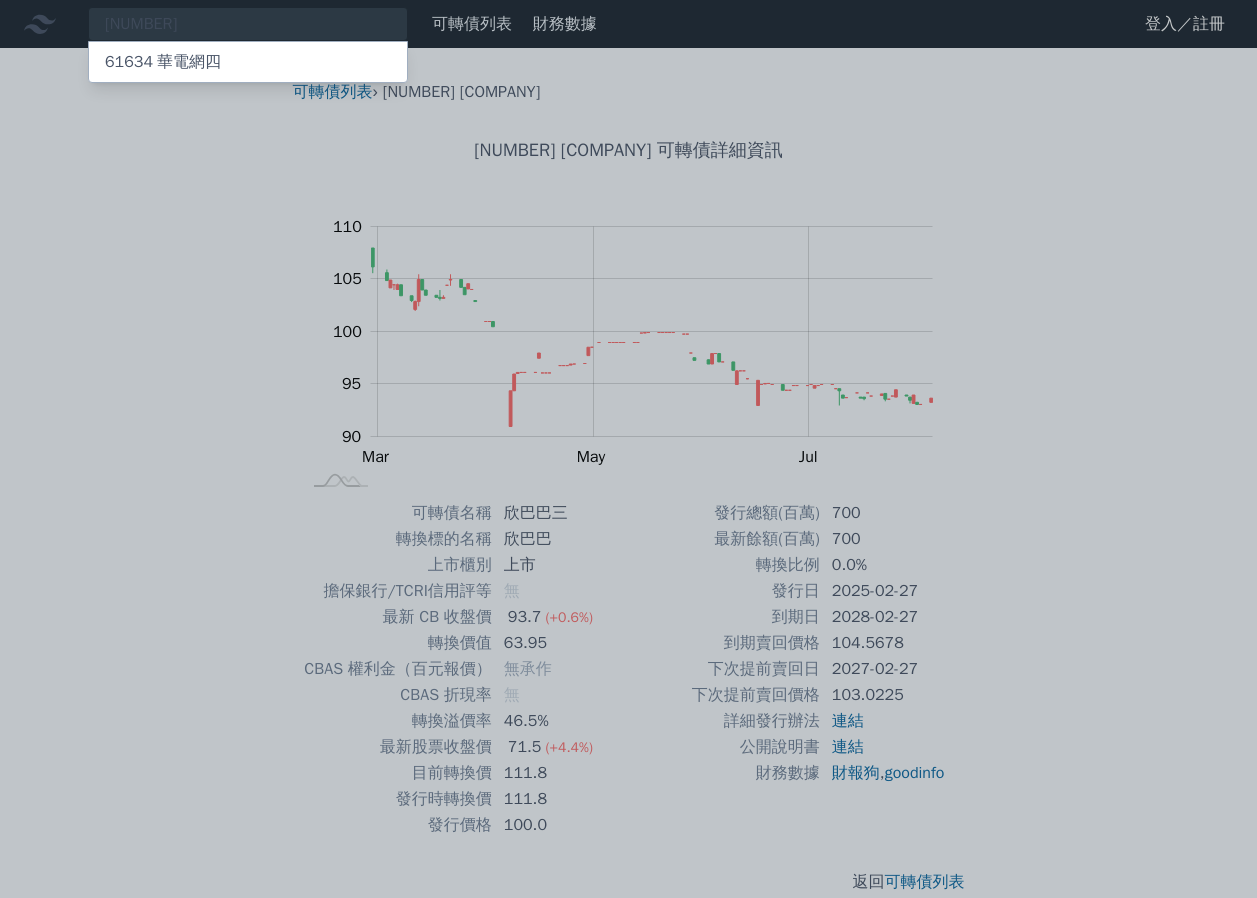 click on "[NUMBER] [COMPANY]" at bounding box center (248, 62) 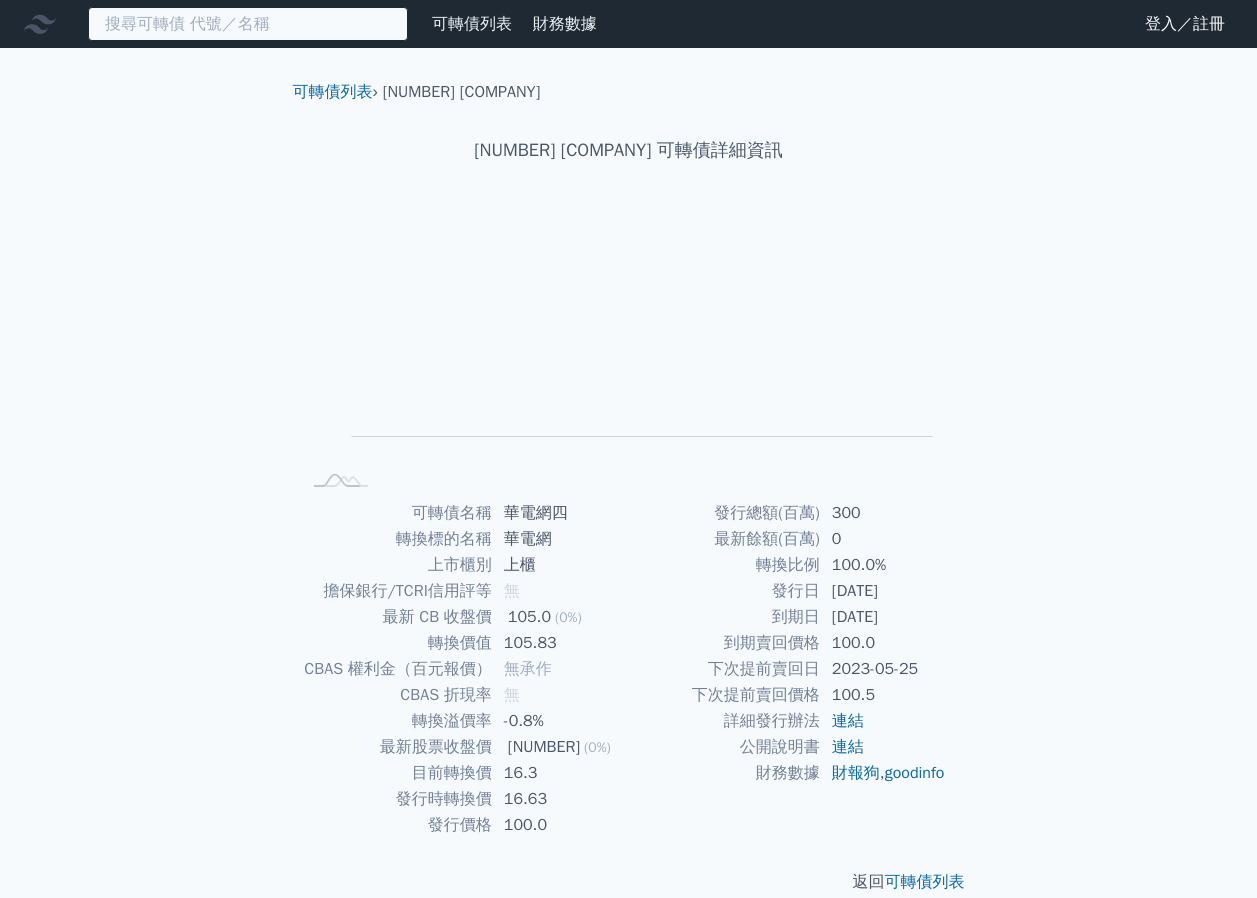 click at bounding box center (248, 24) 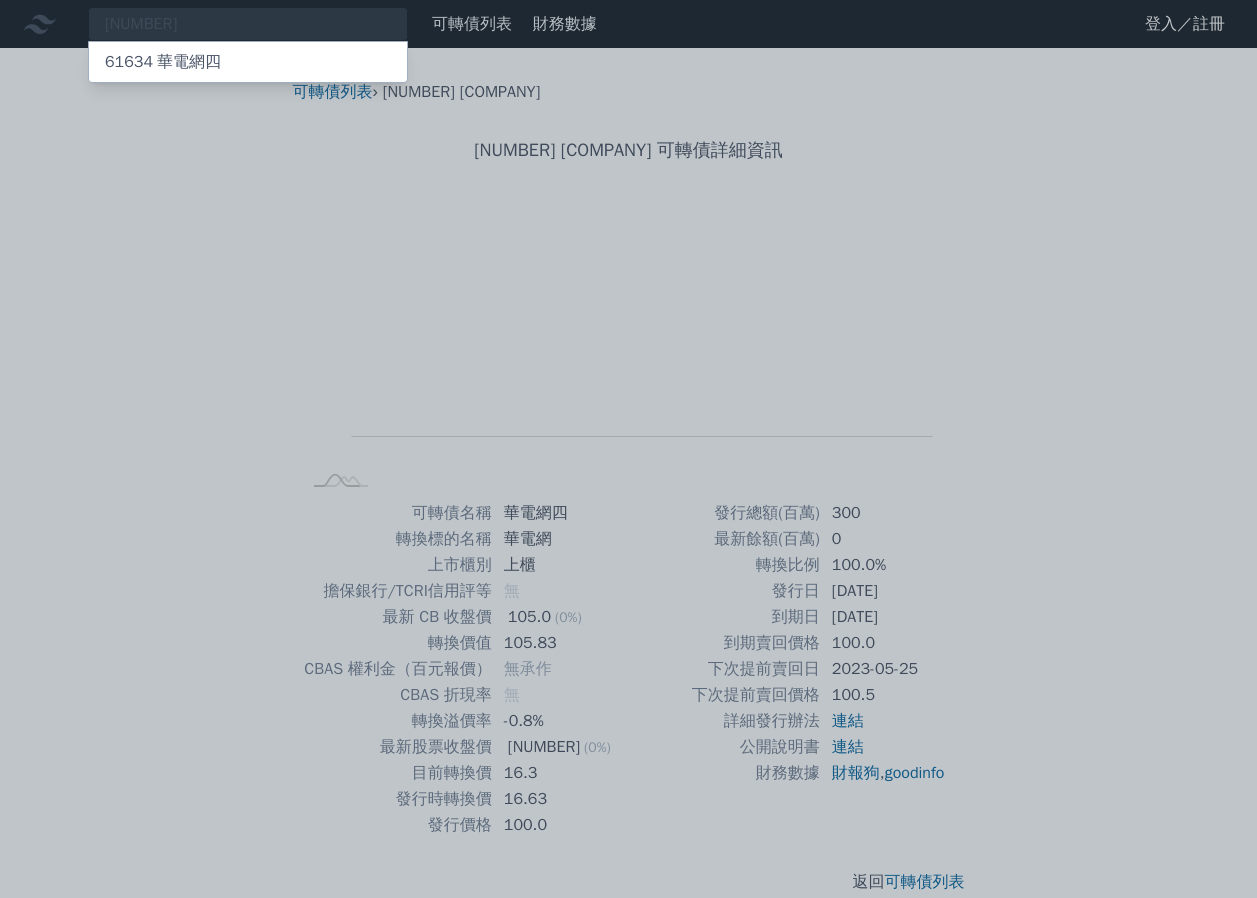 click at bounding box center (628, 449) 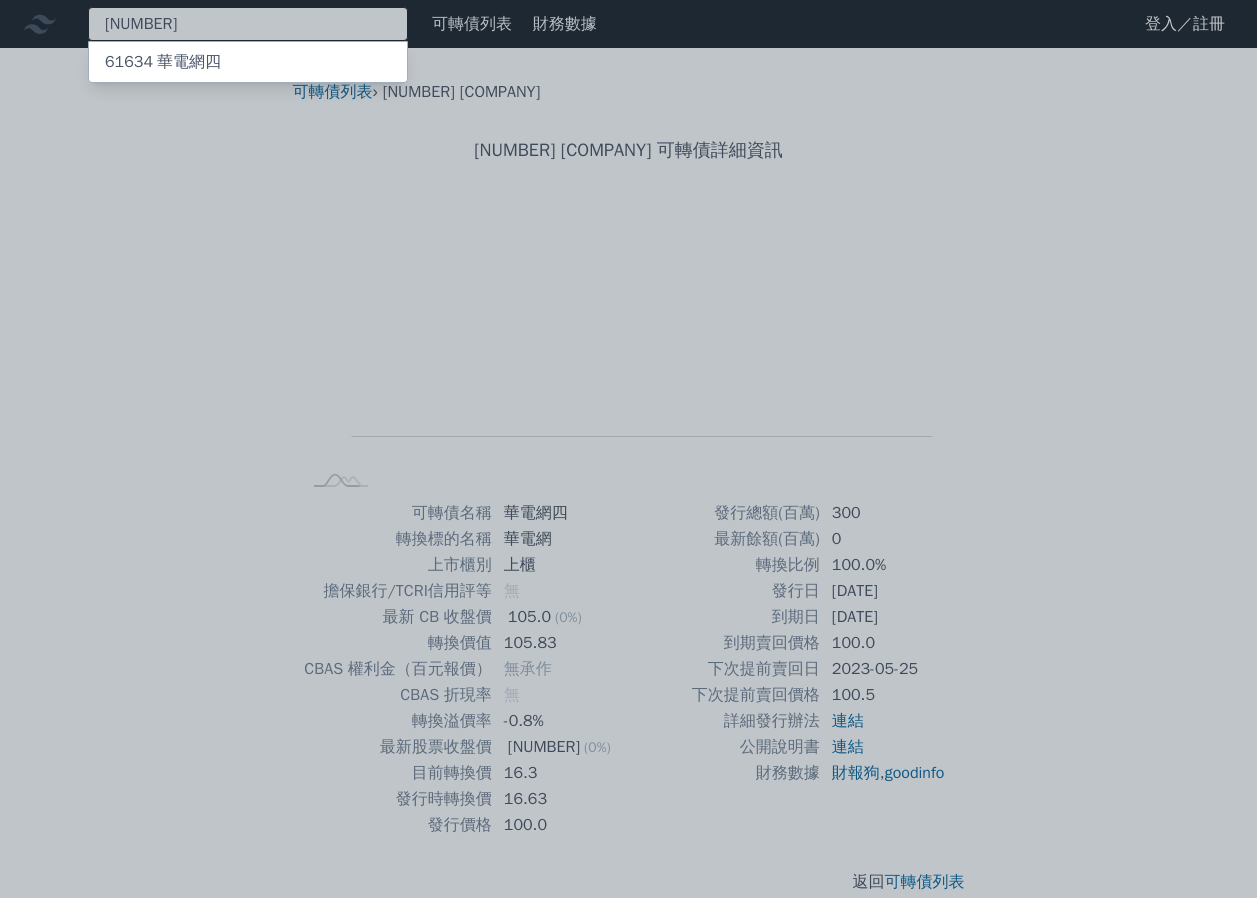 click on "[NUMBER]
[NUMBER] [COMPANY]" at bounding box center (248, 24) 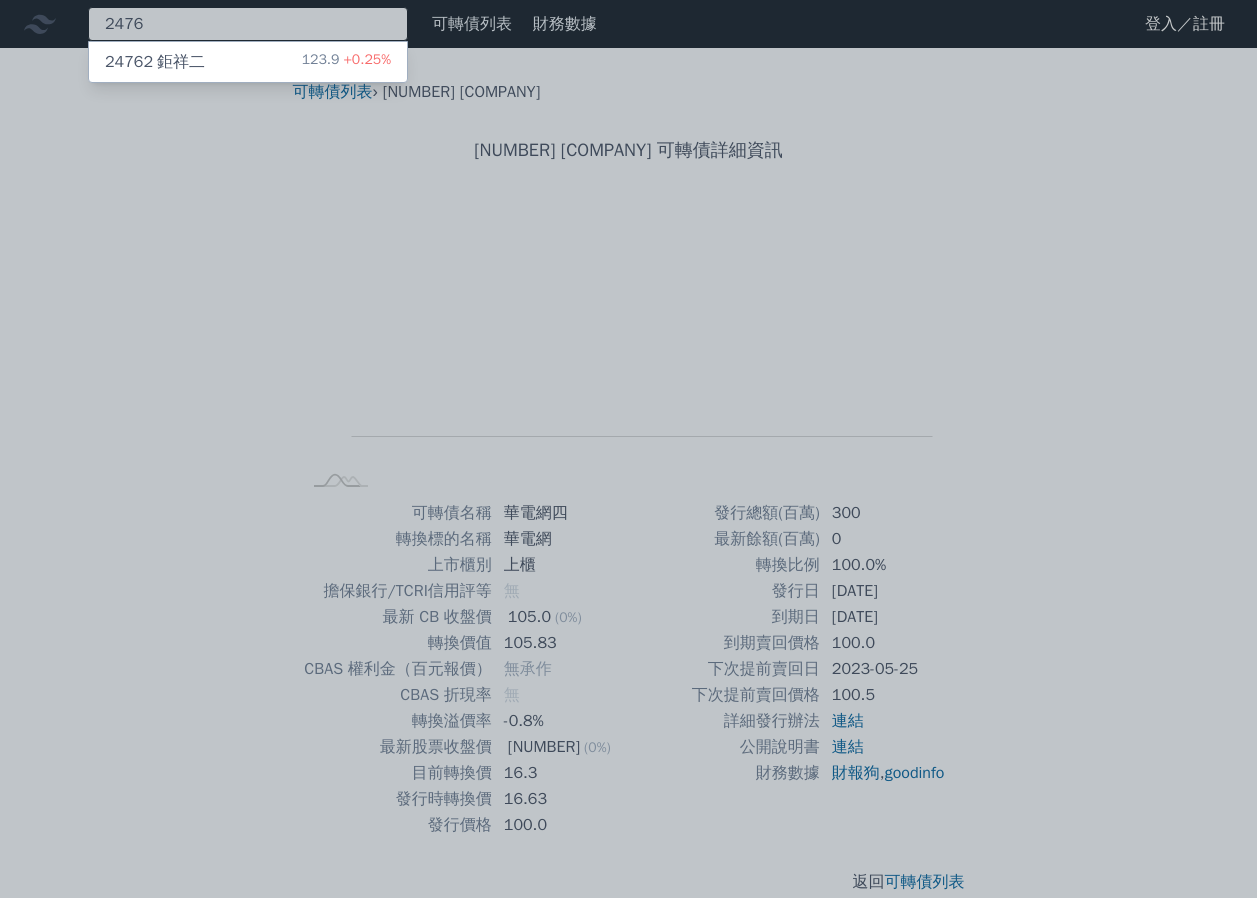 type on "2476" 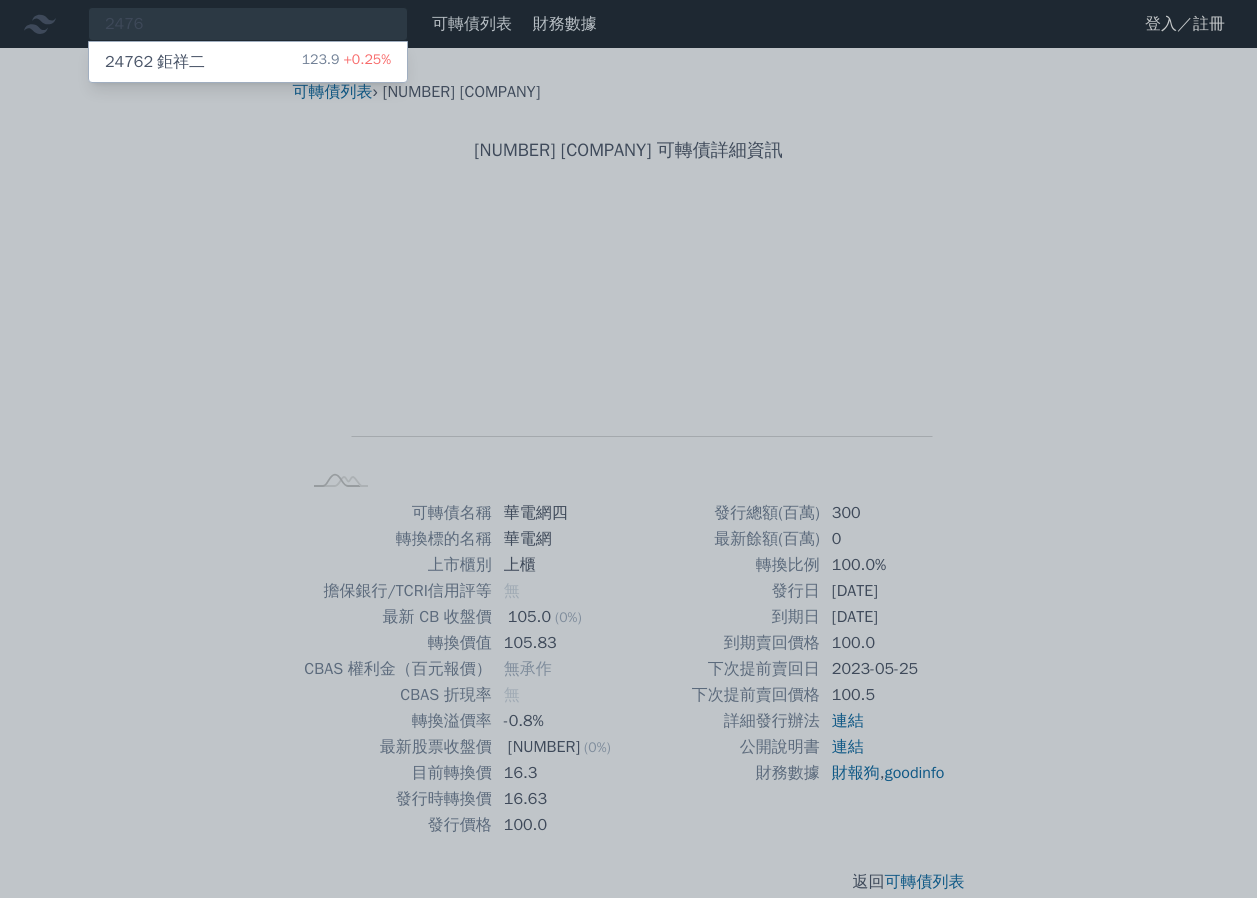 click on "[NUMBER] [COMPANY]
[PRICE] [PERCENT]%" at bounding box center (248, 62) 